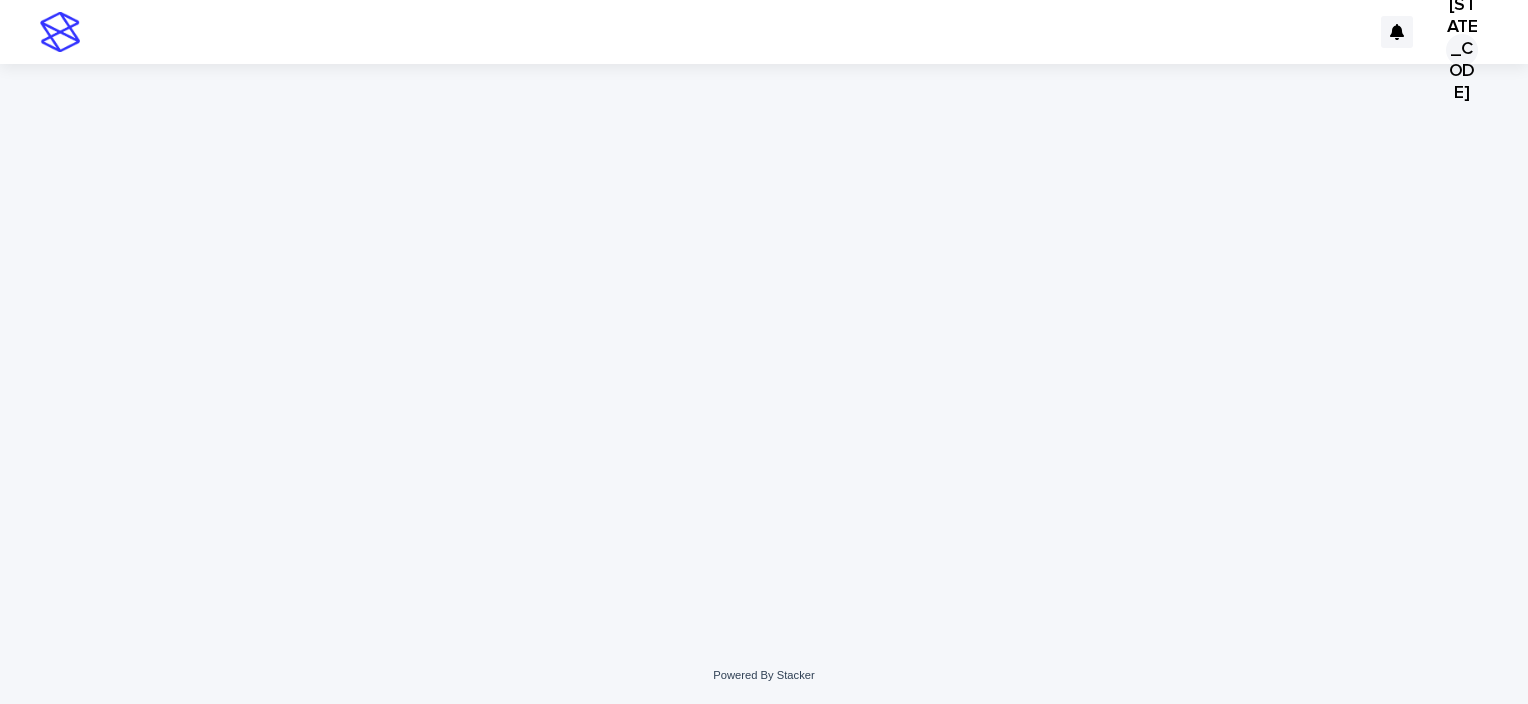 scroll, scrollTop: 0, scrollLeft: 0, axis: both 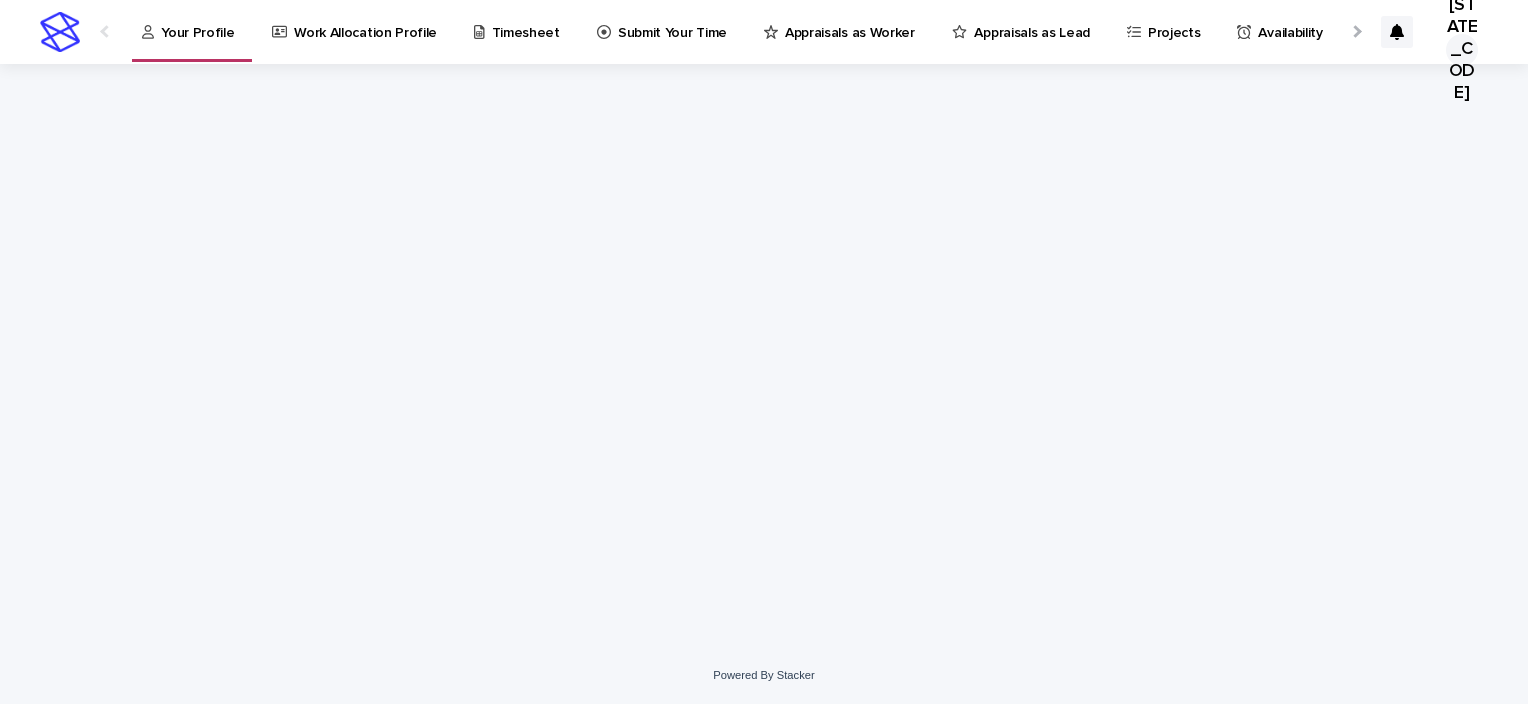 click on "Timesheet" at bounding box center (520, 31) 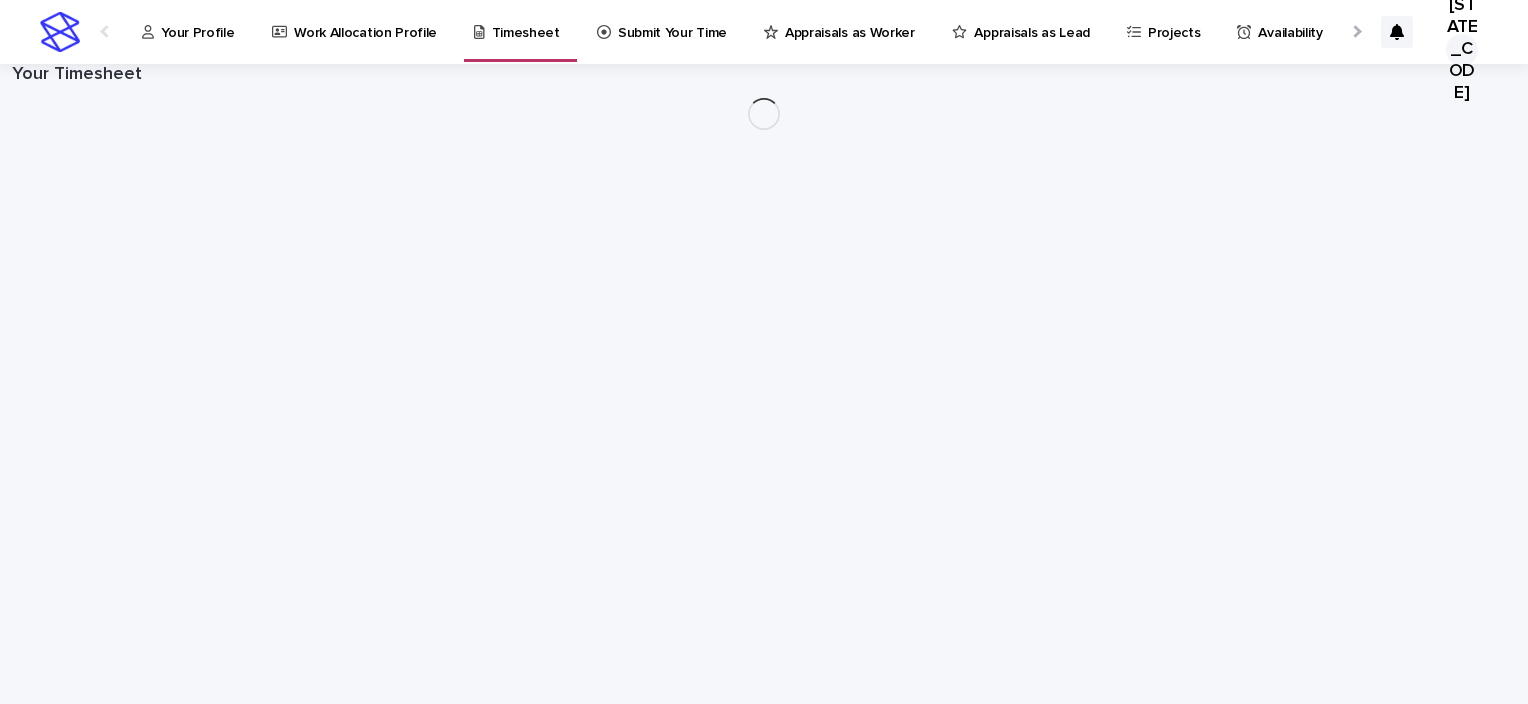 click on "Timesheet" at bounding box center [520, 29] 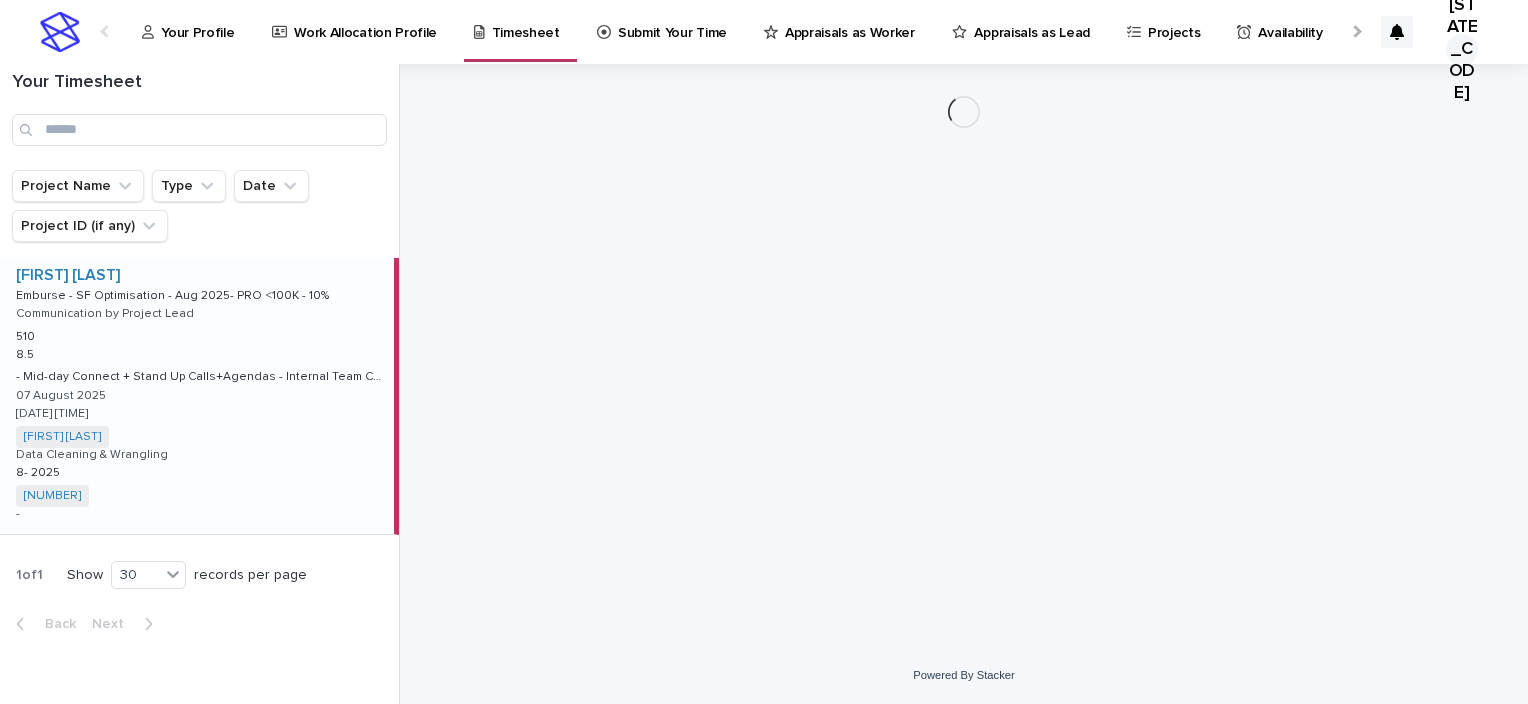 click on "Kainat Asim   Emburse - SF Optimisation - Aug 2025- PRO <100K - 10% Emburse - SF Optimisation - Aug 2025- PRO <100K - 10%   Communication by Project Lead 510 510   8.5 8.5   - Mid-day Connect + Stand Up Calls+Agendas
- Internal Team Communication - Ongoing Communication (Slack Comm, Follow ups, Progress Tracking Queries, Date issues, Edit access glitches, SKUs  issues) - Mid-day Connect + Stand Up Calls+Agendas
- Internal Team Communication - Ongoing Communication (Slack Comm, Follow ups, Progress Tracking Queries, Date issues, Edit access glitches, SKUs  issues)   07 August 2025 06 August 2025 02:55 pm Kainat Asim   + 0 Data Cleaning & Wrangling 8- 2025 8- 2025   3987   + 0 -" at bounding box center [197, 396] 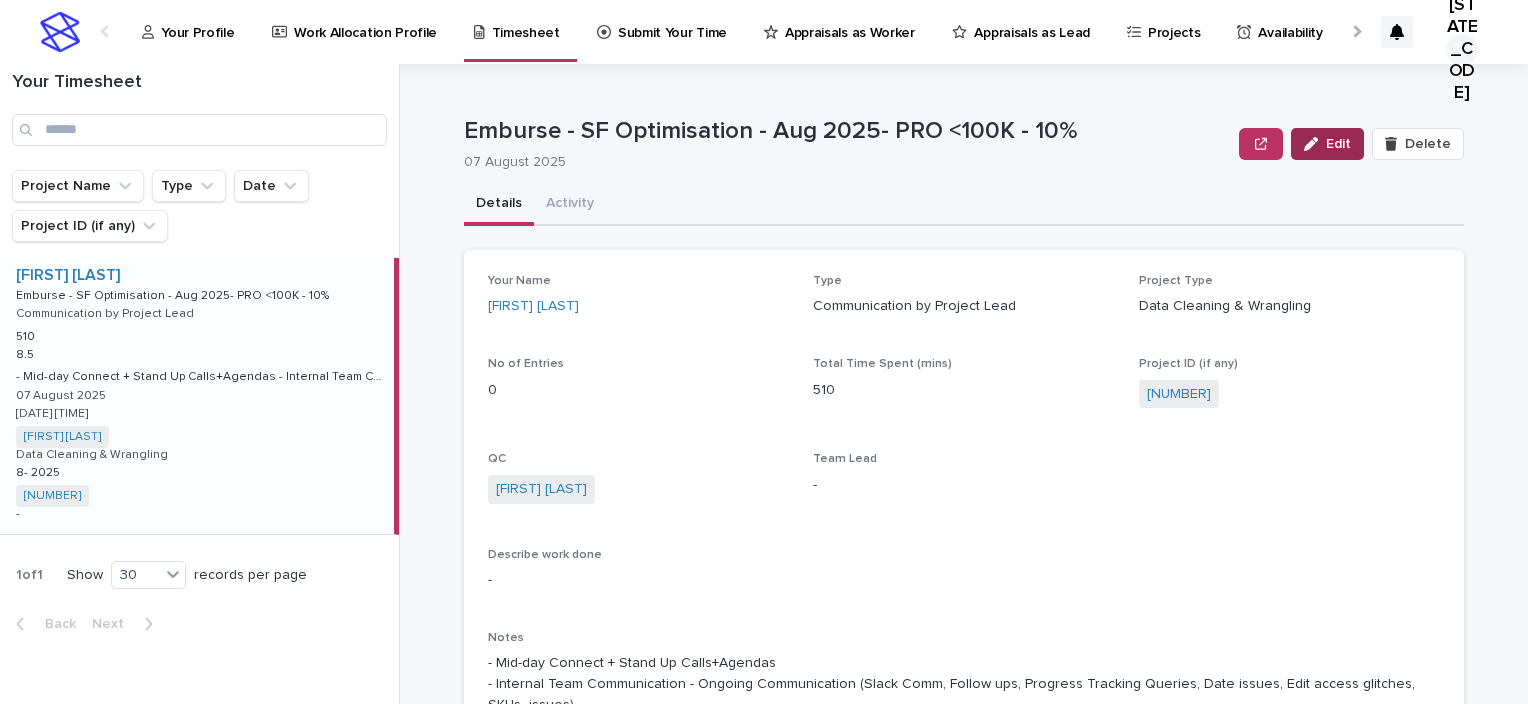 click on "Edit" at bounding box center (1338, 144) 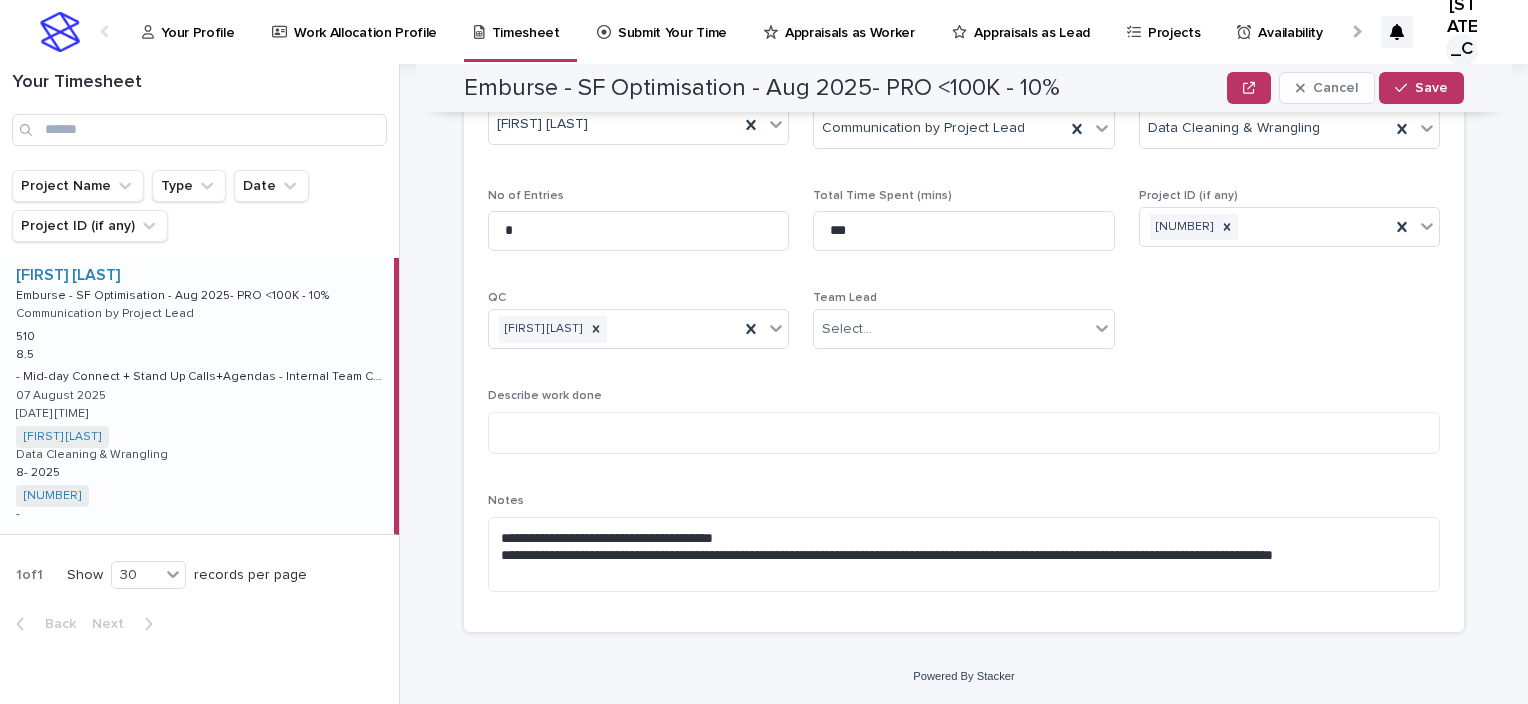 scroll, scrollTop: 0, scrollLeft: 0, axis: both 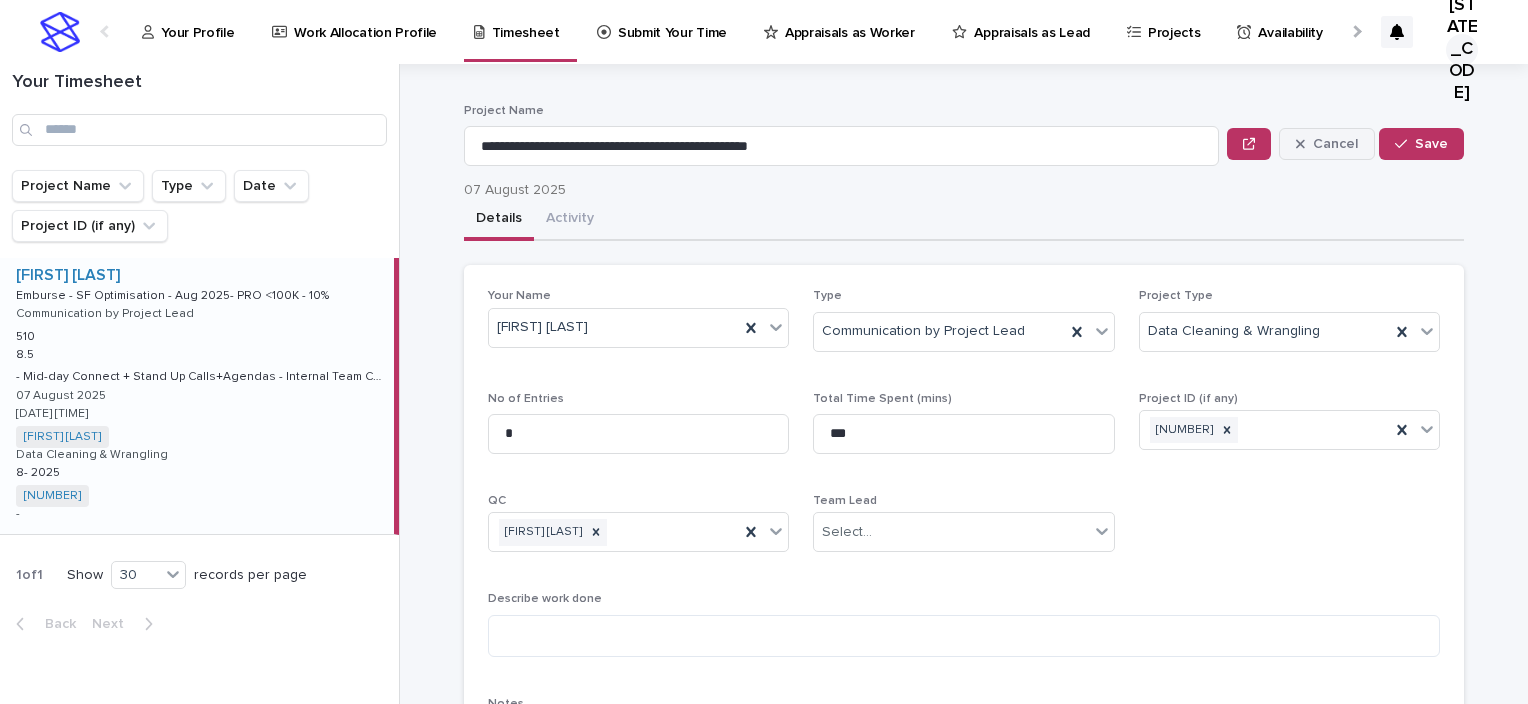 click on "Cancel" at bounding box center [1327, 144] 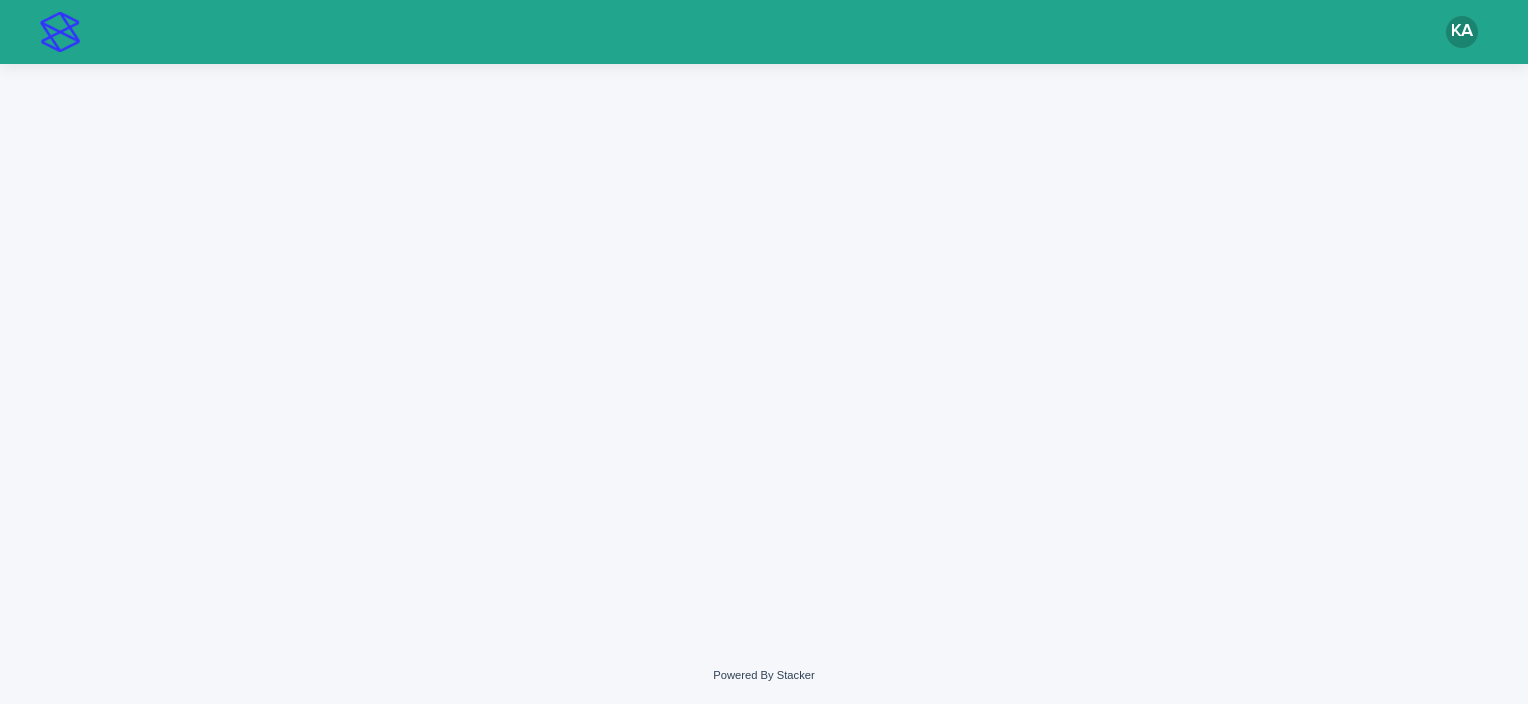 scroll, scrollTop: 0, scrollLeft: 0, axis: both 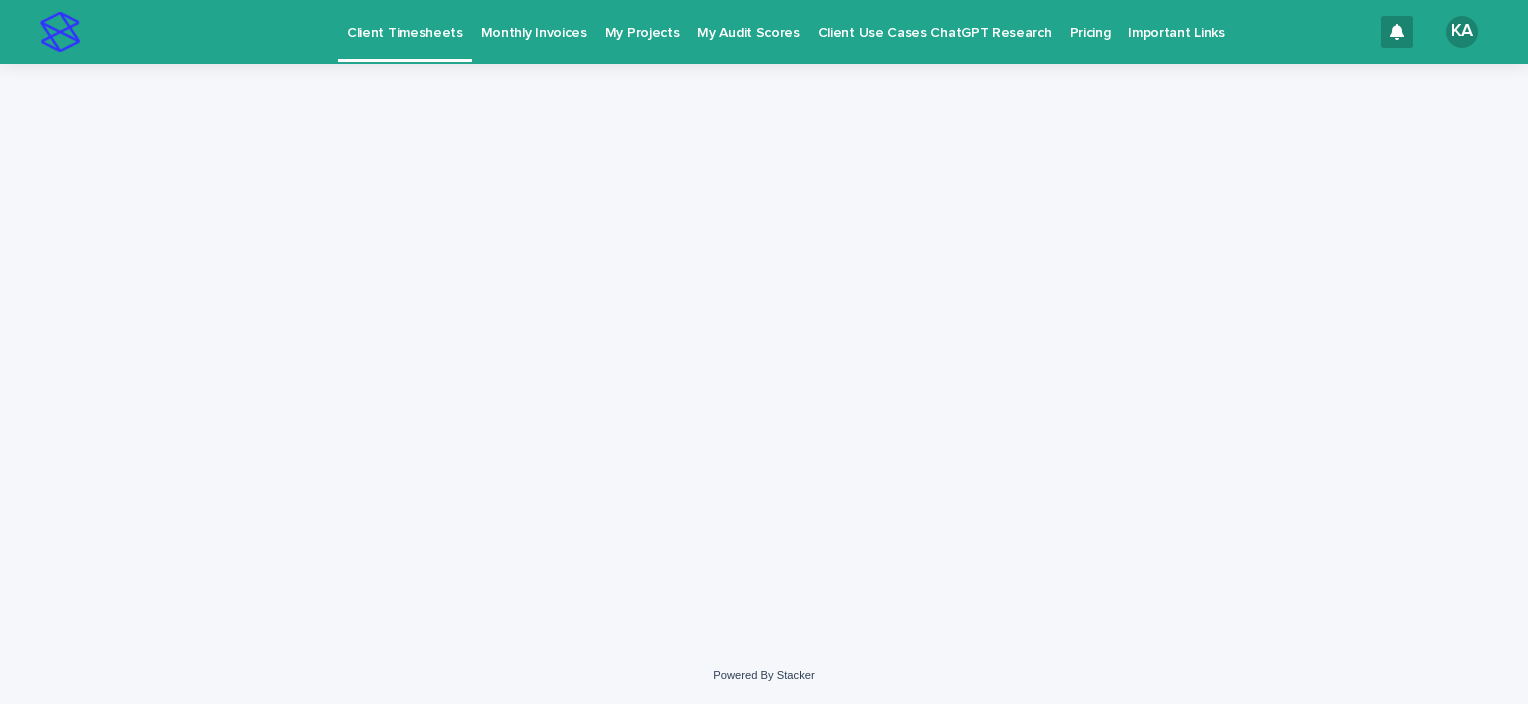 click on "Client Timesheets" at bounding box center (405, 29) 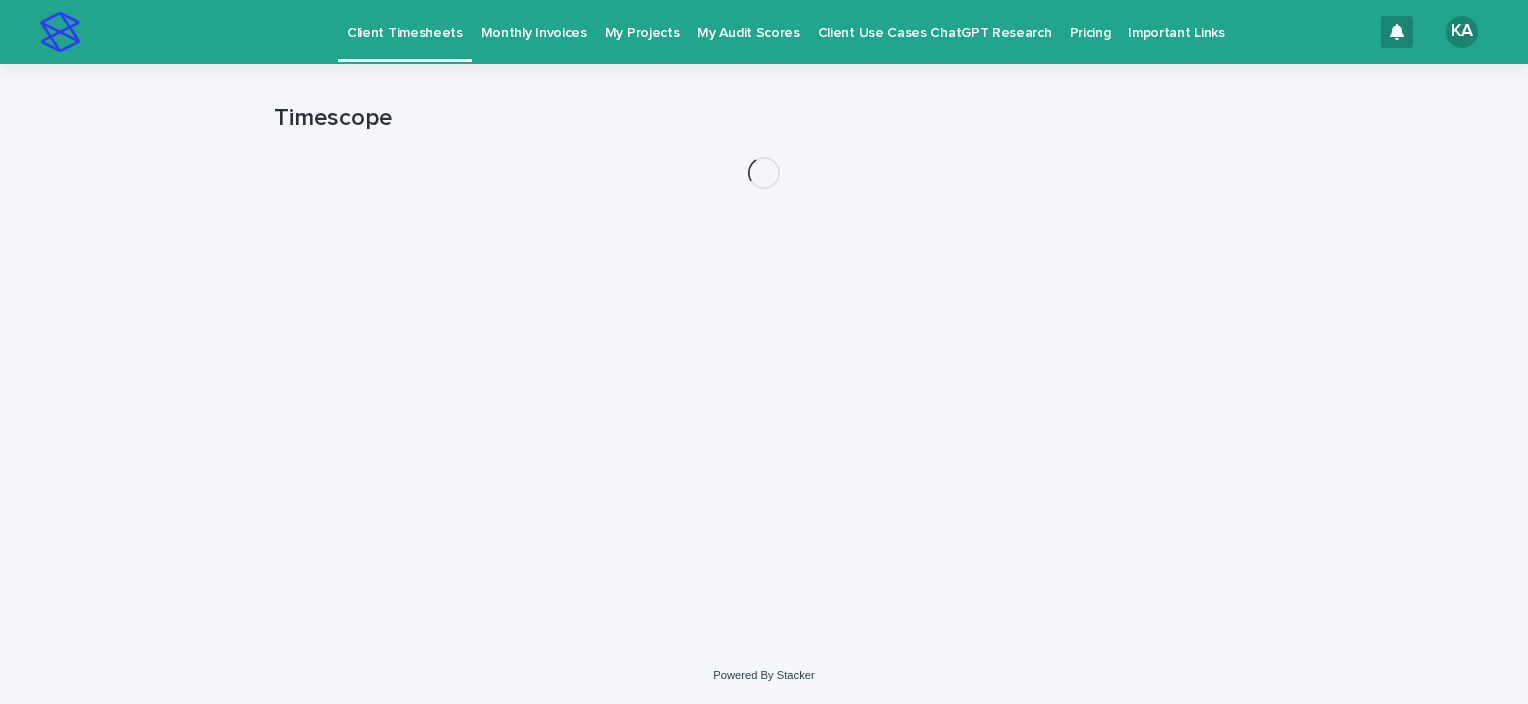 click on "Loading... Saving… Loading... Saving… Timescope" at bounding box center (764, 330) 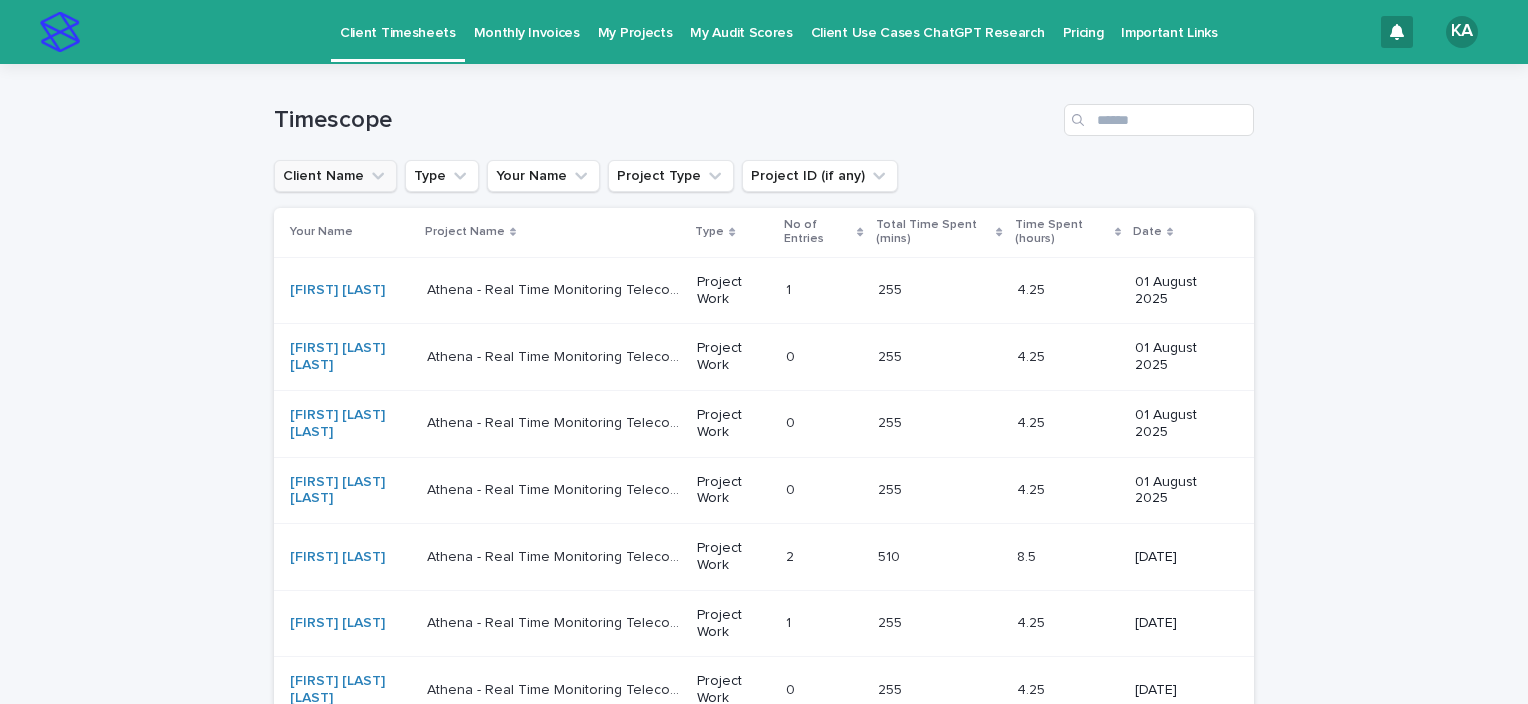 click on "Client Name" at bounding box center (335, 176) 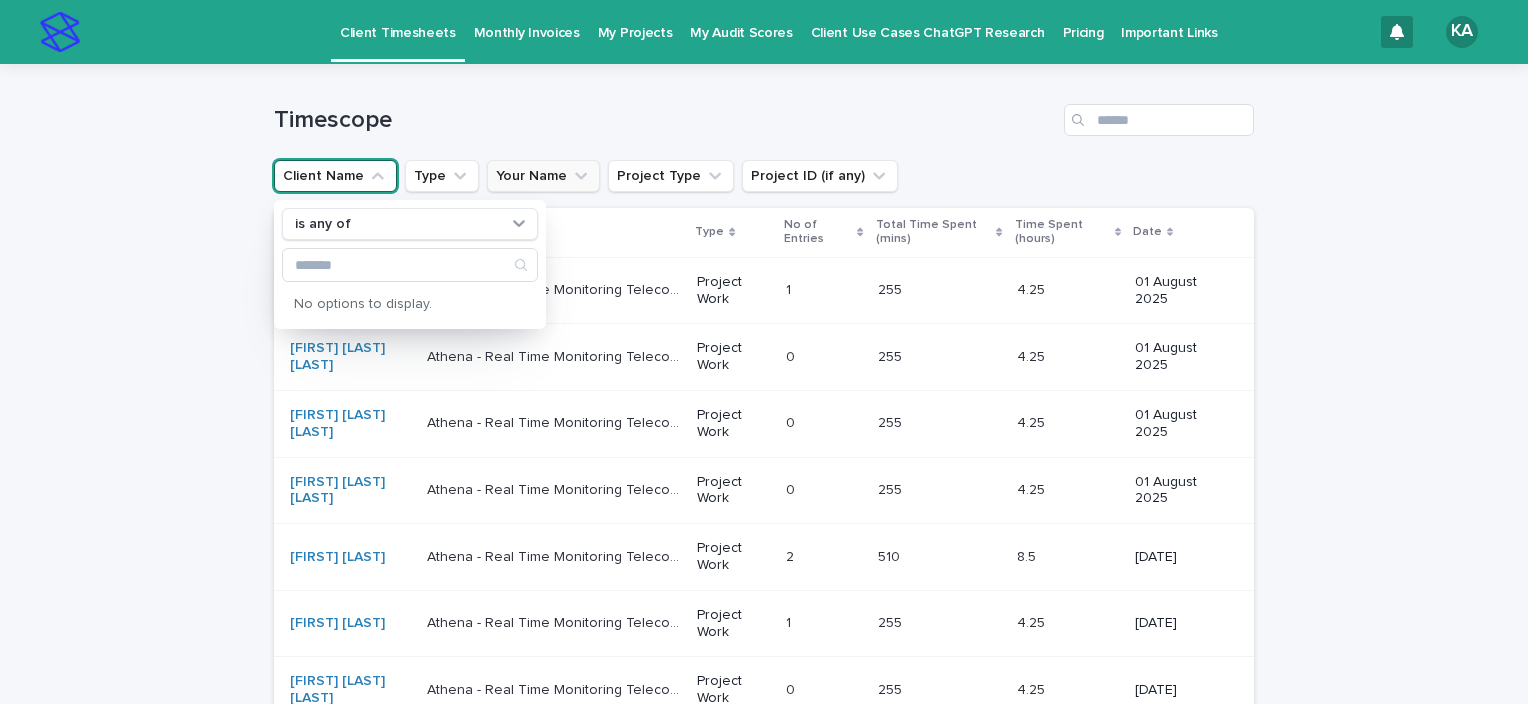click on "Your Name" at bounding box center [543, 176] 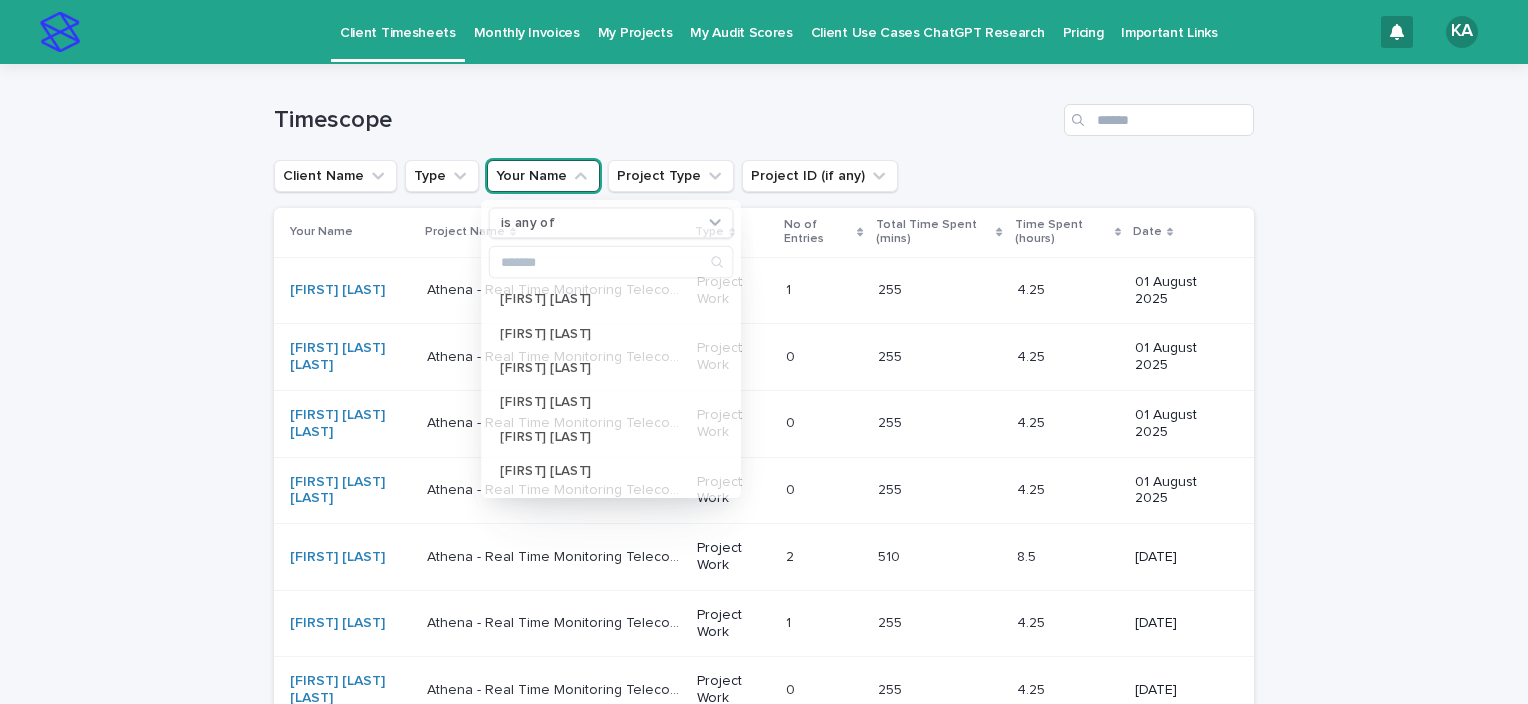click on "Your Name" at bounding box center [543, 176] 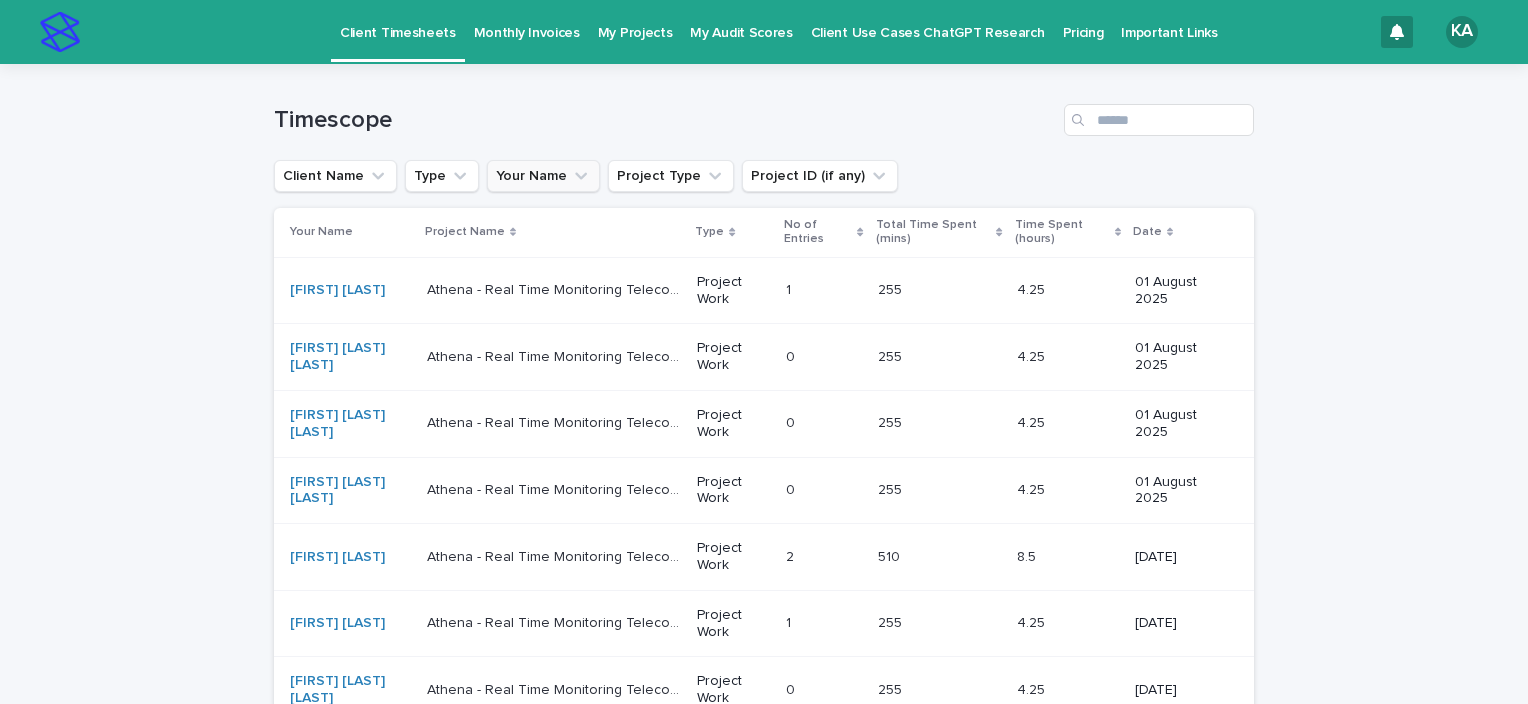 click on "Your Name" at bounding box center [543, 176] 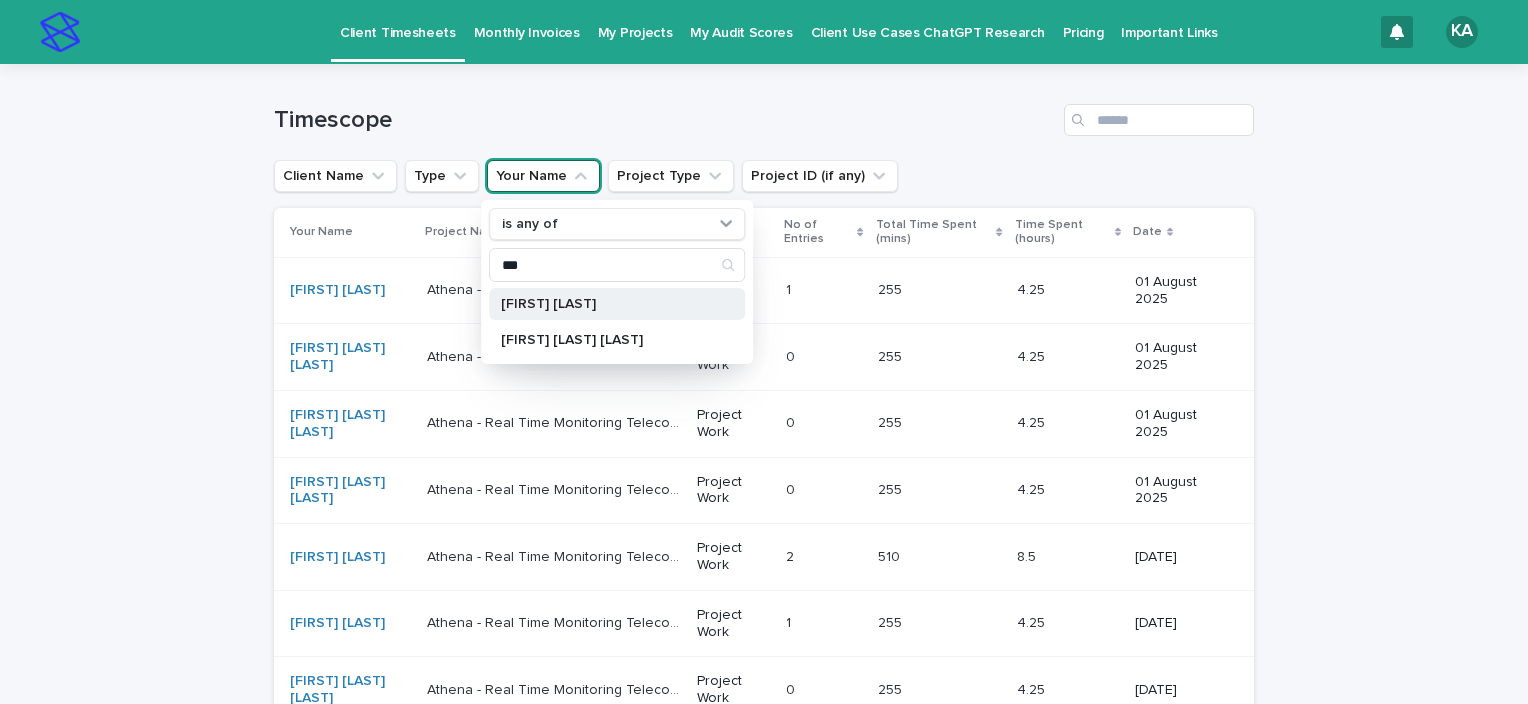 type on "***" 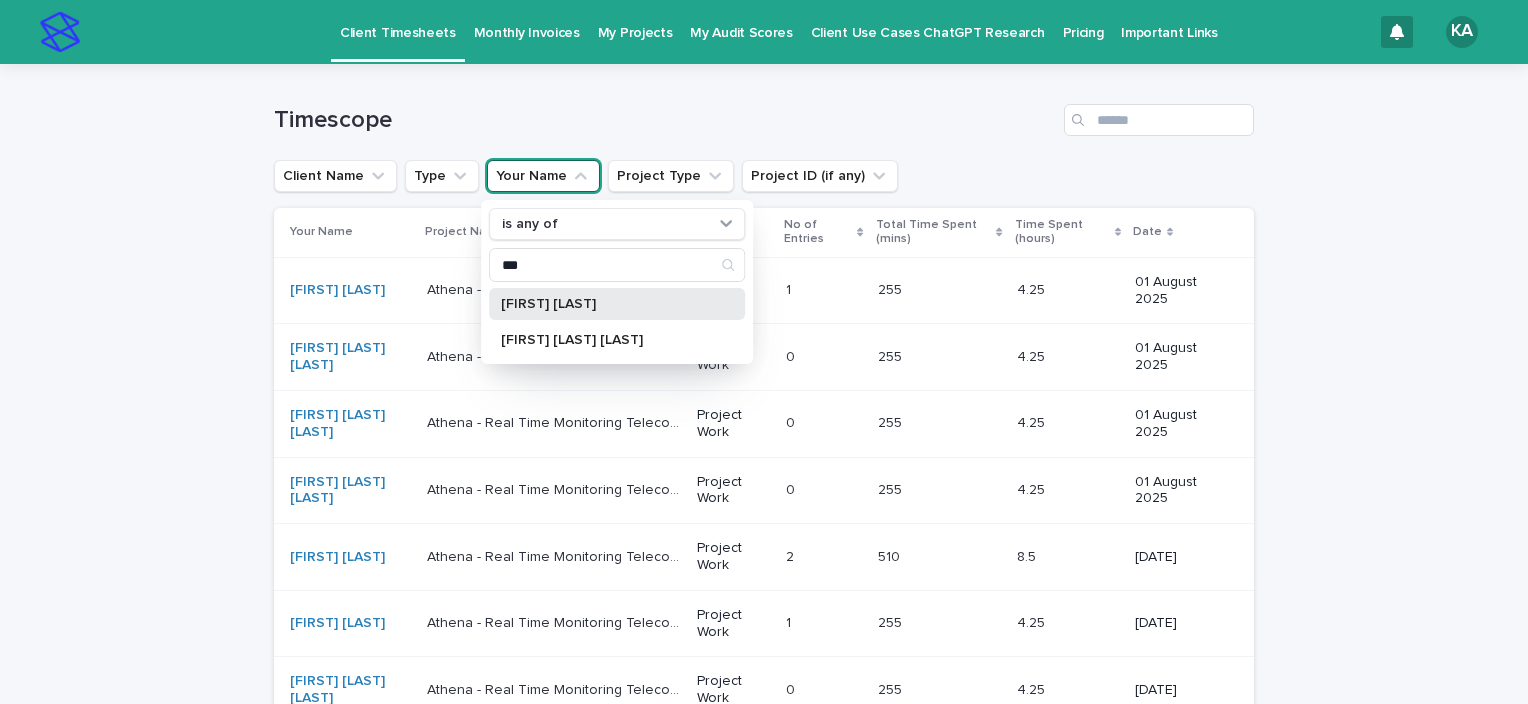 click on "[FIRST] [LAST]" at bounding box center (617, 304) 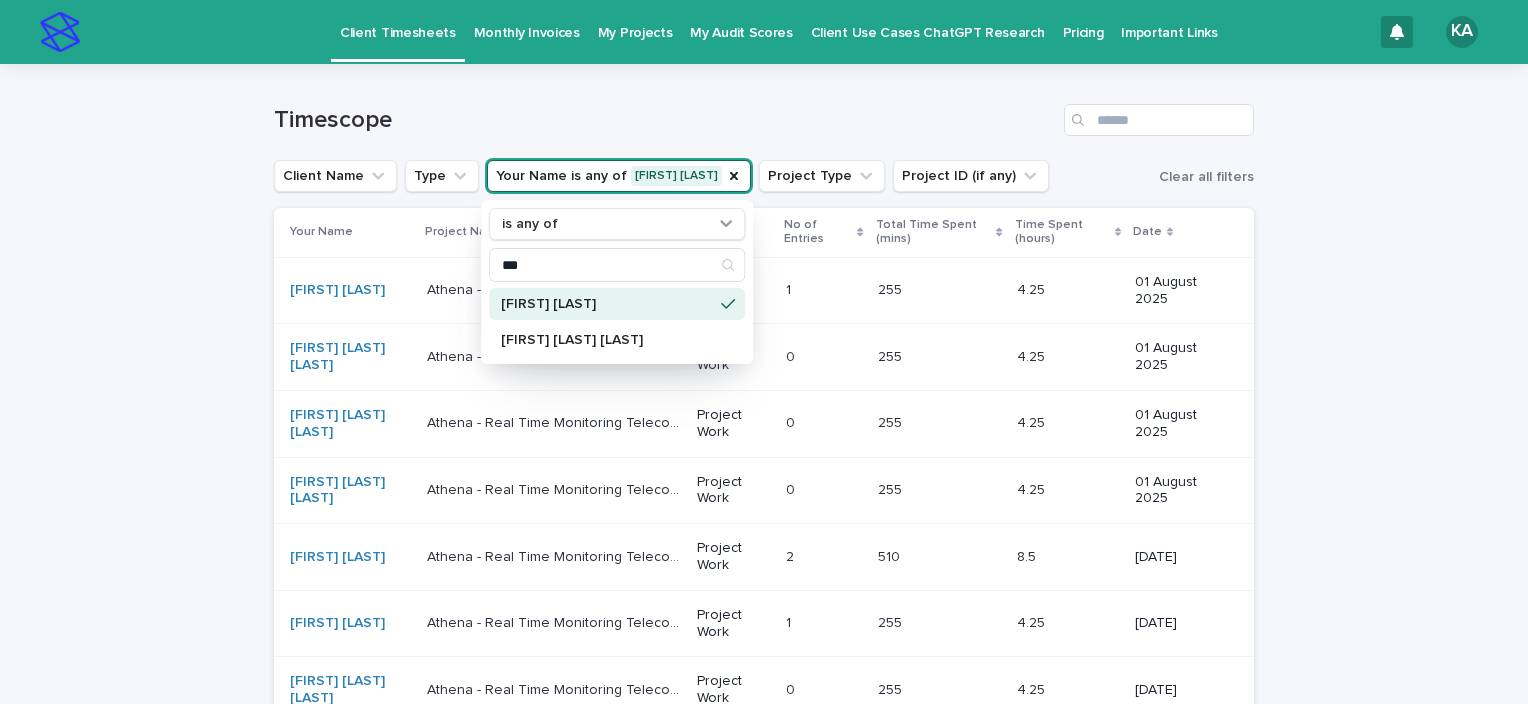 click on "Timescope" at bounding box center [764, 112] 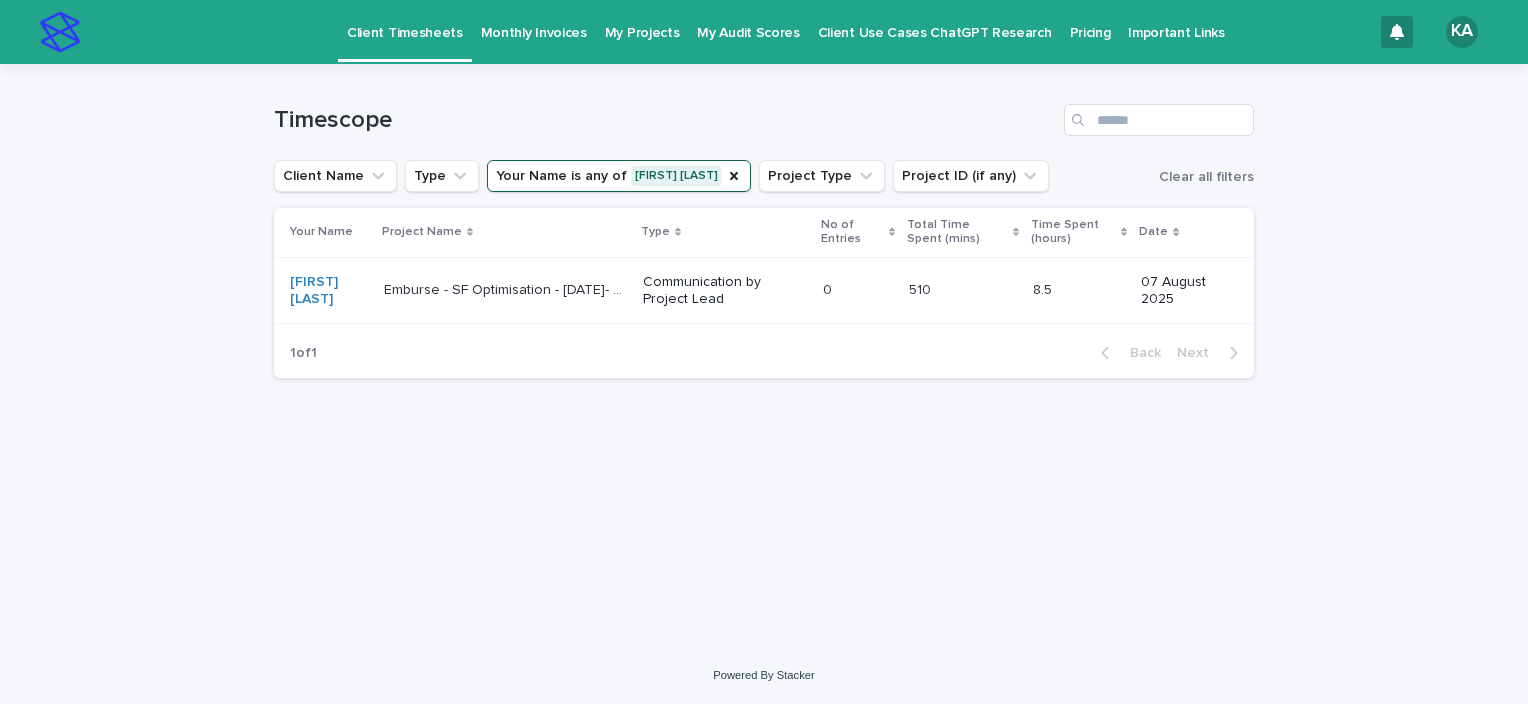 click on "Emburse - SF Optimisation - Aug 2025- PRO <100K - 10% Emburse - SF Optimisation - Aug 2025- PRO <100K - 10%" at bounding box center [505, 290] 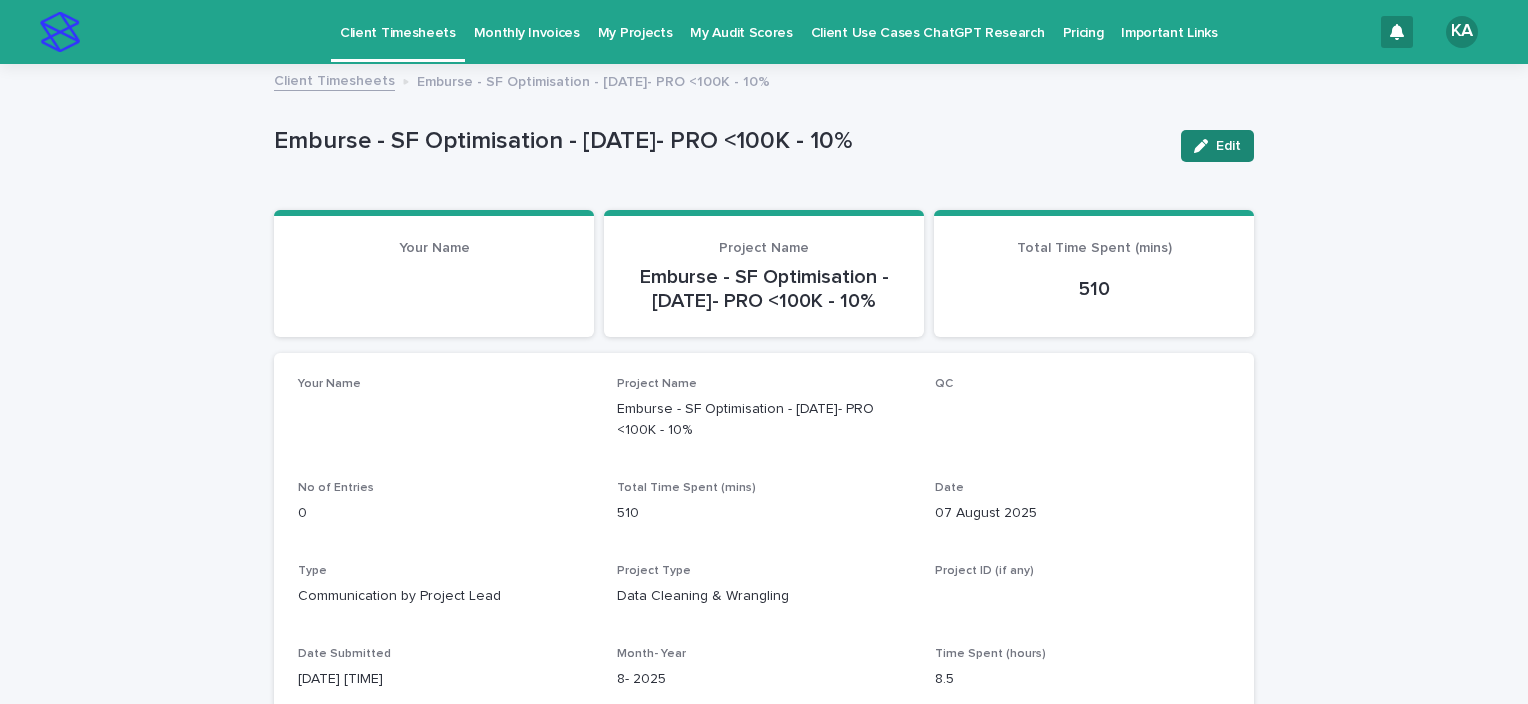 click on "Edit" at bounding box center (1228, 146) 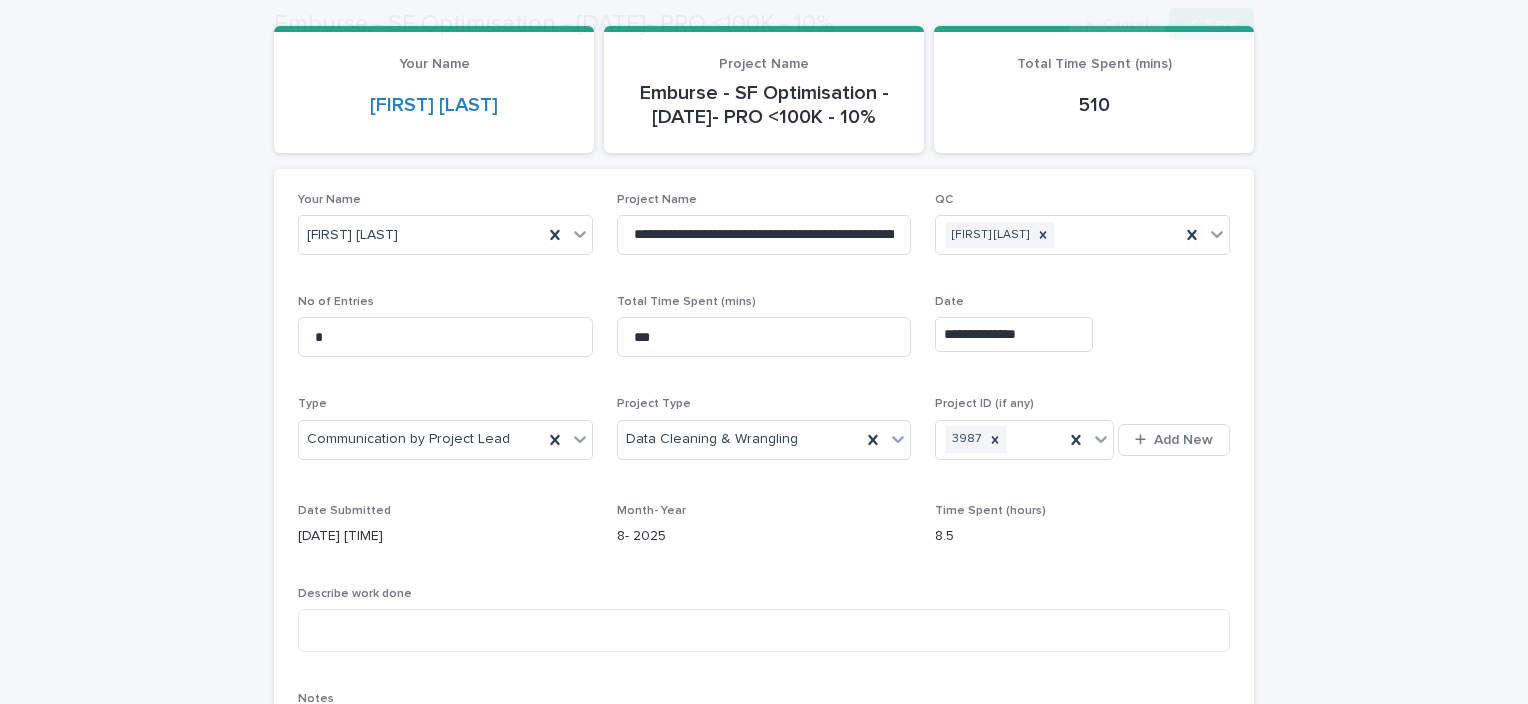 scroll, scrollTop: 228, scrollLeft: 0, axis: vertical 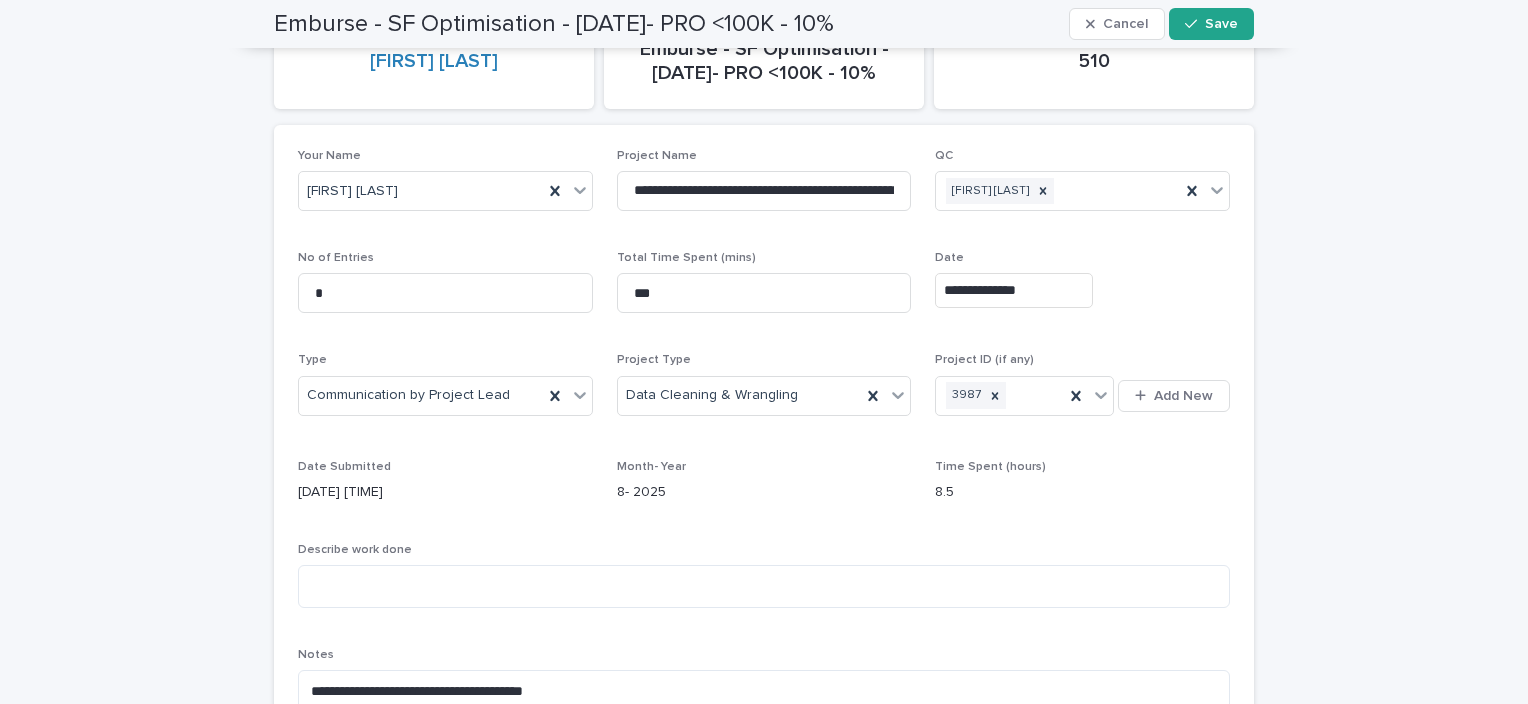 click on "**********" at bounding box center [1014, 290] 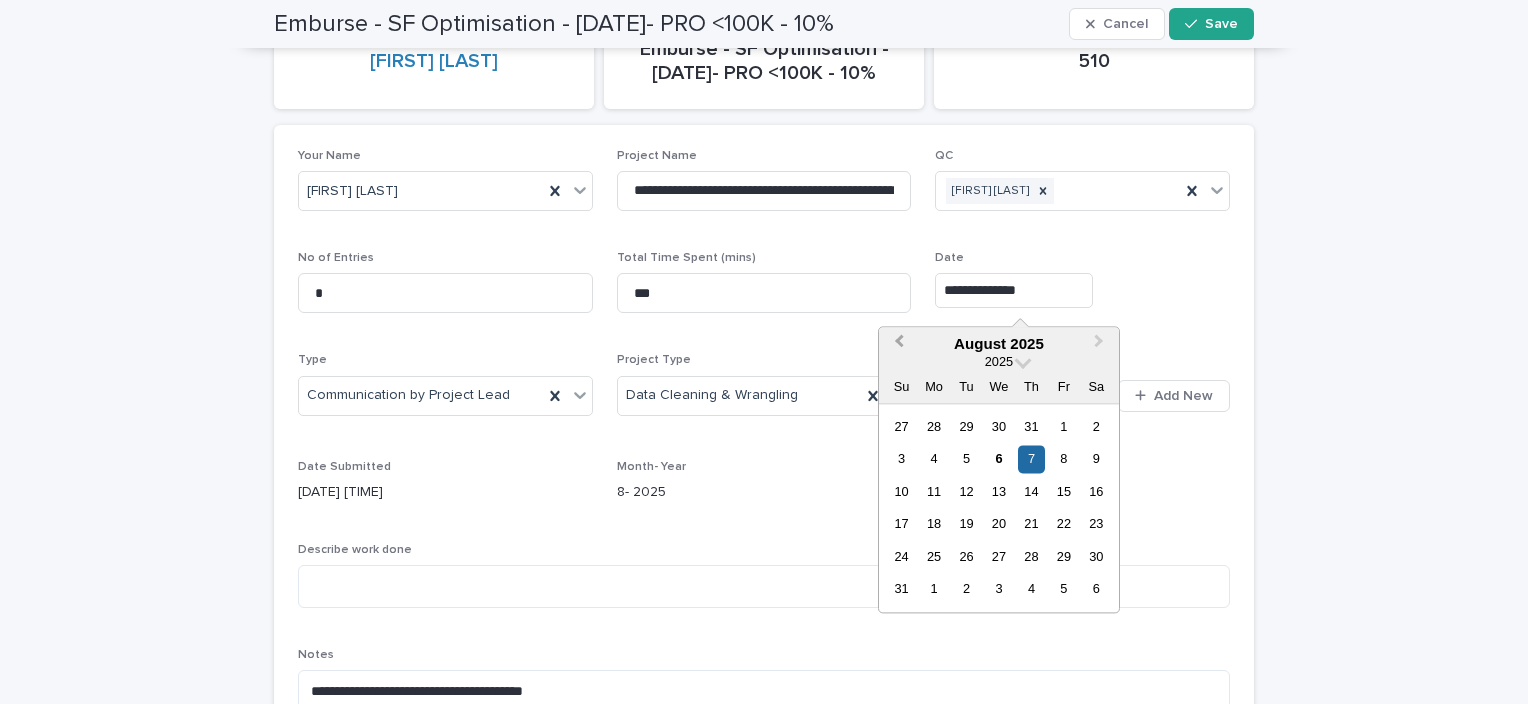 click on "Previous Month" at bounding box center (897, 345) 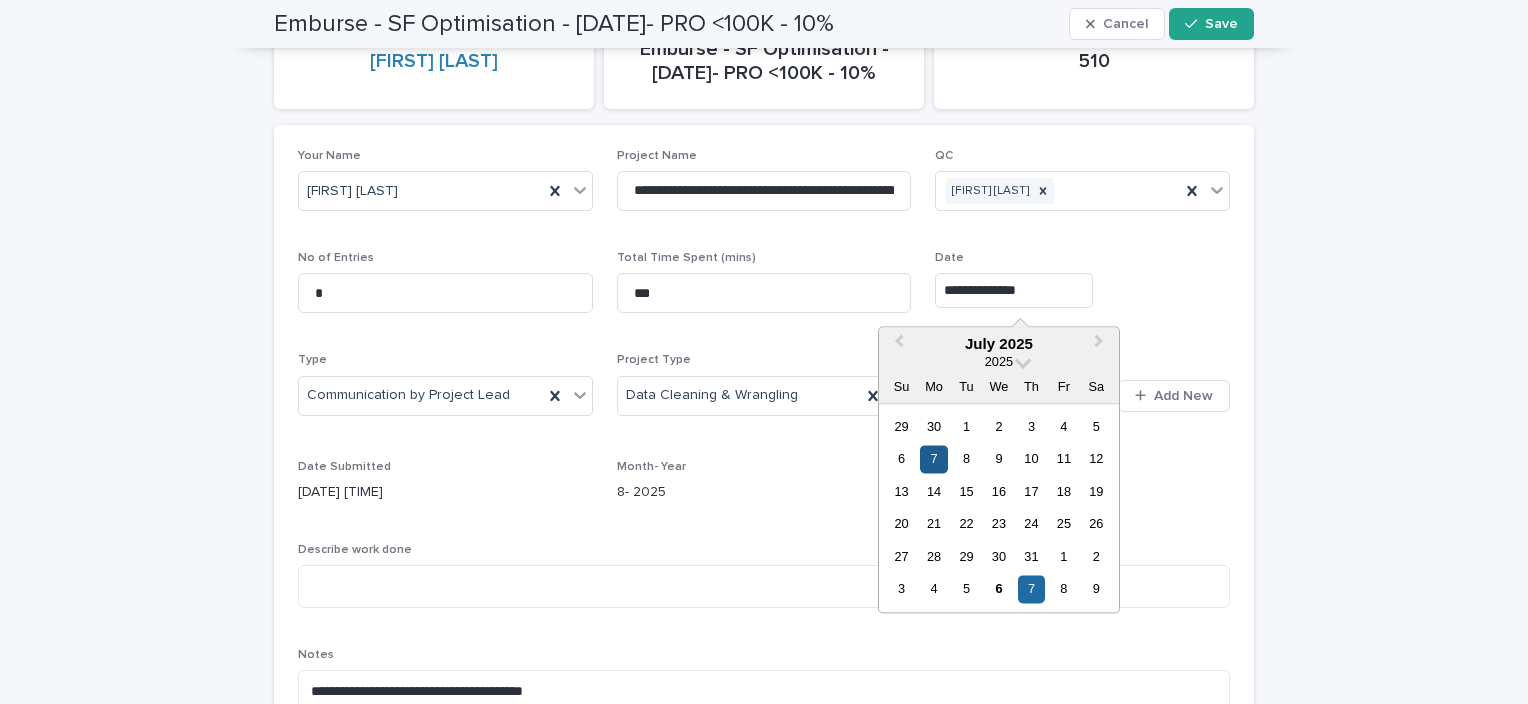 click on "7" at bounding box center (933, 459) 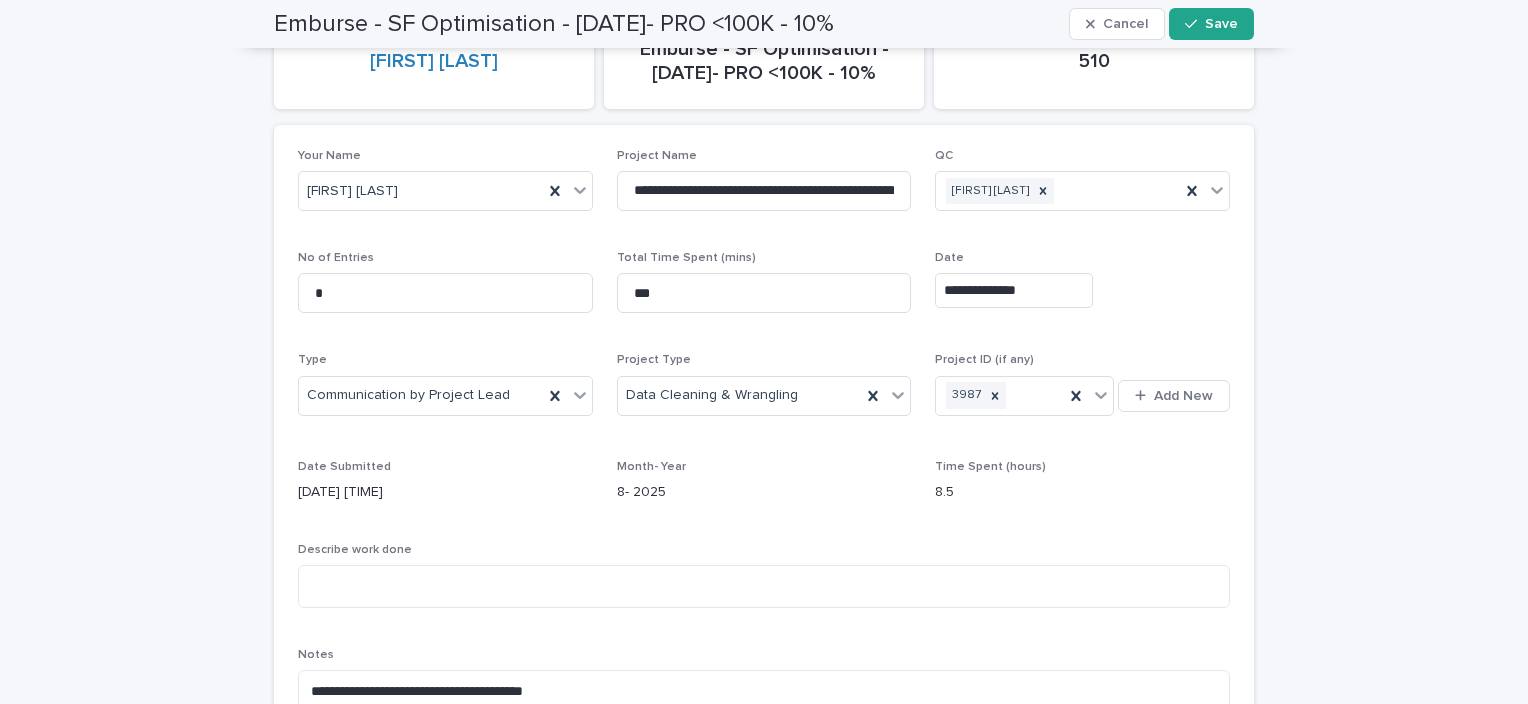 type on "**********" 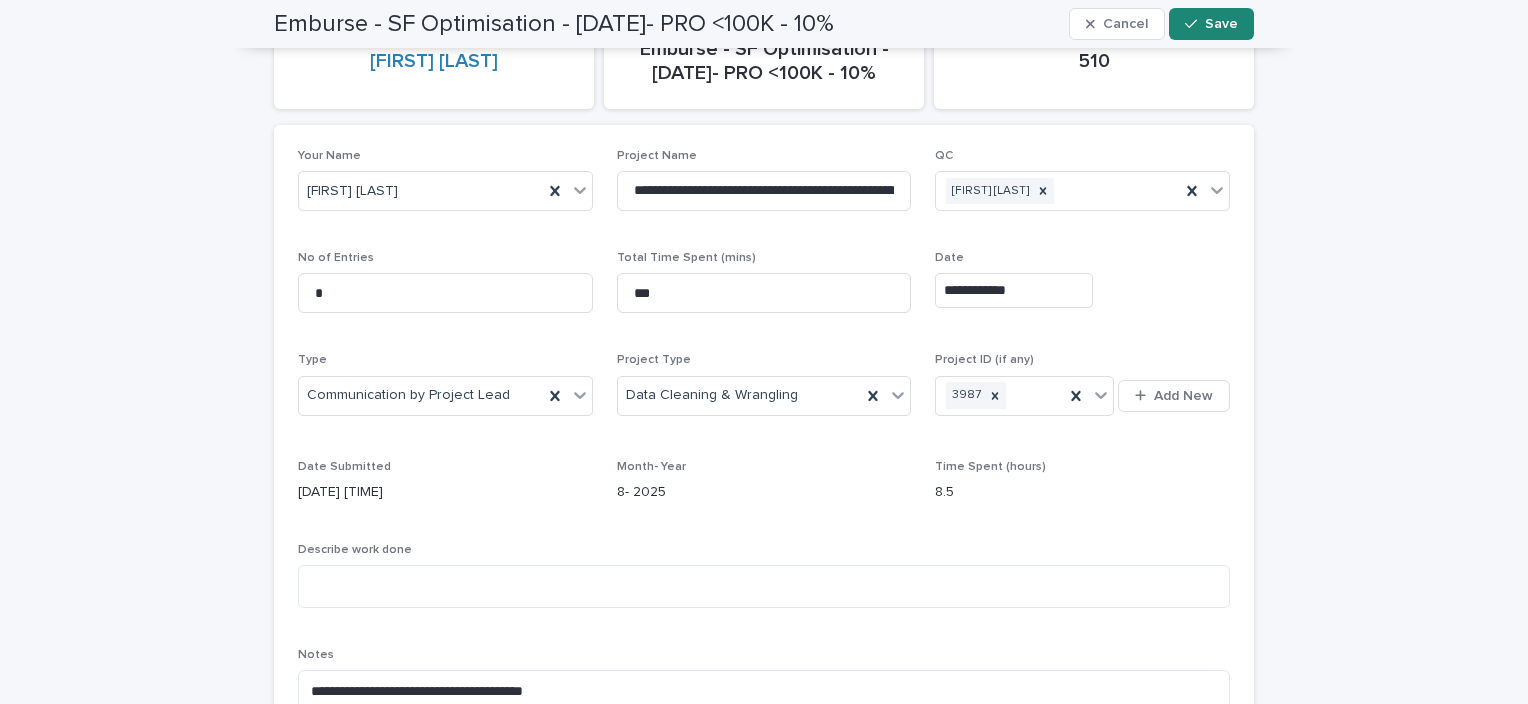 click on "Save" at bounding box center [1211, 24] 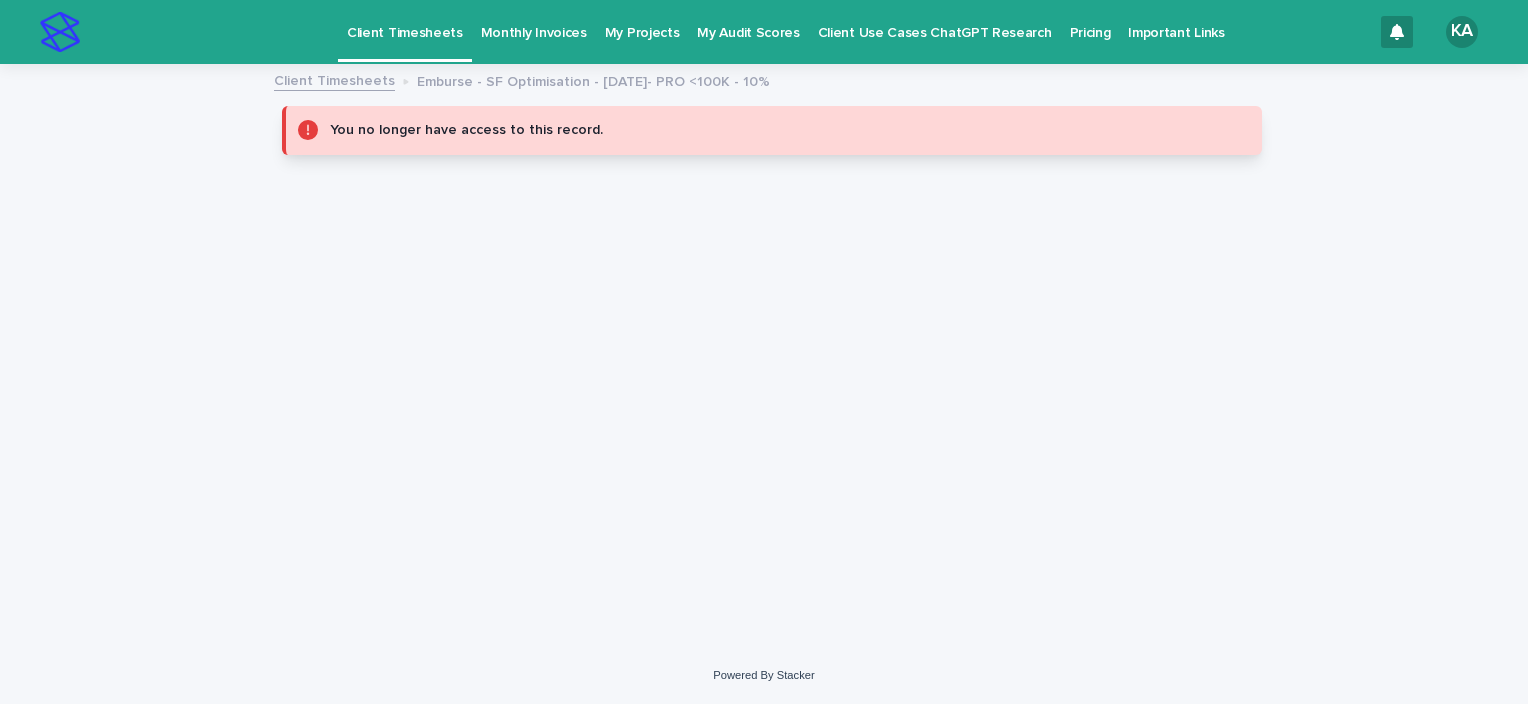 scroll, scrollTop: 0, scrollLeft: 0, axis: both 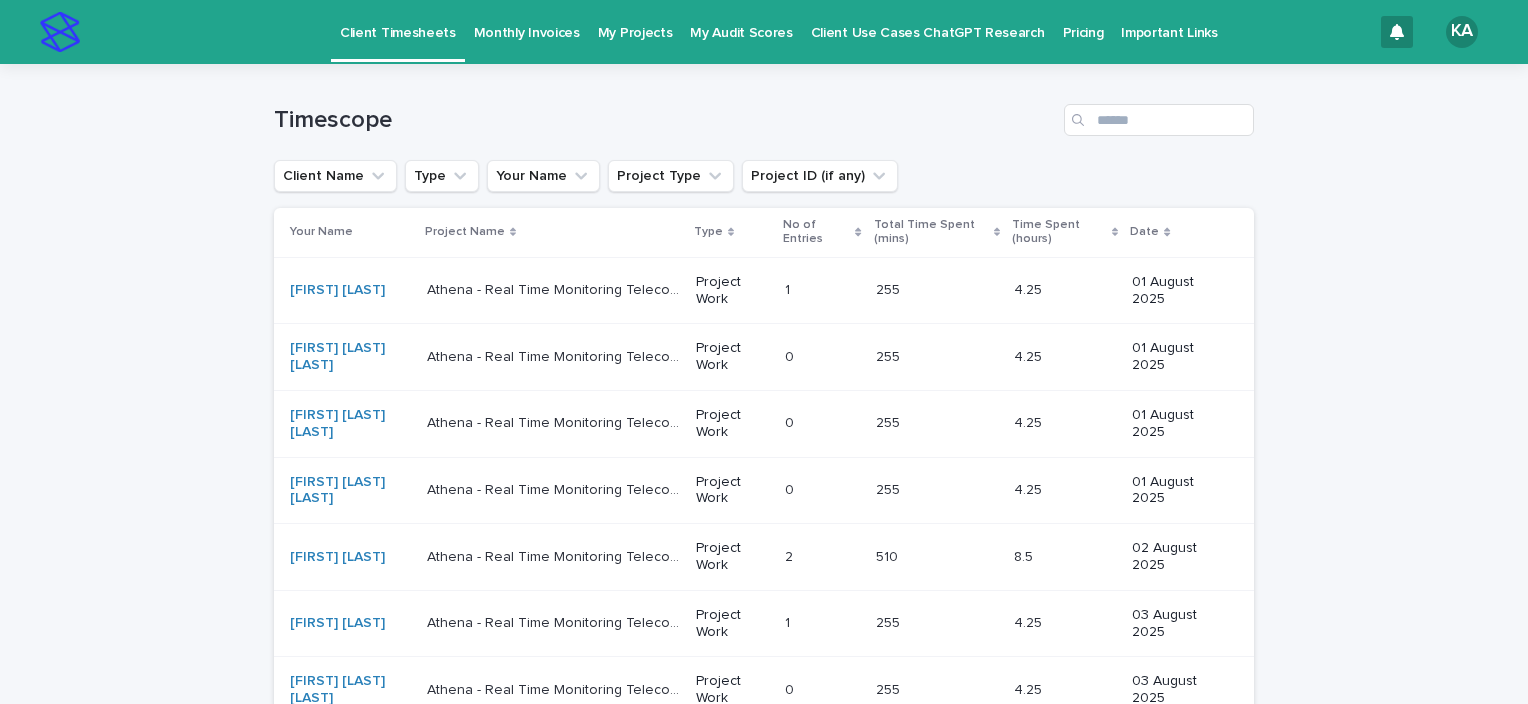 click on "Monthly Invoices" at bounding box center (527, 21) 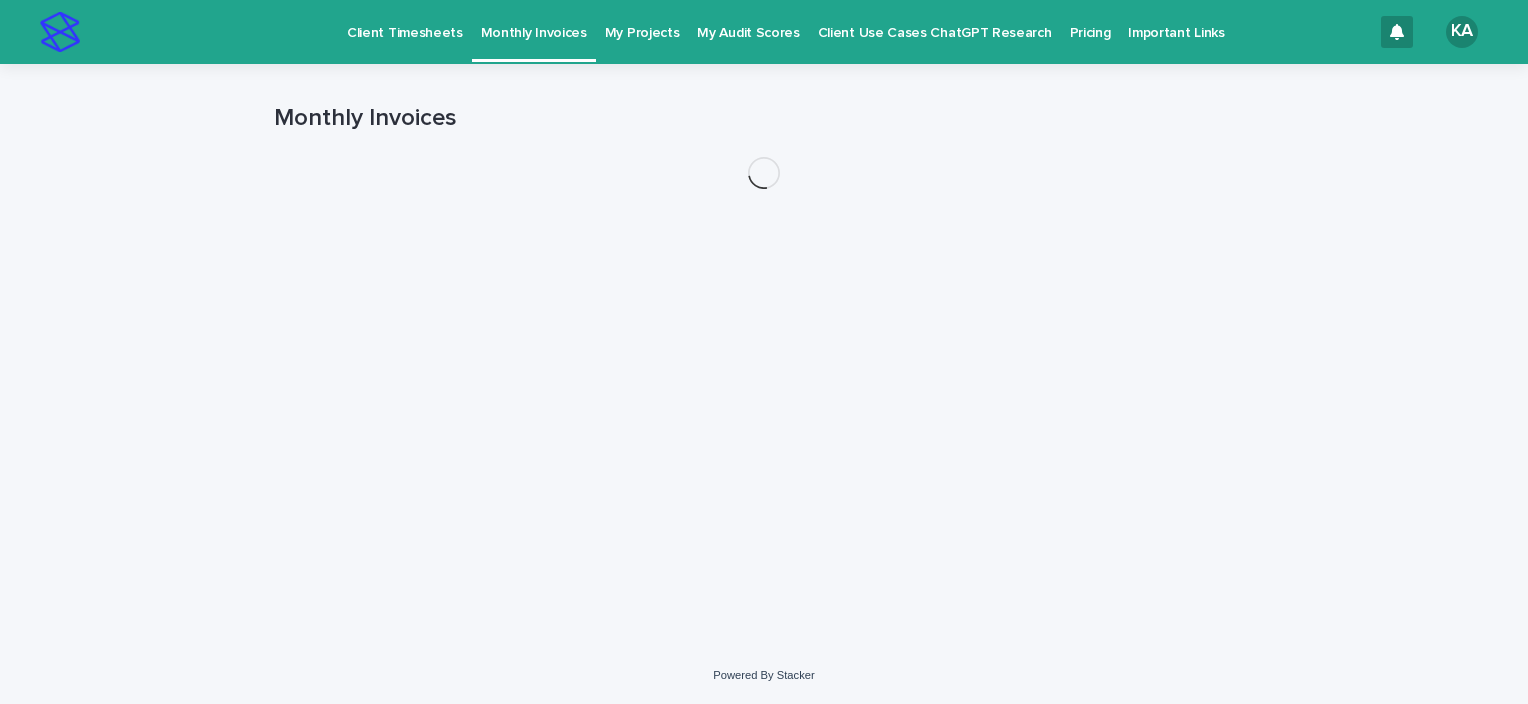 click on "Client Timesheets" at bounding box center (405, 21) 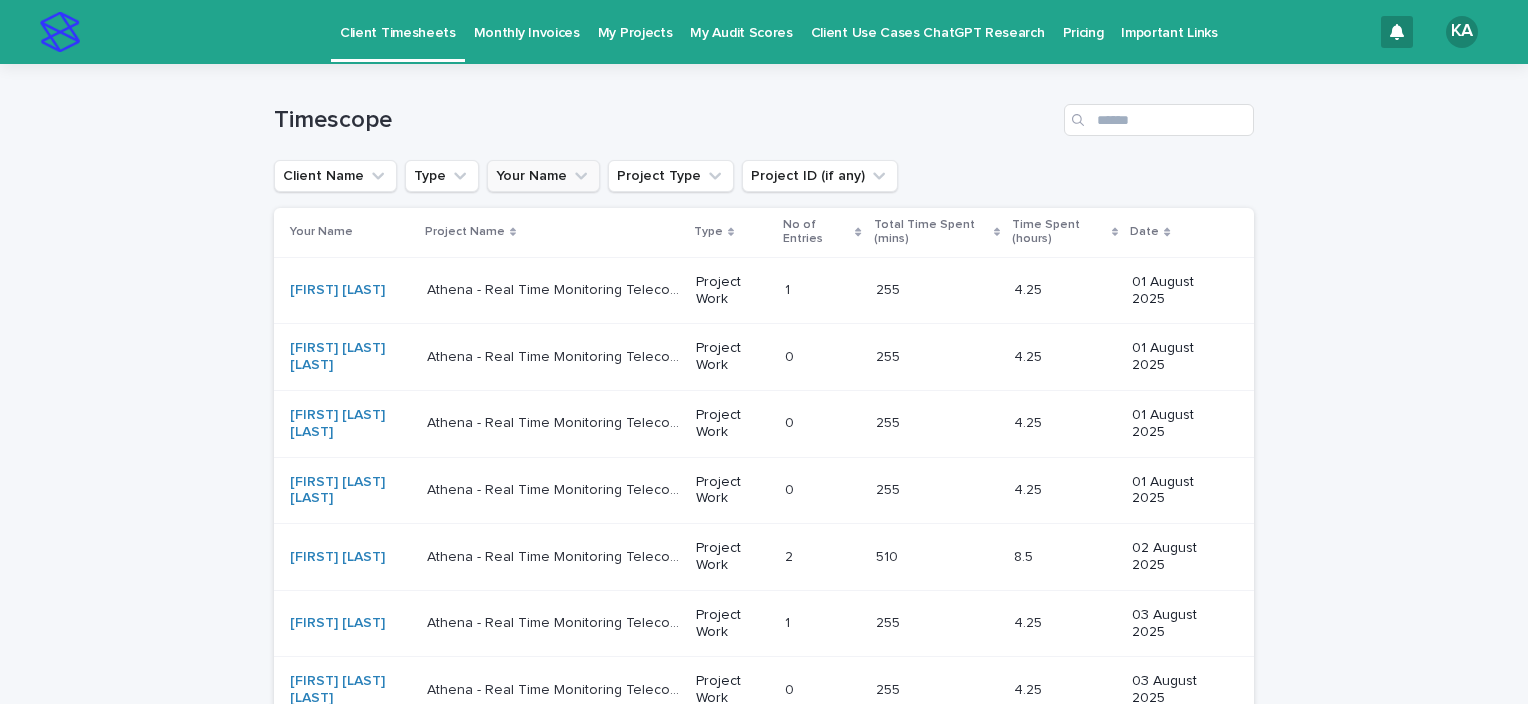 click on "Your Name" at bounding box center [543, 176] 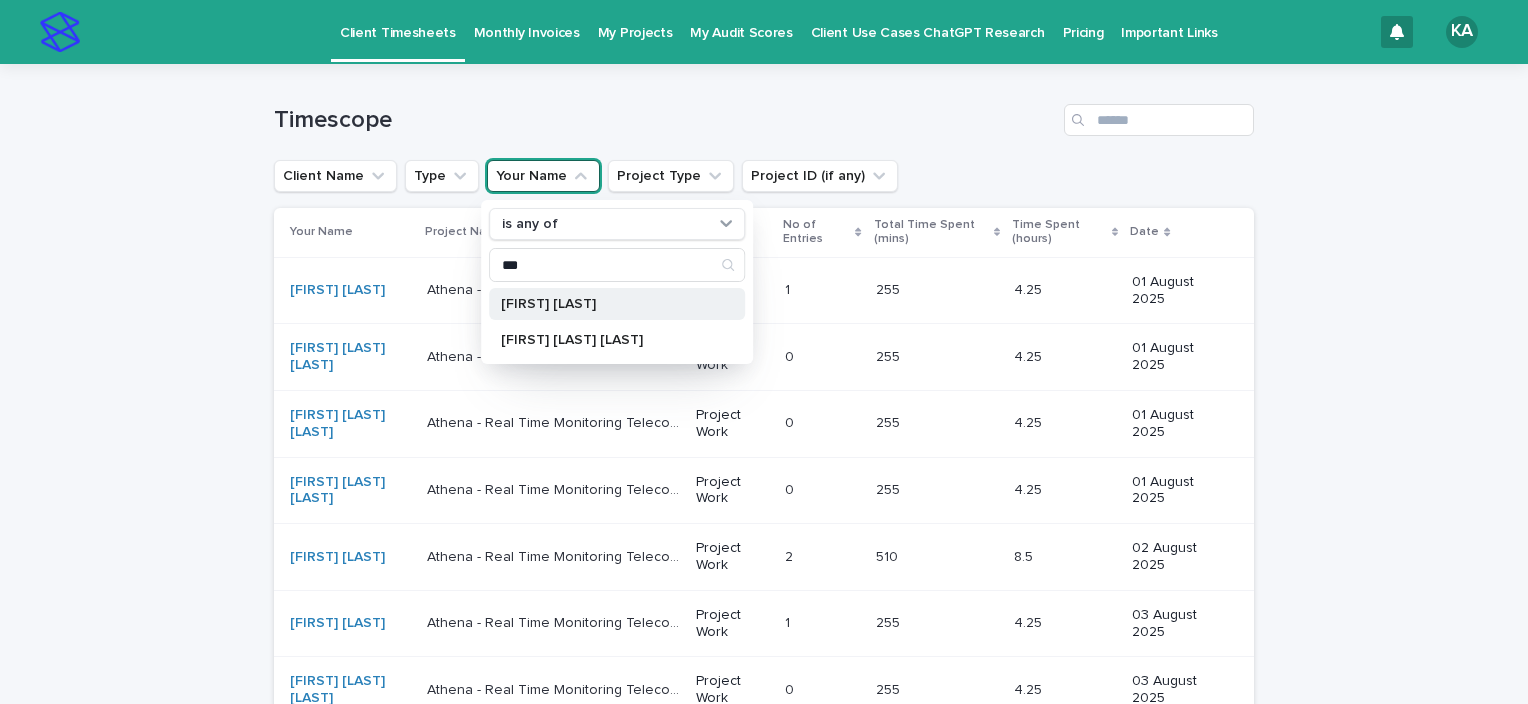 type on "***" 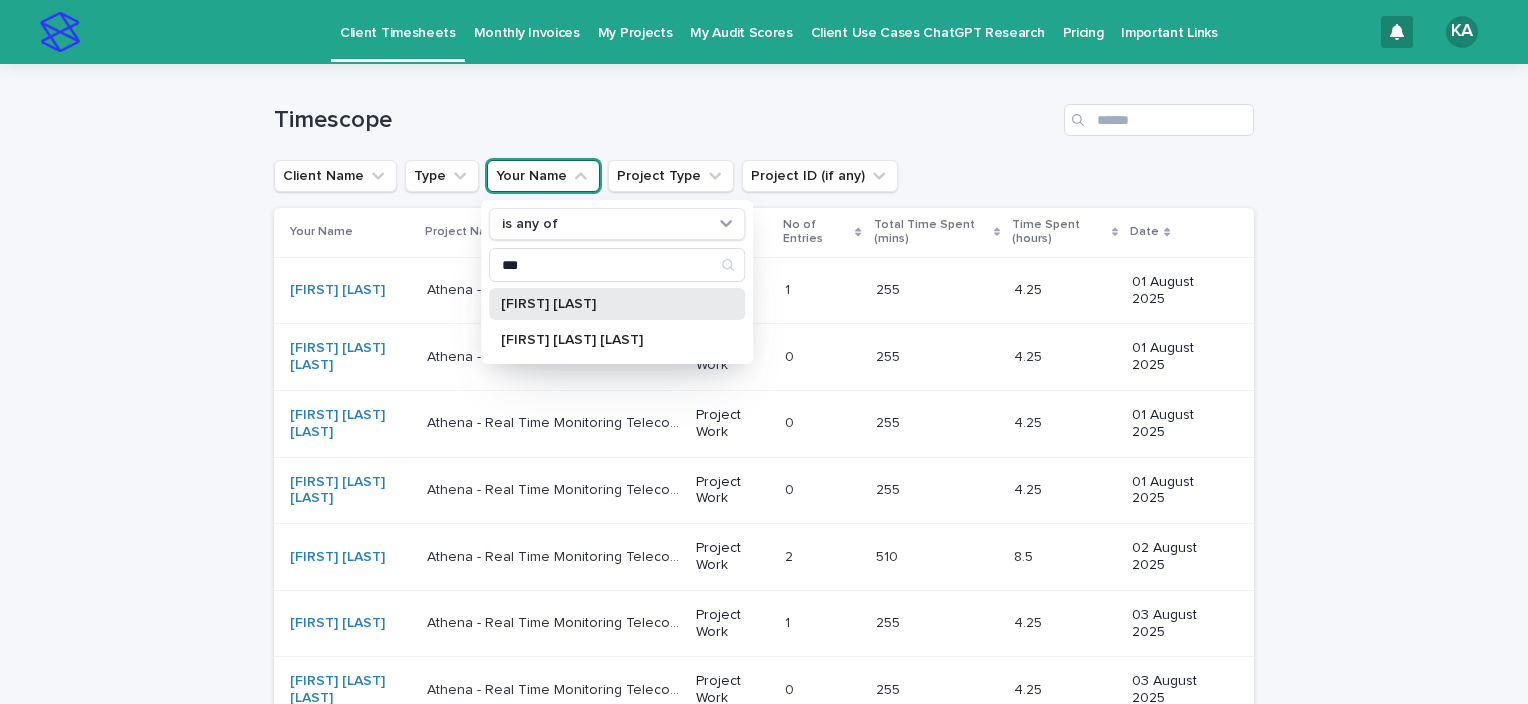 click on "[FIRST] [LAST]" at bounding box center (607, 304) 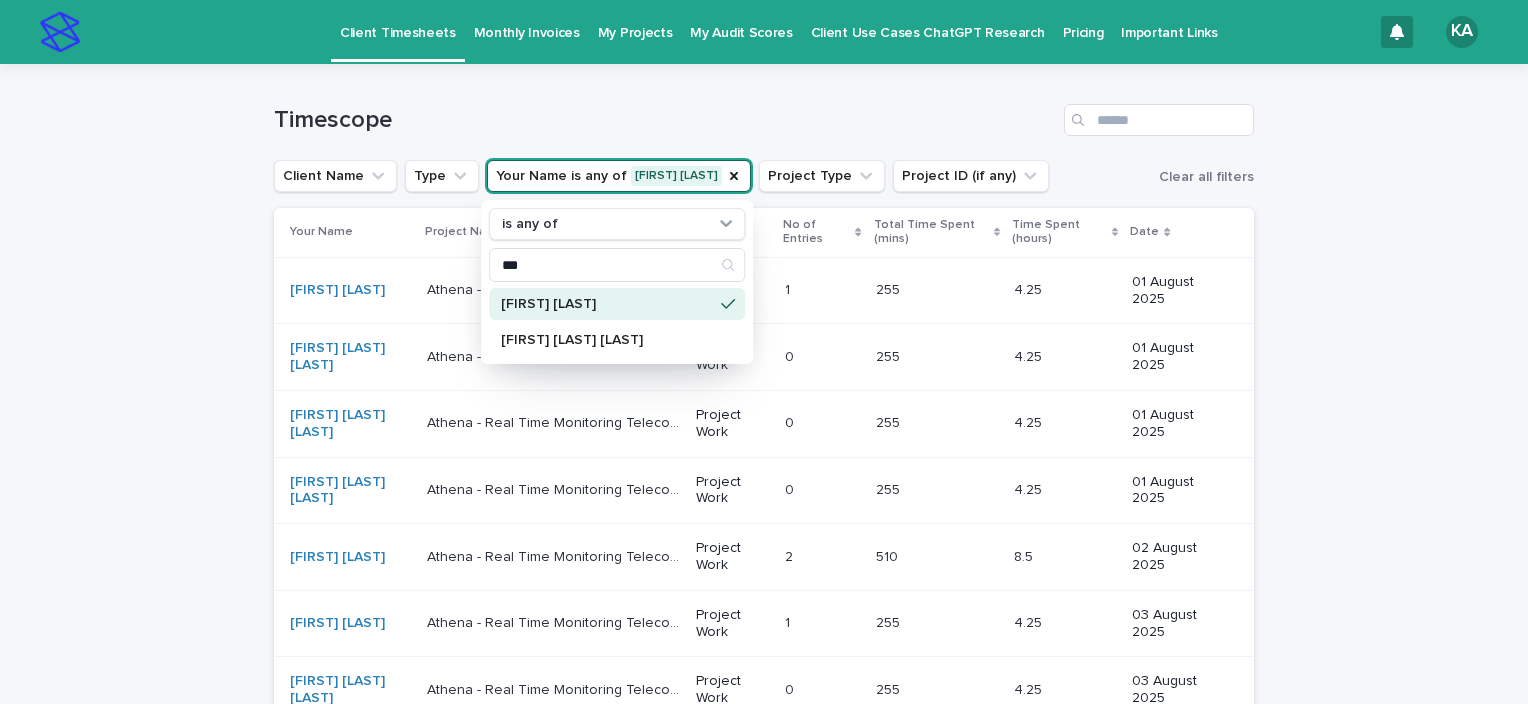 click on "Timescope" at bounding box center [665, 120] 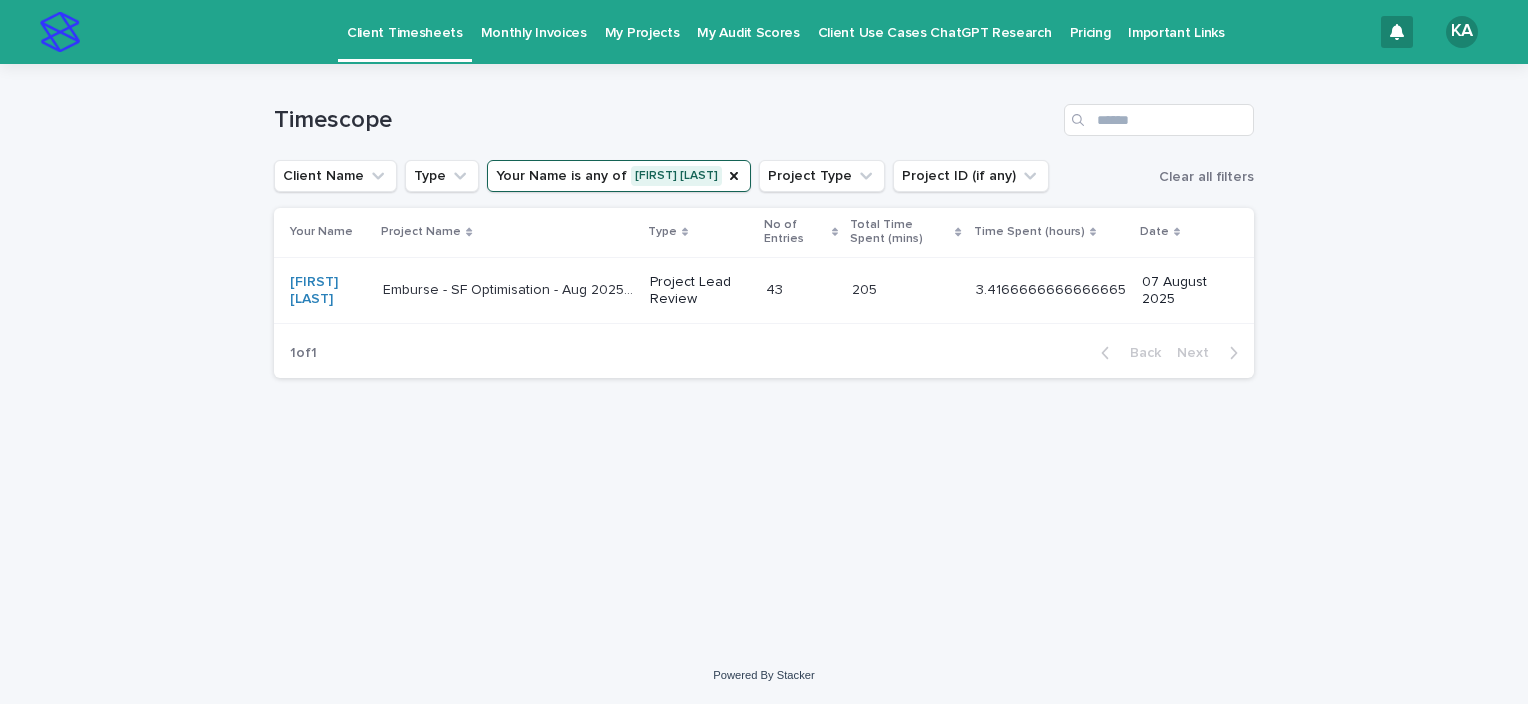 click on "Emburse - SF Optimisation - Aug 2025- PRO <100K - 10%" at bounding box center [510, 288] 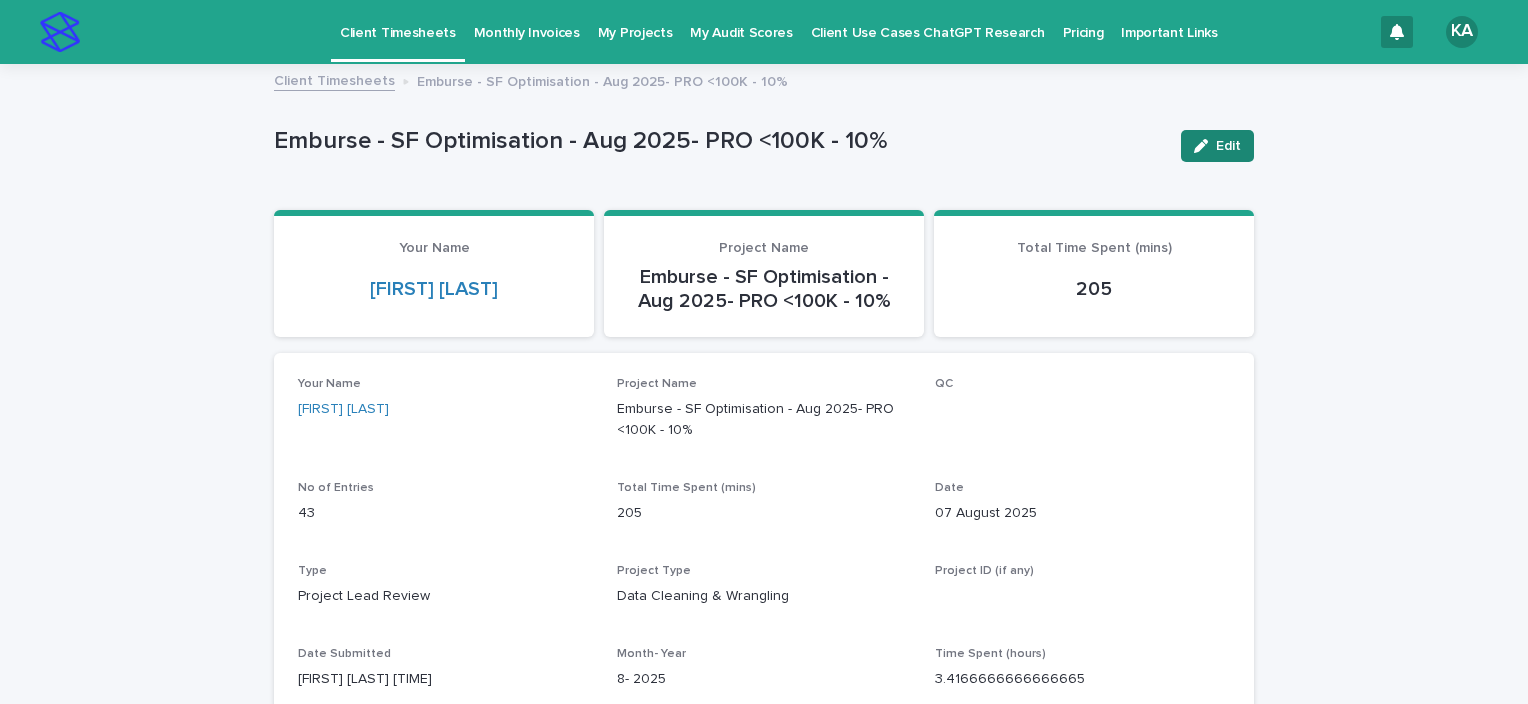 click on "Edit" at bounding box center (1217, 146) 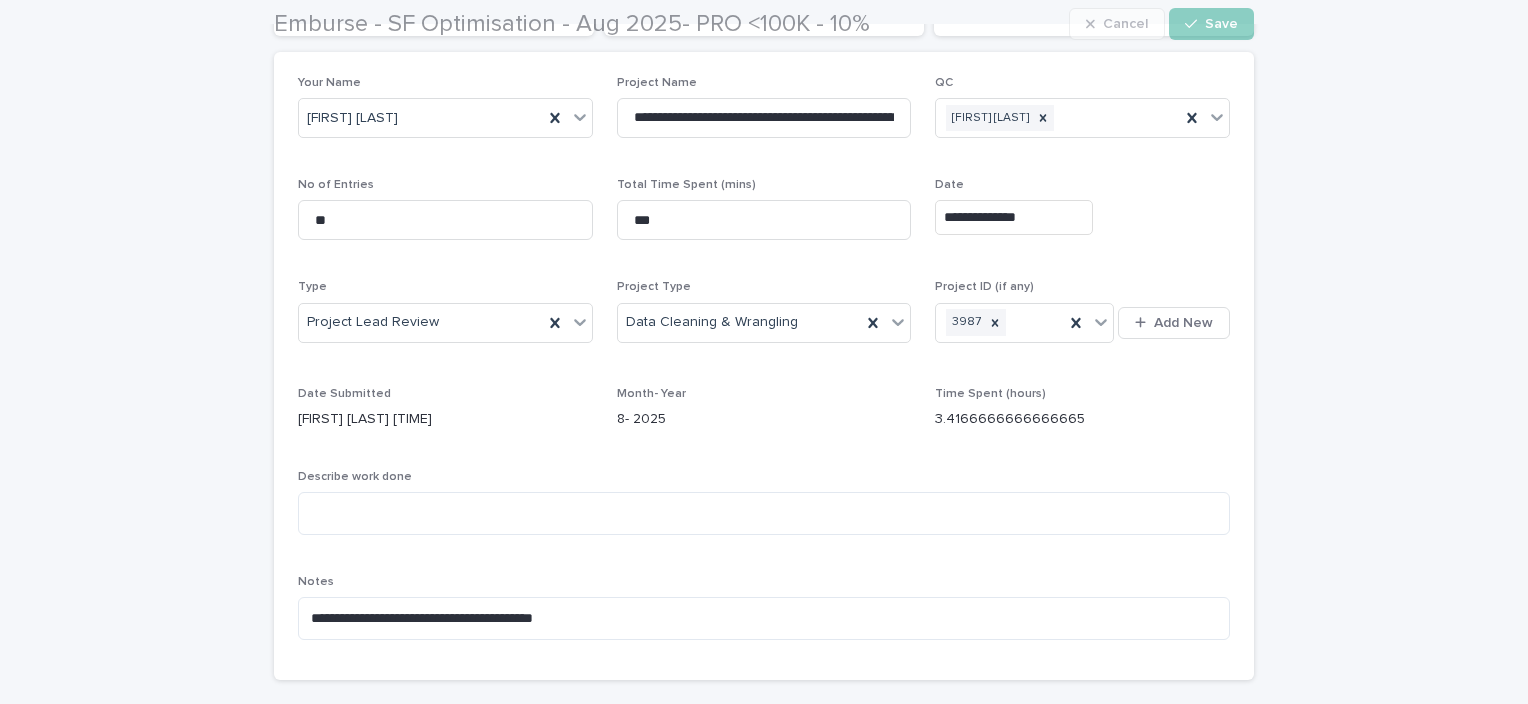 scroll, scrollTop: 325, scrollLeft: 0, axis: vertical 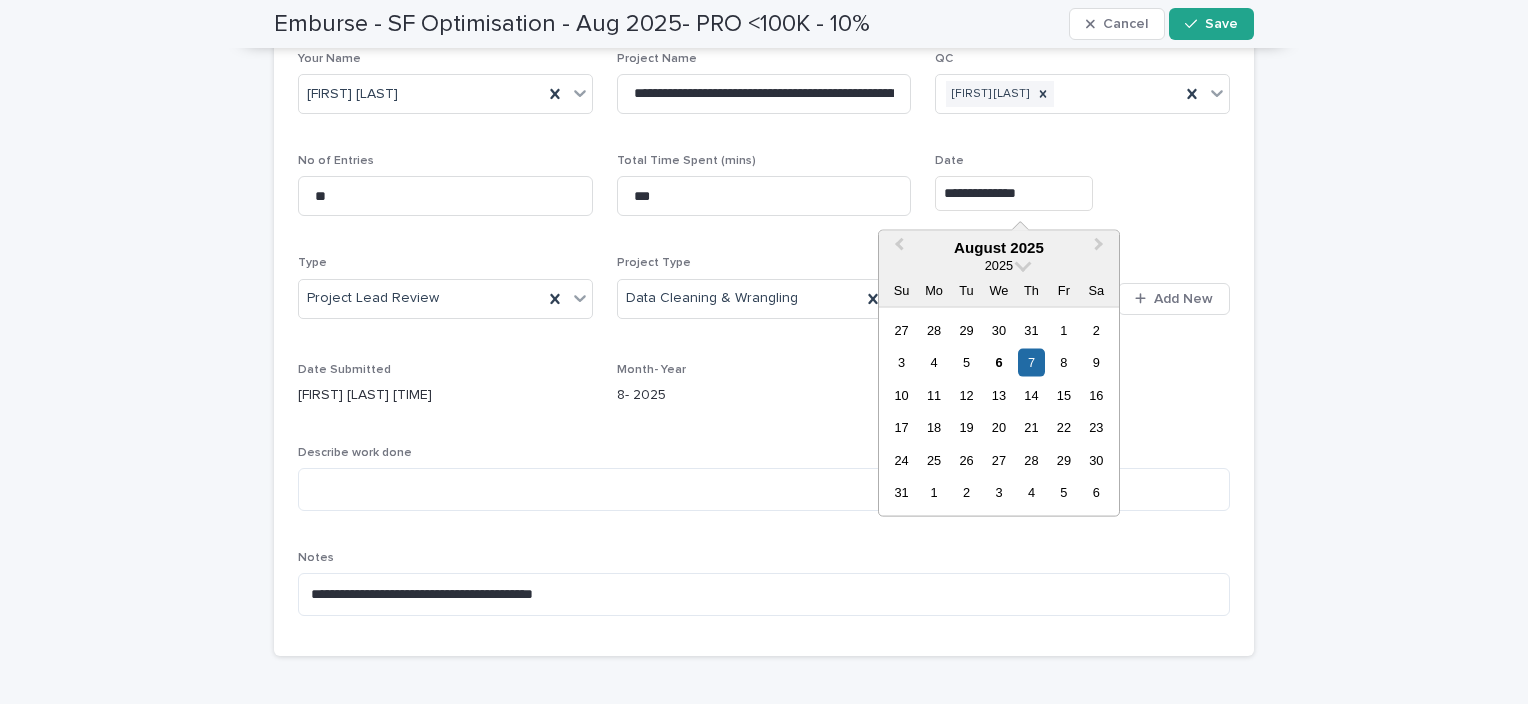 click on "**********" at bounding box center [1014, 193] 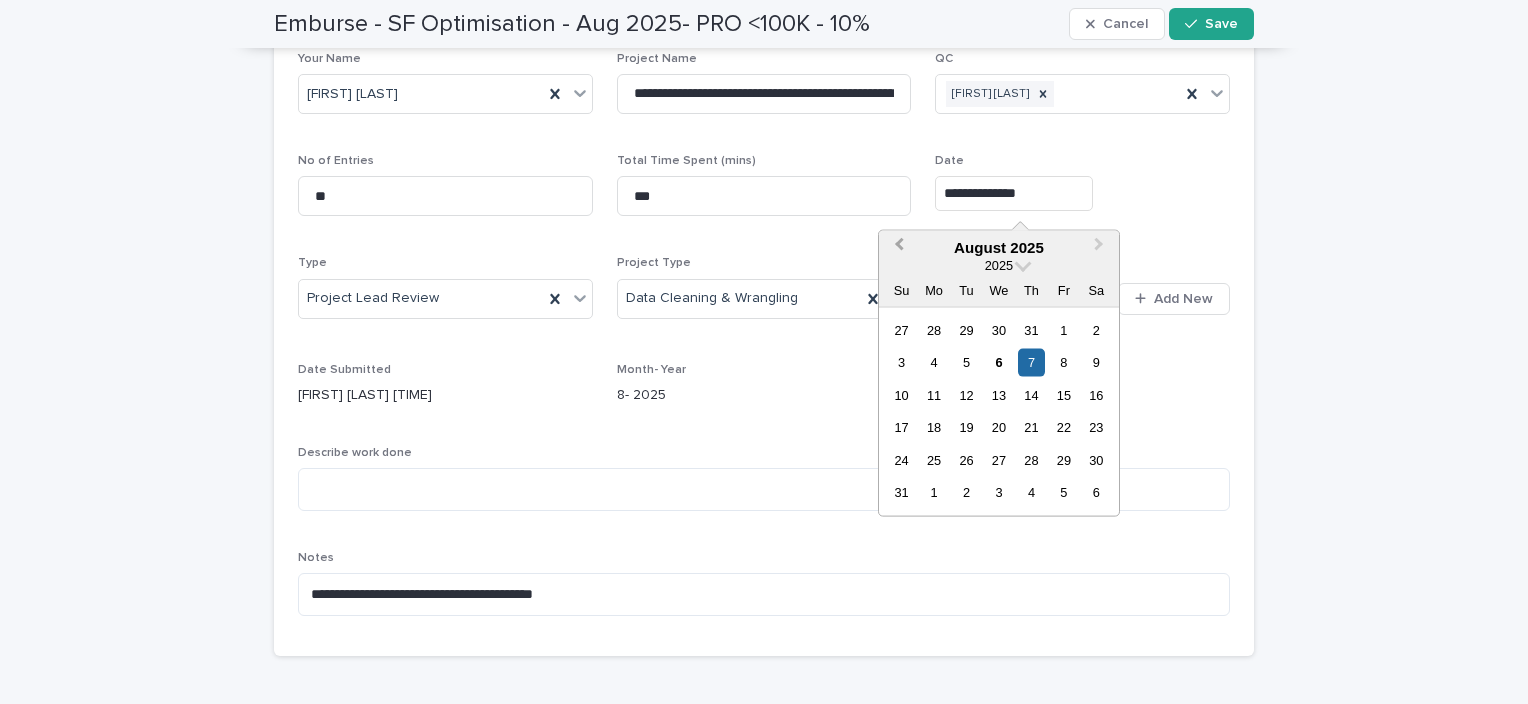click on "Previous Month" at bounding box center [897, 249] 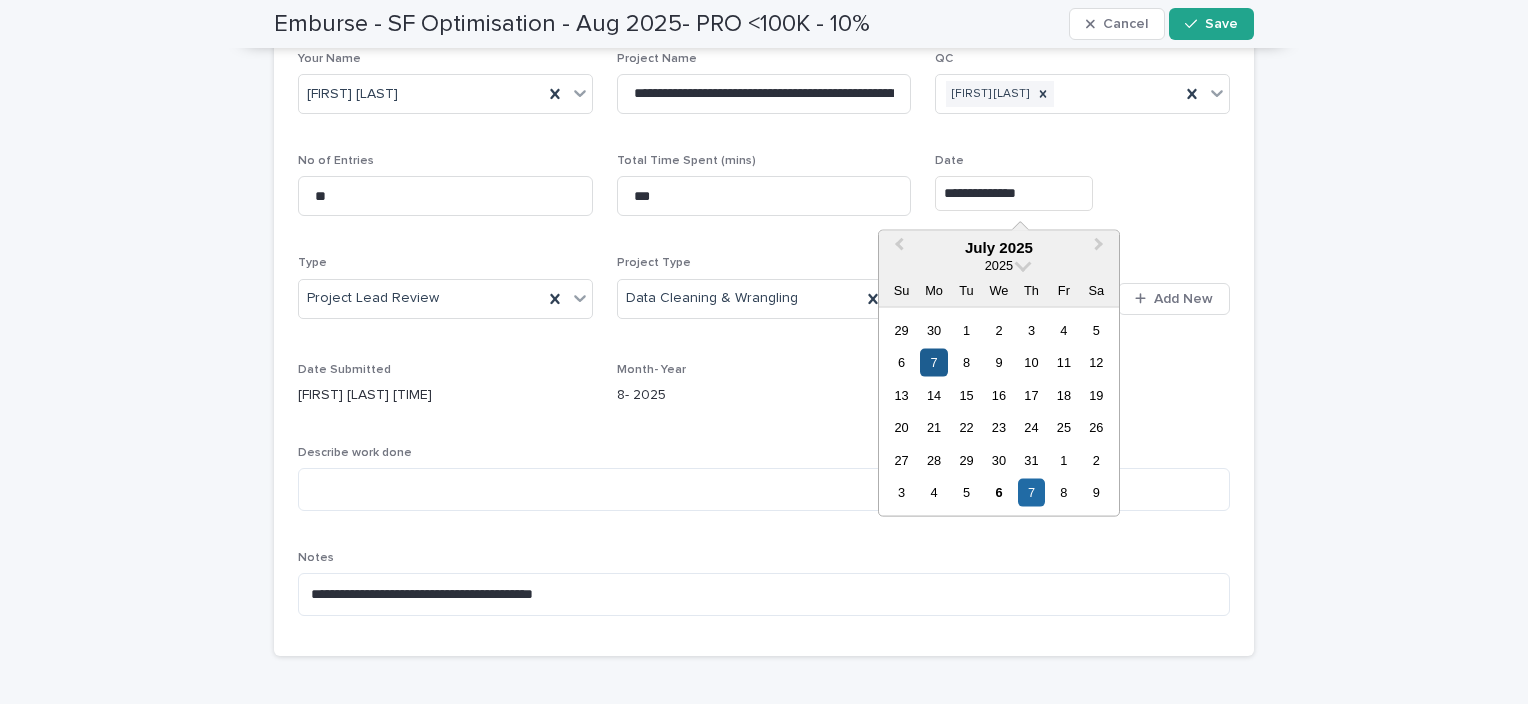 click on "7" at bounding box center (933, 362) 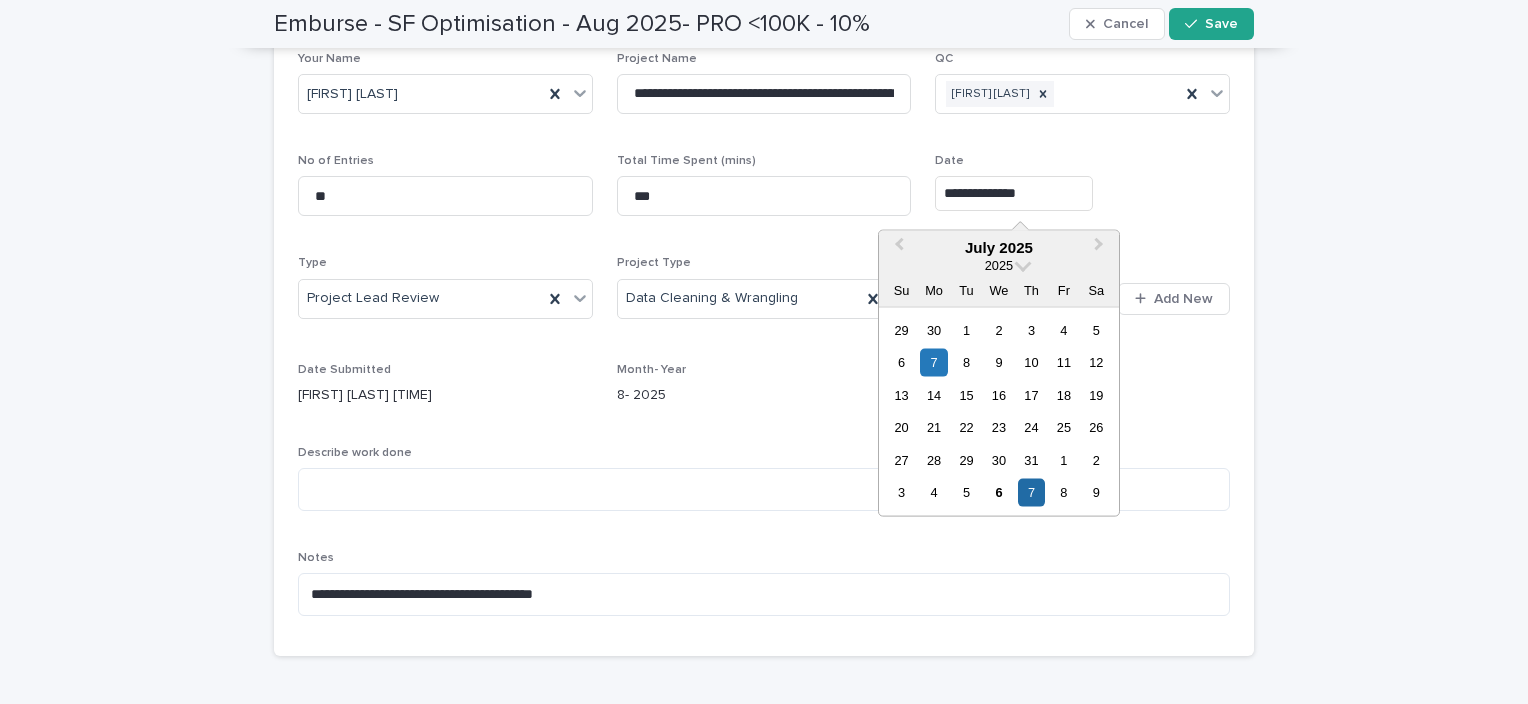 type on "**********" 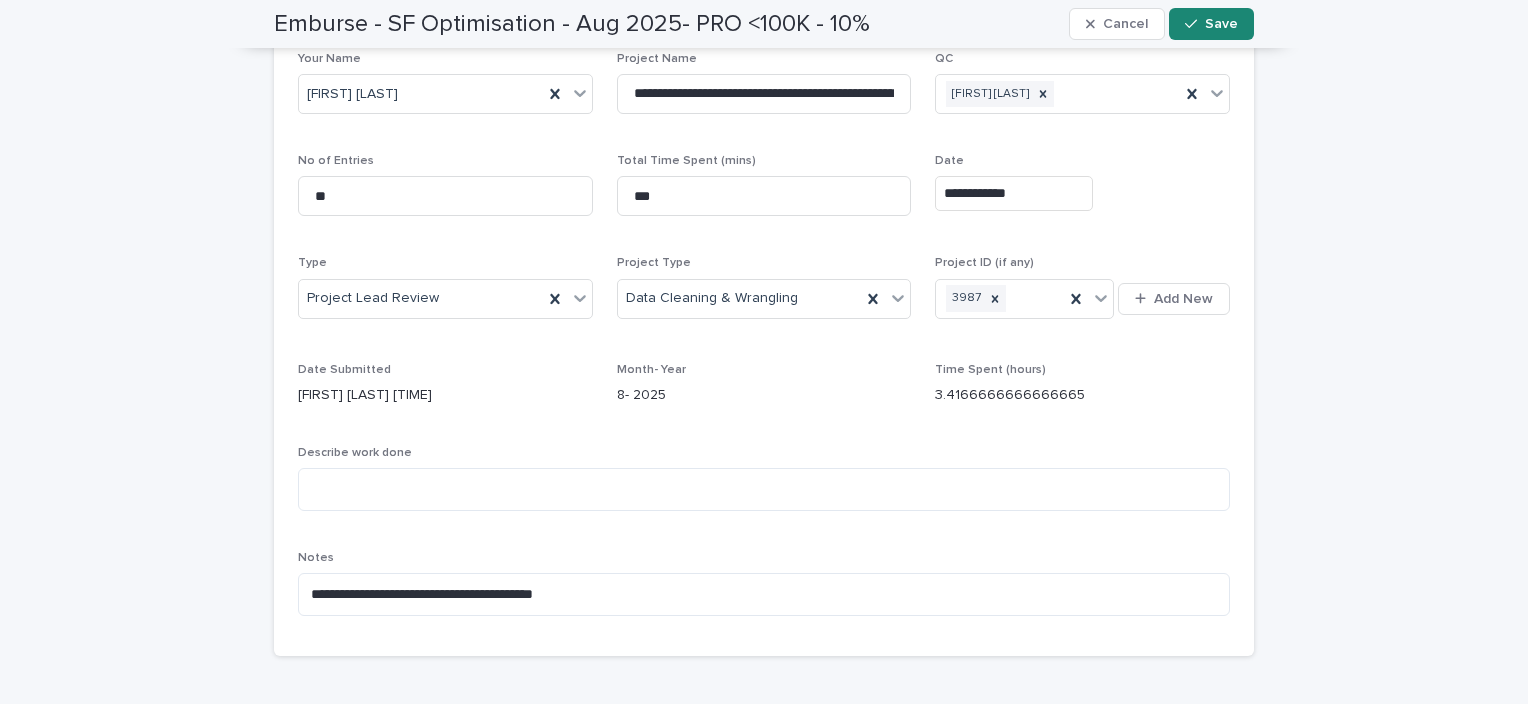 click on "Save" at bounding box center [1211, 24] 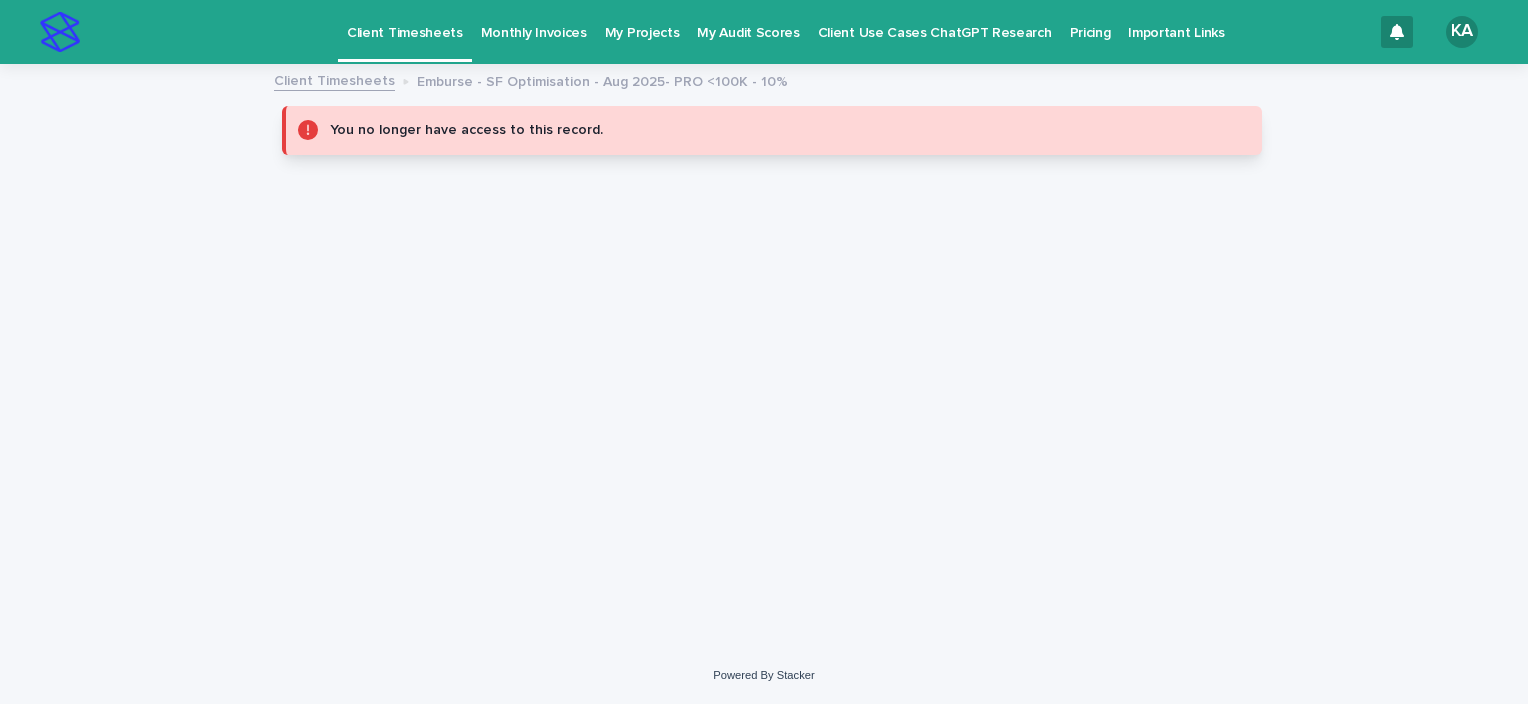 scroll, scrollTop: 0, scrollLeft: 0, axis: both 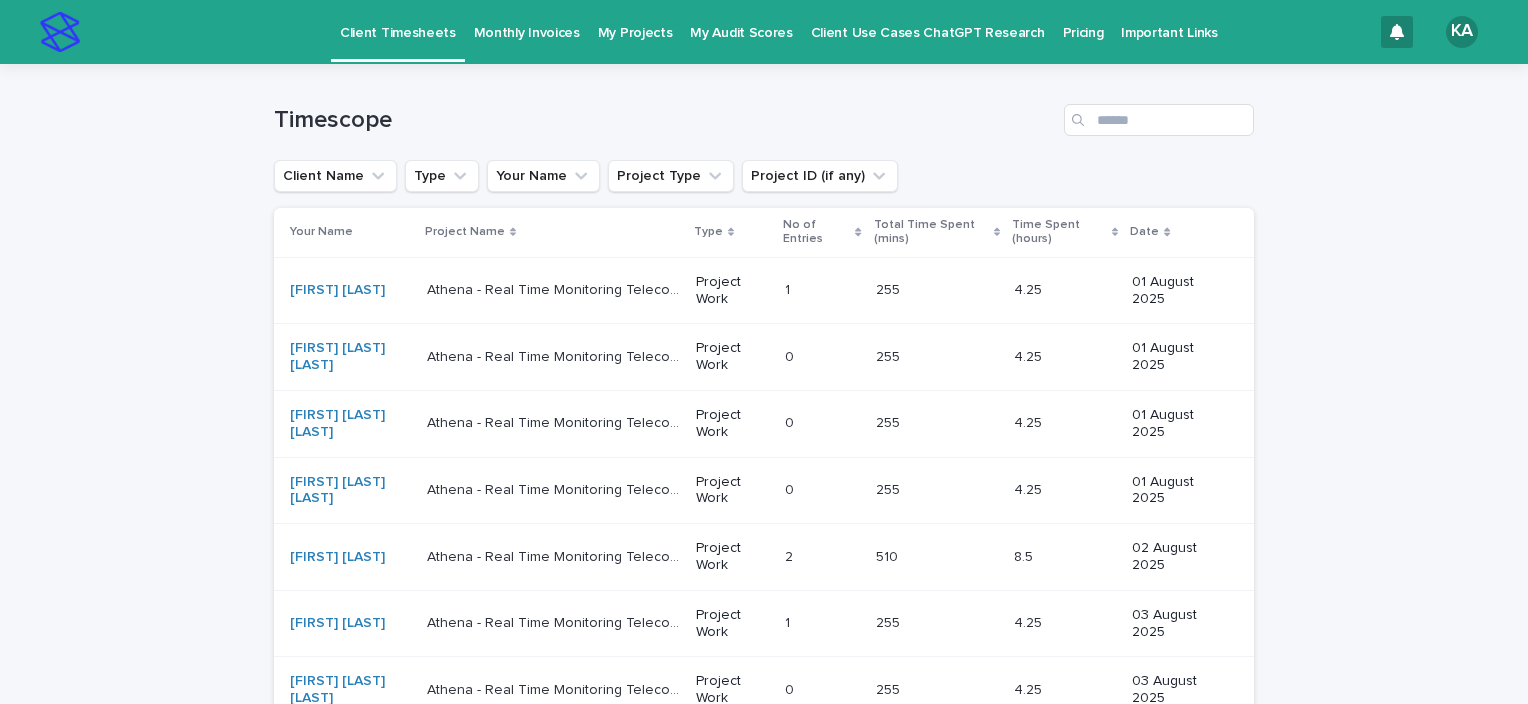 click on "Monthly Invoices" at bounding box center [527, 21] 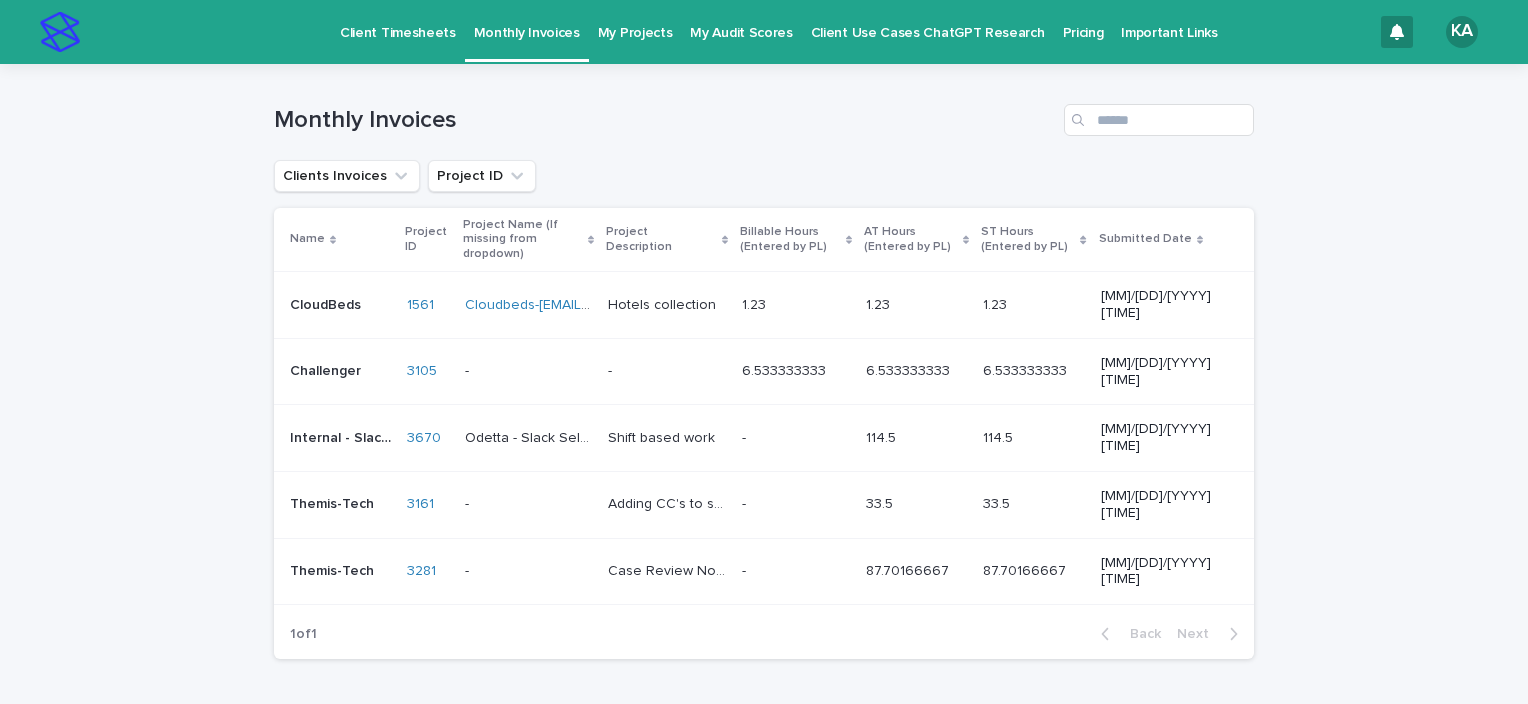 click on "Client Timesheets" at bounding box center [398, 21] 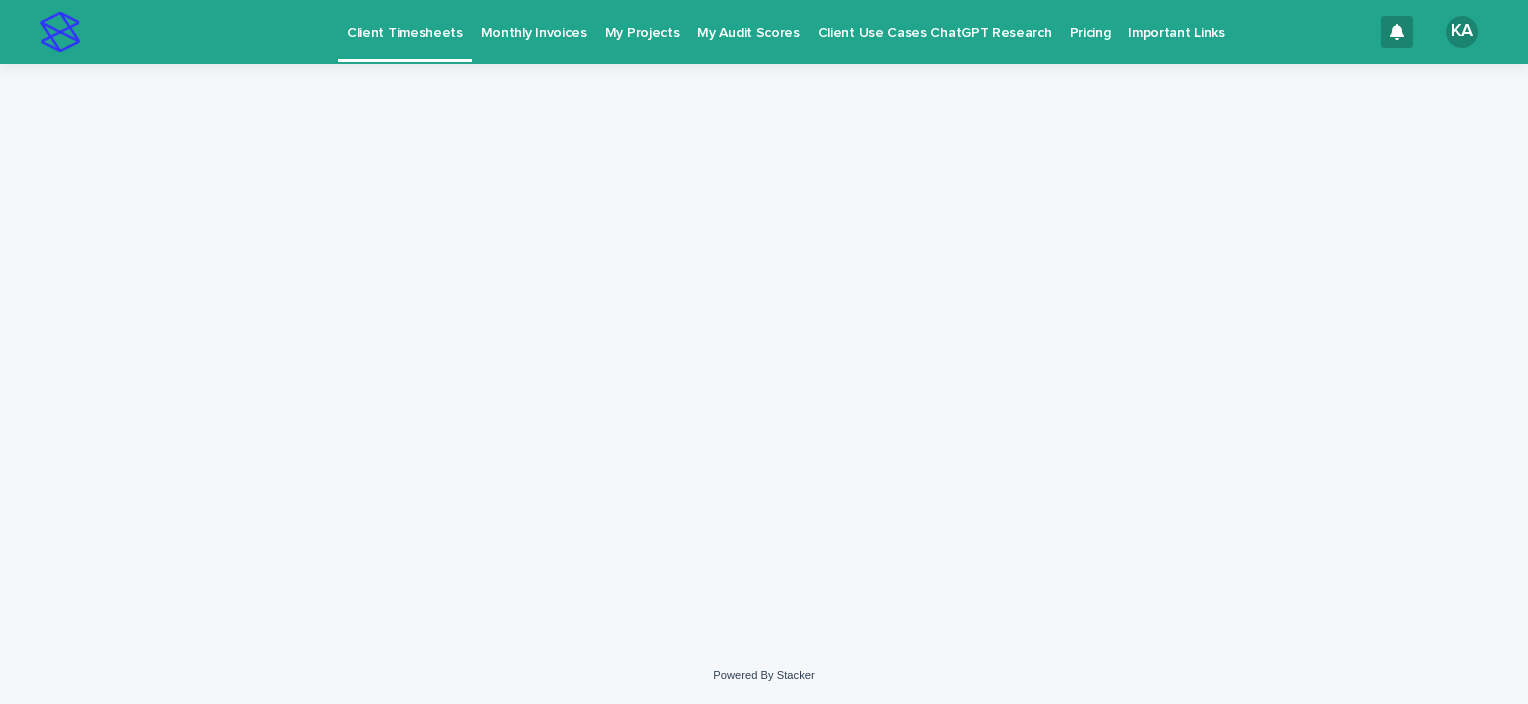 scroll, scrollTop: 0, scrollLeft: 0, axis: both 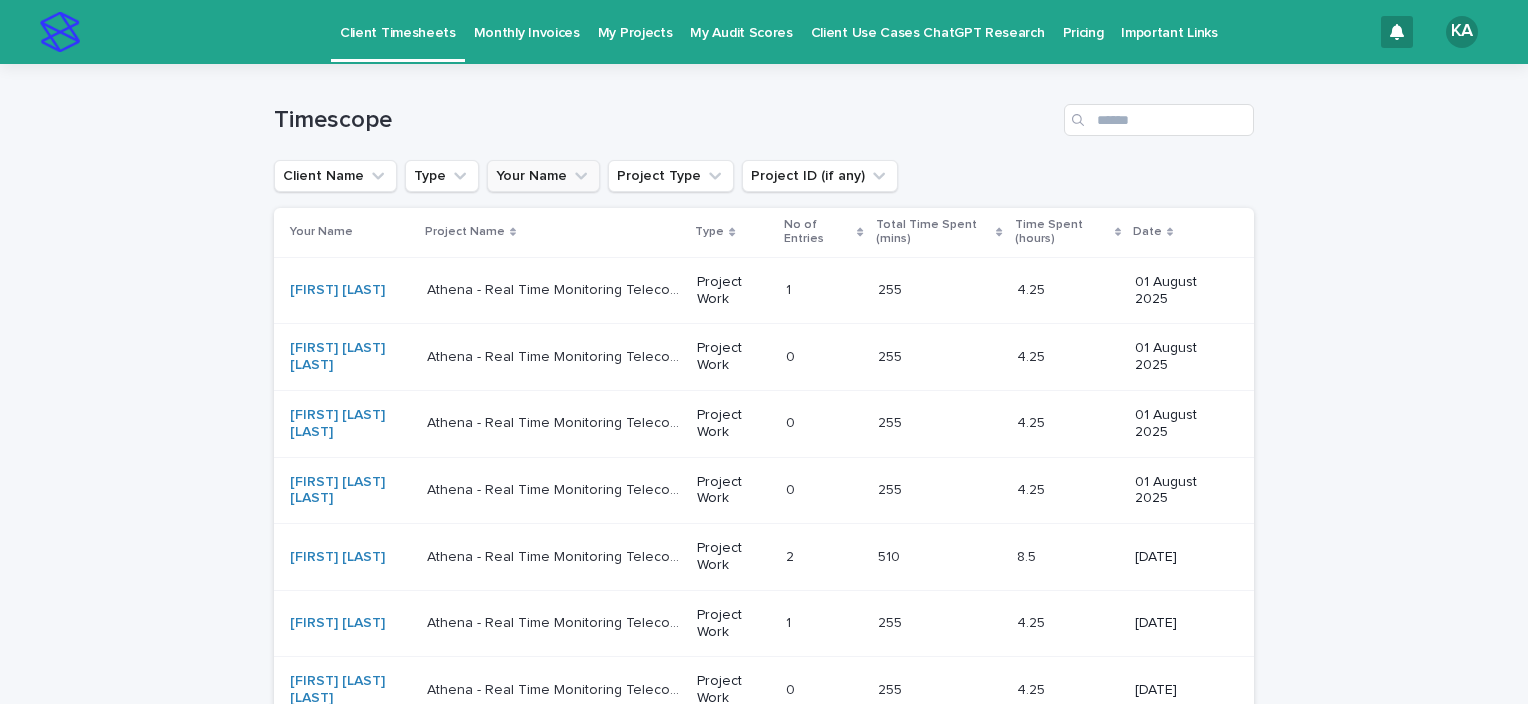 click on "Your Name" at bounding box center (543, 176) 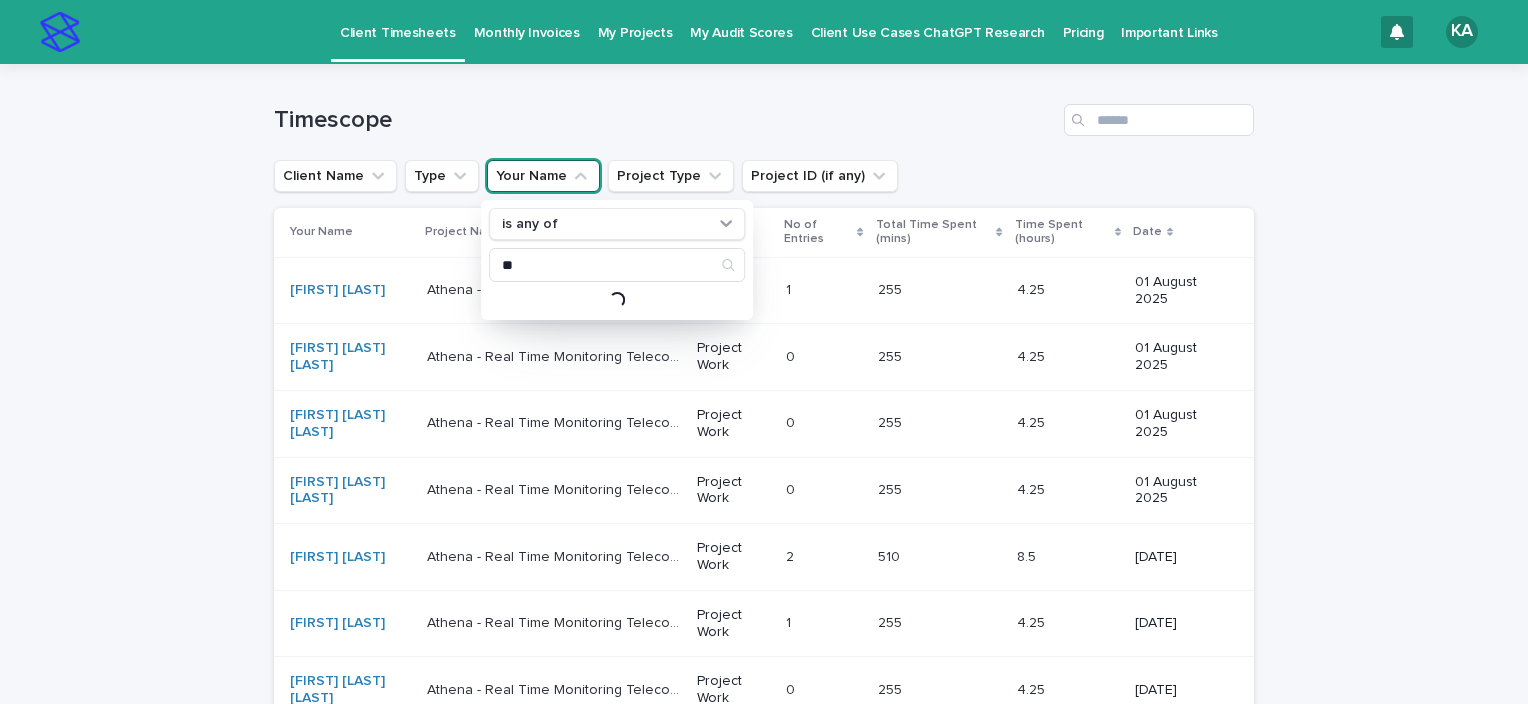type on "*" 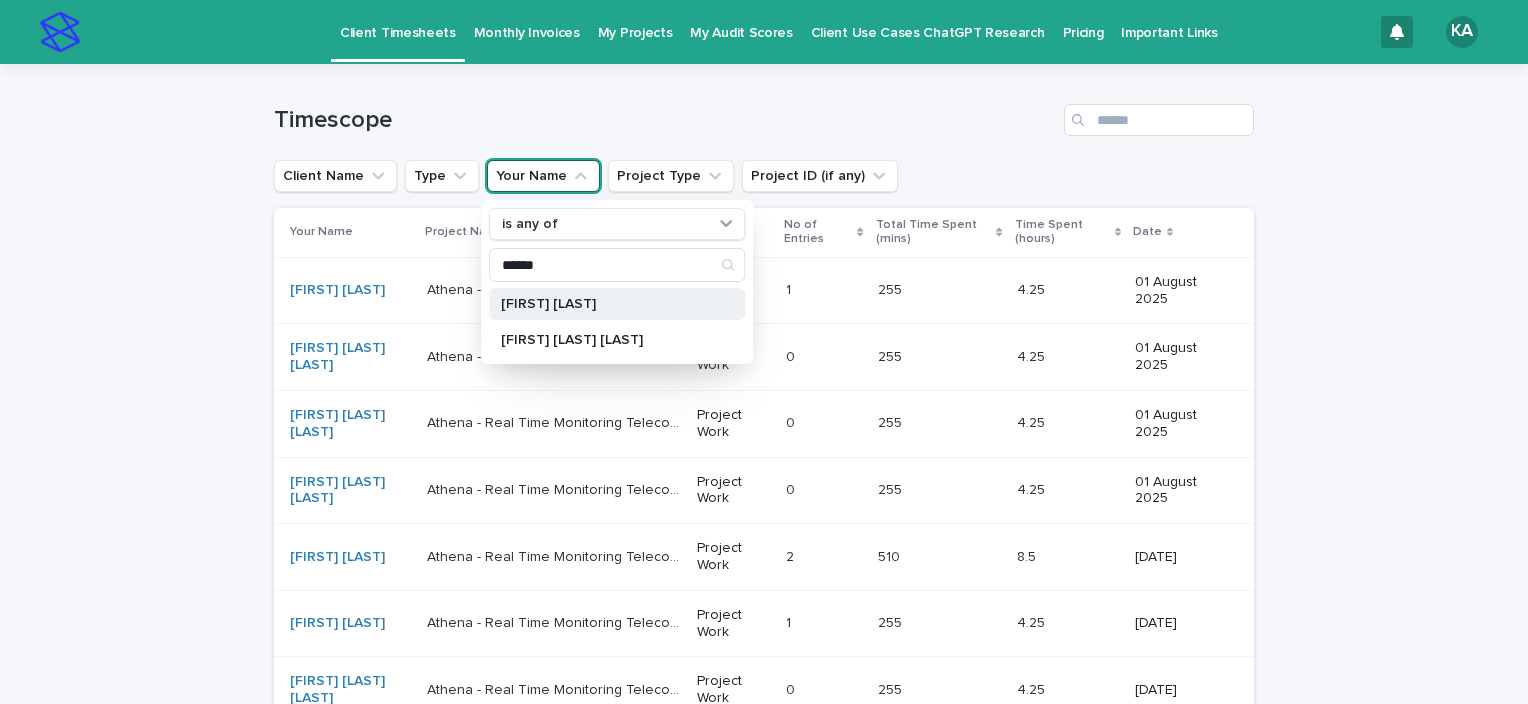 type on "******" 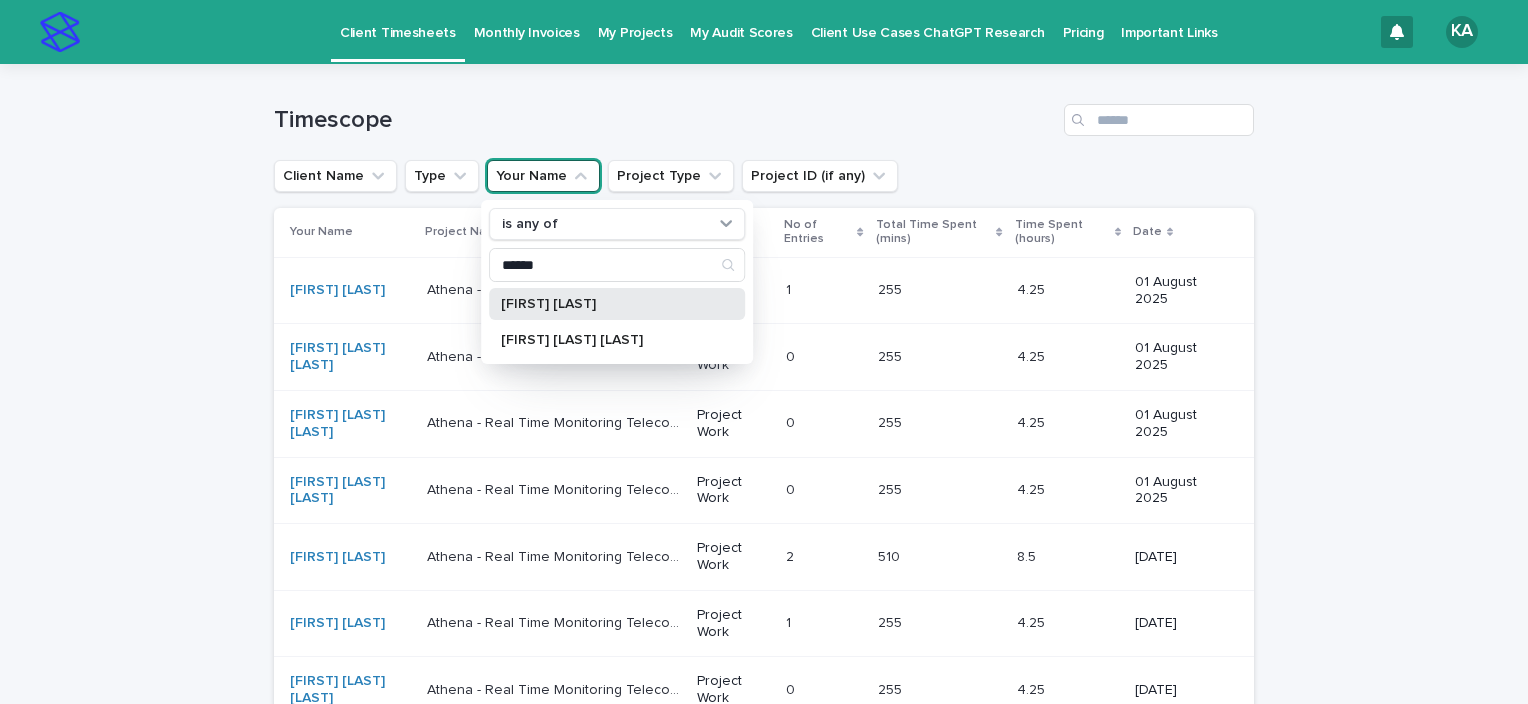 click on "[FIRST] [LAST]" at bounding box center [607, 304] 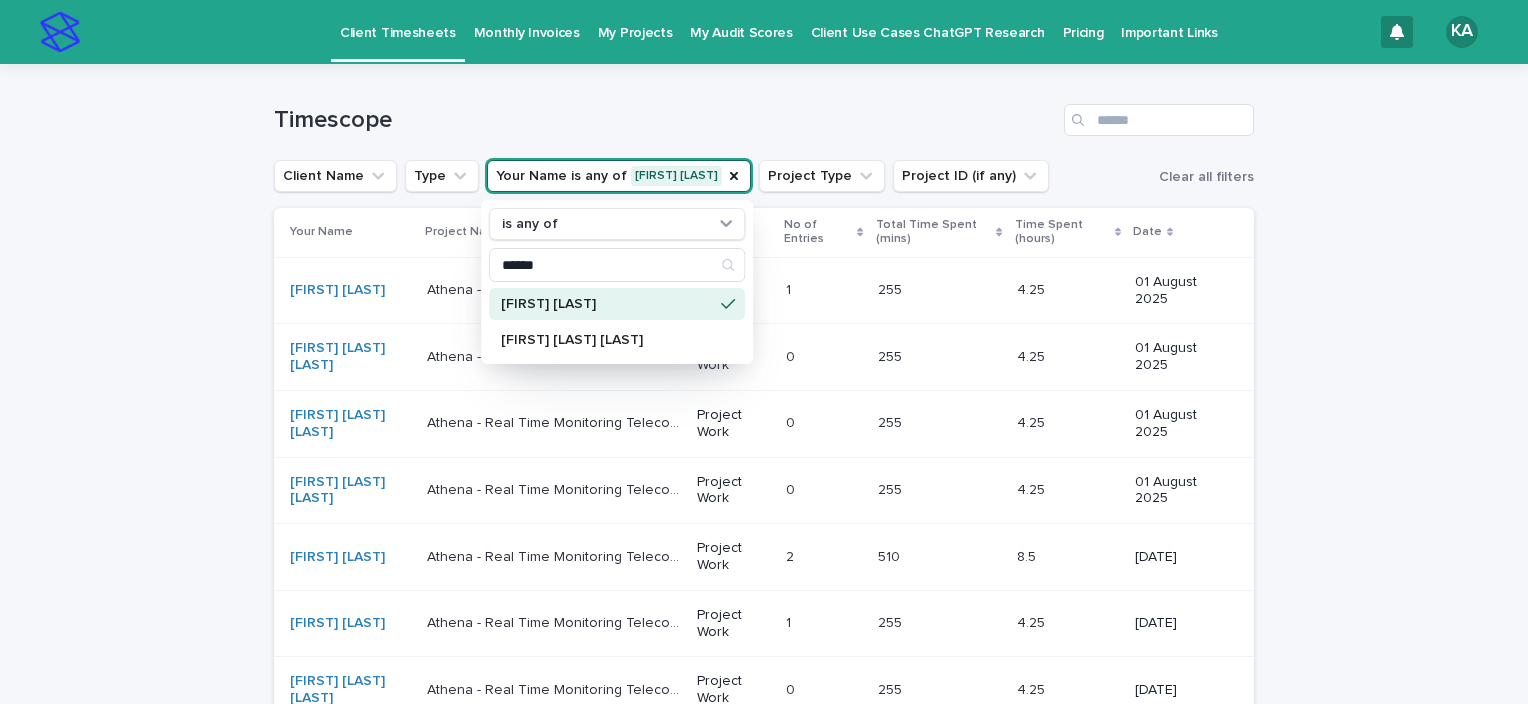 click on "Loading... Saving… Loading... Saving… Timescope Client Name Type Your Name is any of Kainat Asim is any of ****** Kainat Asim Noor e Kainat Qazi Project Type Project ID (if any) Clear all filters Your Name Project Name Type No of Entries Total Time Spent (mins) Time Spent (hours) Date Mahnoor Majid   Athena - Real Time Monitoring Telecom Project Athena - Real Time Monitoring Telecom Project   Project Work 1 1   255 255   4.25 4.25   01 August 2025 Salam Khaldoun Burjak   Athena -  Real Time Monitoring Telecom Project Athena -  Real Time Monitoring Telecom Project   Project Work 0 0   255 255   4.25 4.25   01 August 2025 Salam Khaldoun Burjak   Athena -  Real Time Monitoring Telecom Project Athena -  Real Time Monitoring Telecom Project   Project Work 0 0   255 255   4.25 4.25   01 August 2025 Salam Khaldoun Burjak   Athena -  Real Time Monitoring Telecom Project Athena -  Real Time Monitoring Telecom Project   Project Work 0 0   255 255   4.25 4.25   01 August 2025 Mahnoor Majid     2 2" at bounding box center [764, 579] 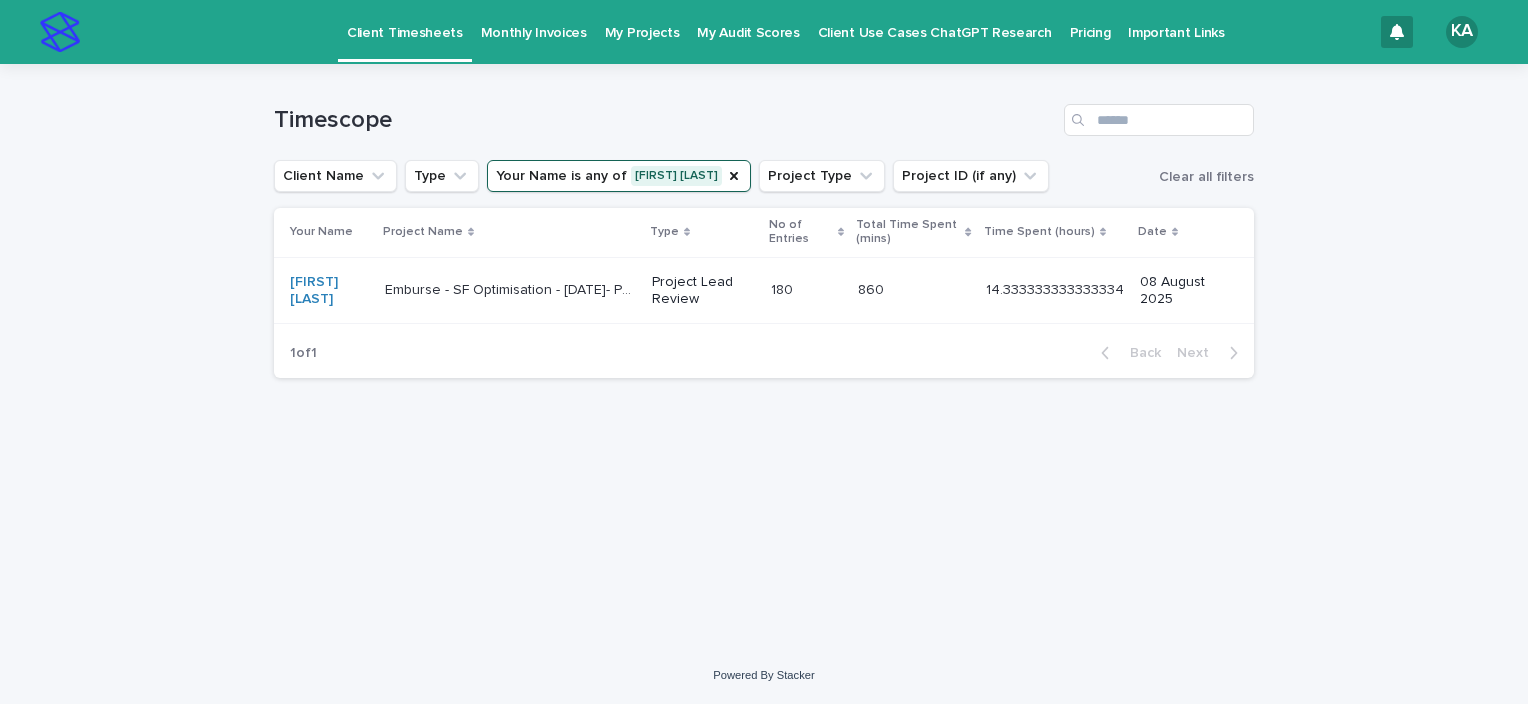 click on "Emburse - SF Optimisation - Aug 2025- PRO <100K - 10%" at bounding box center [512, 288] 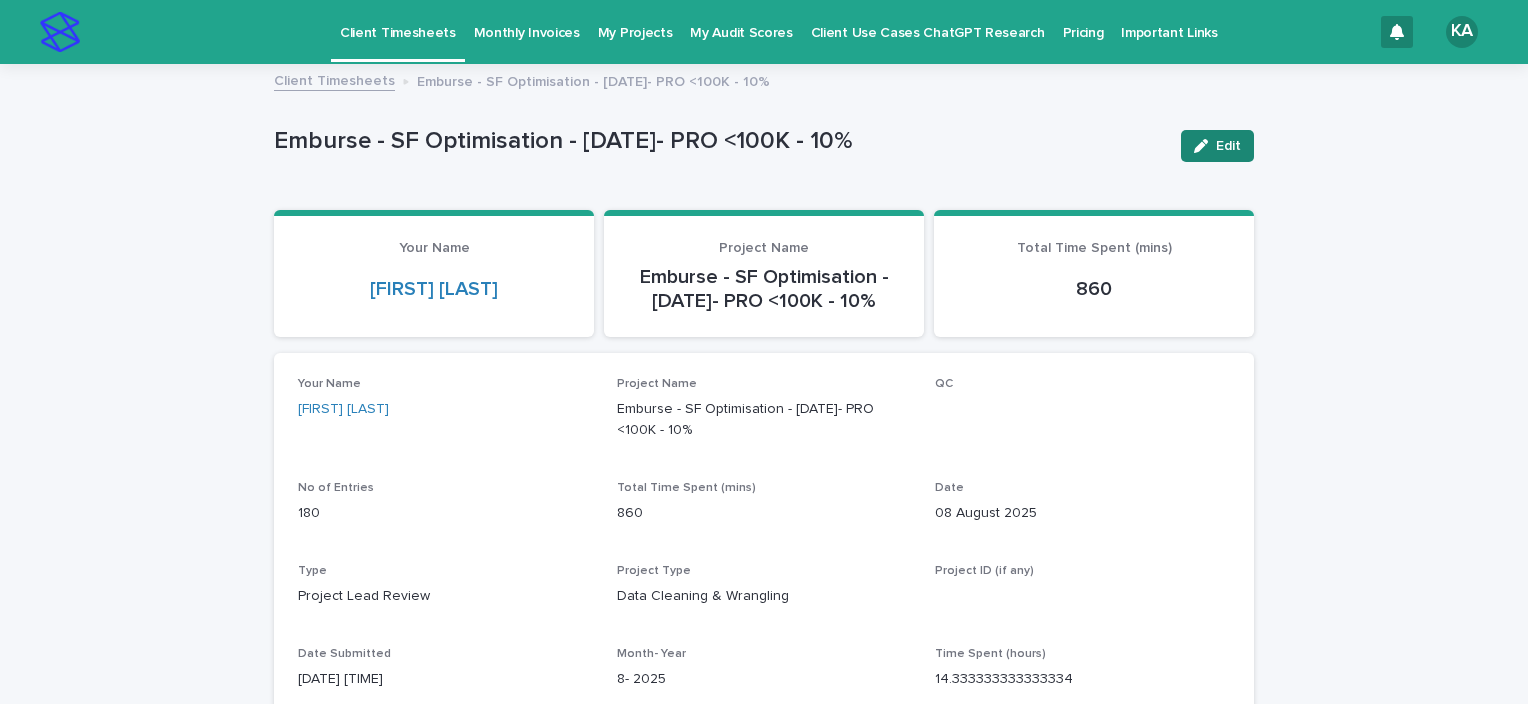 click on "Edit" at bounding box center [1217, 146] 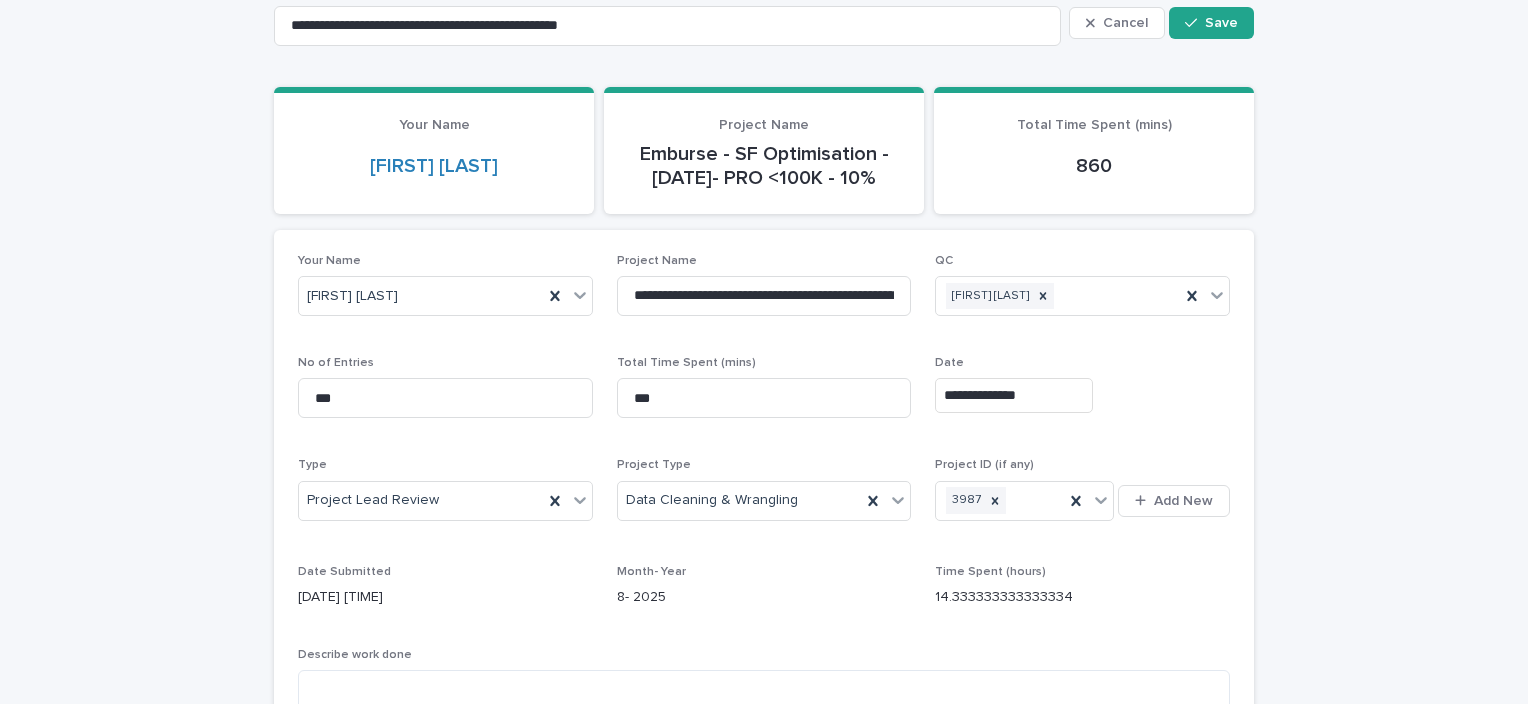 scroll, scrollTop: 124, scrollLeft: 0, axis: vertical 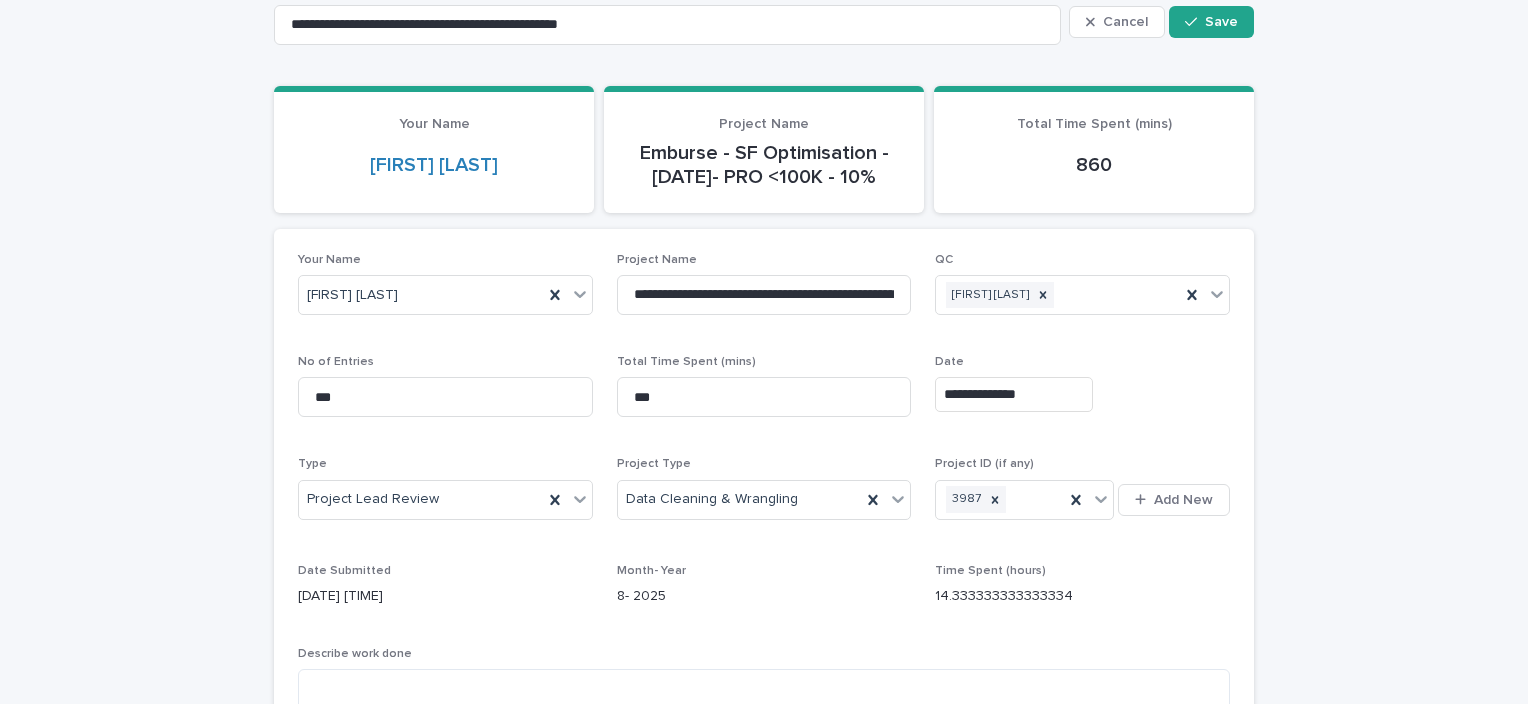 click on "**********" at bounding box center [1014, 394] 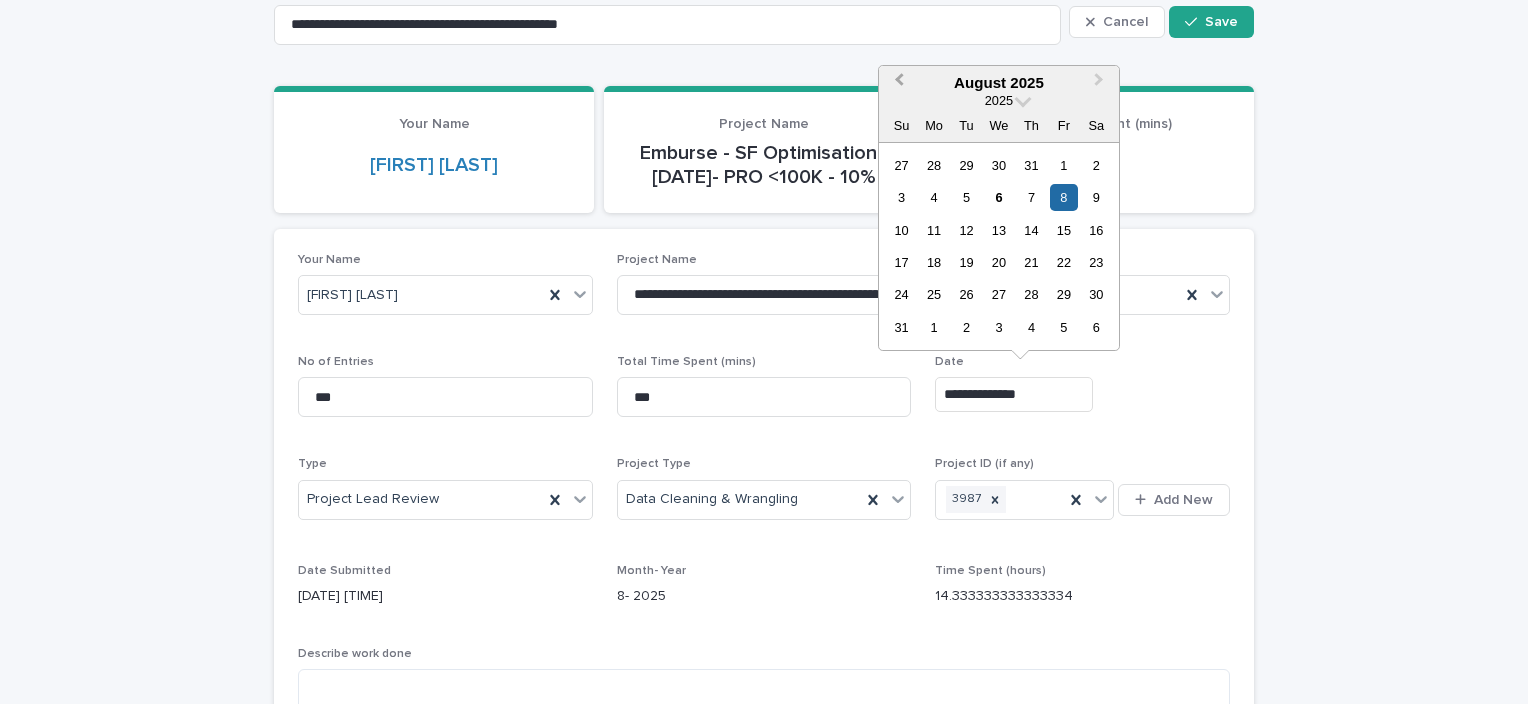 click on "Previous Month" at bounding box center [899, 82] 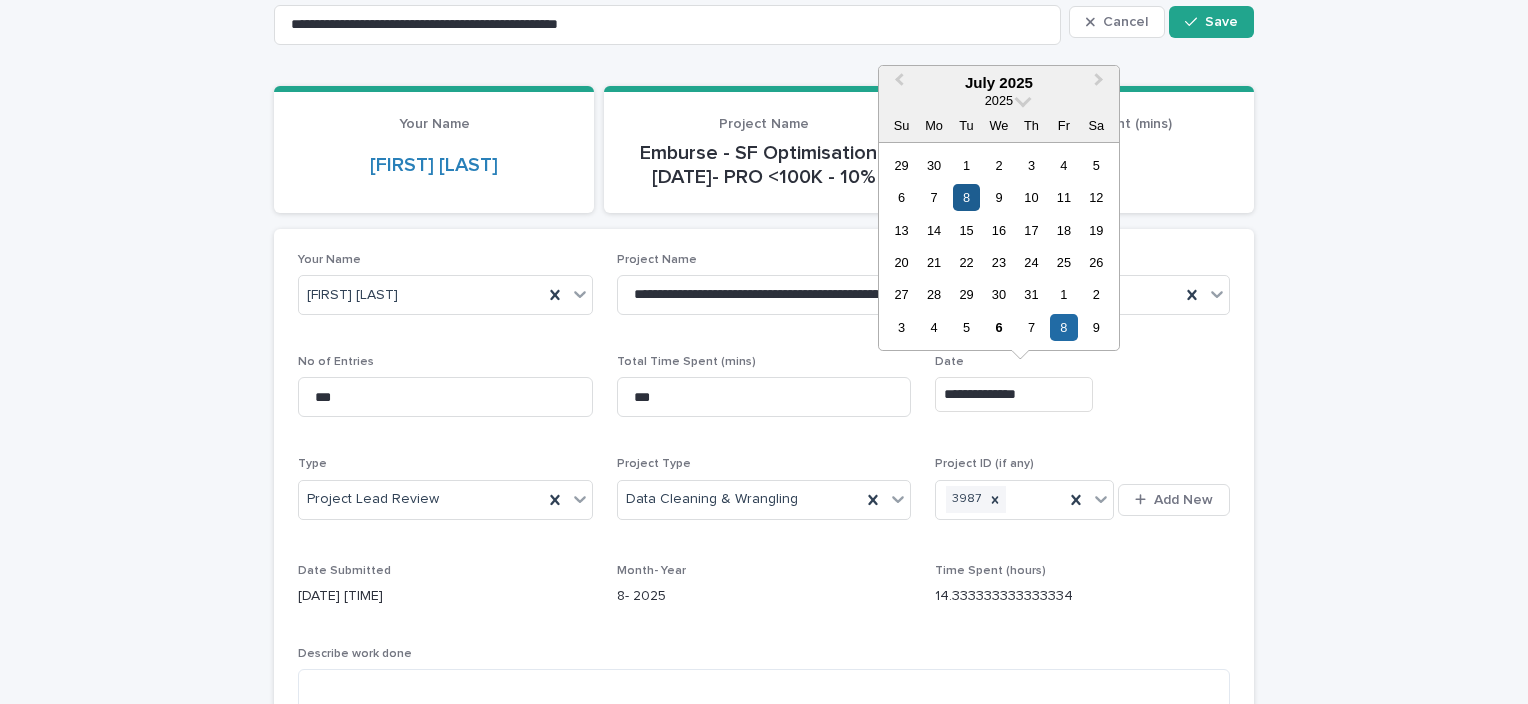click on "8" at bounding box center (966, 197) 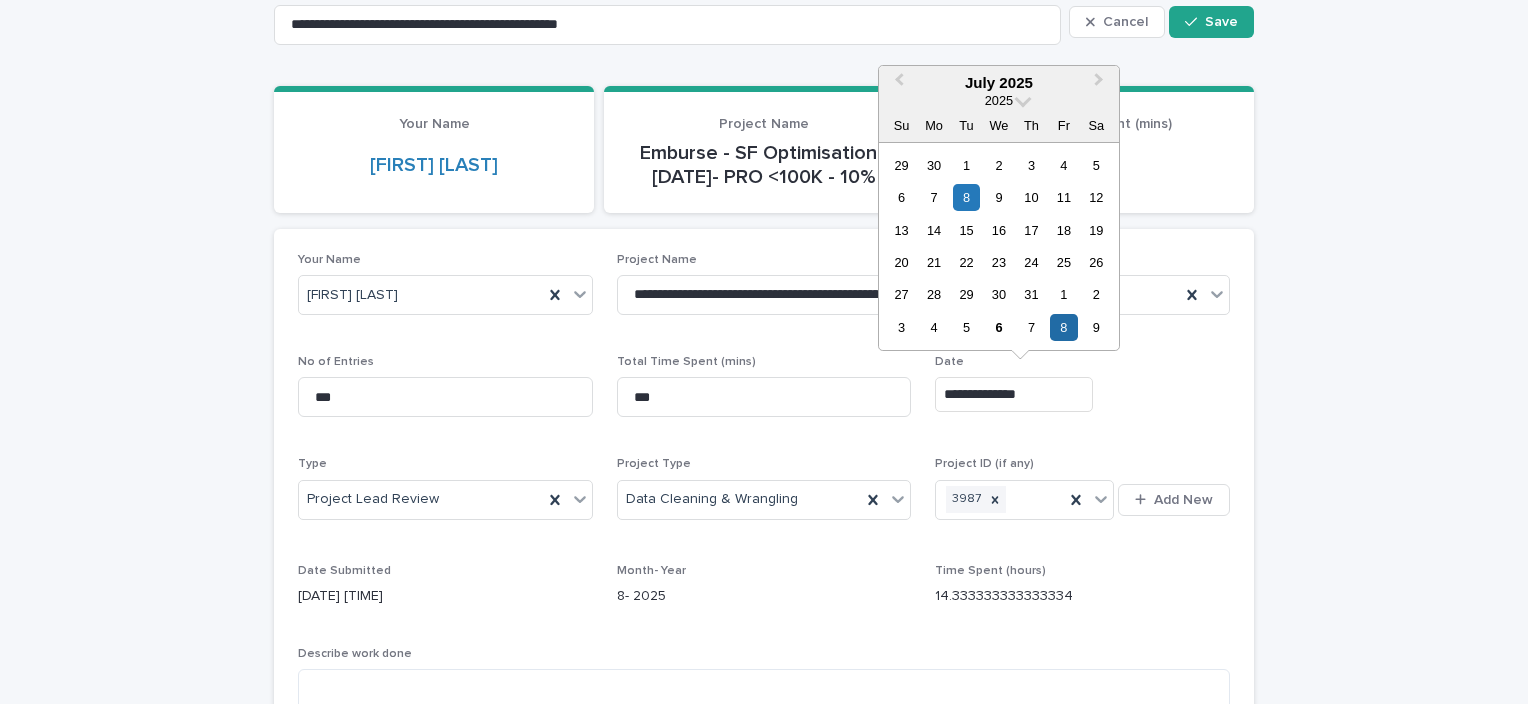 type on "**********" 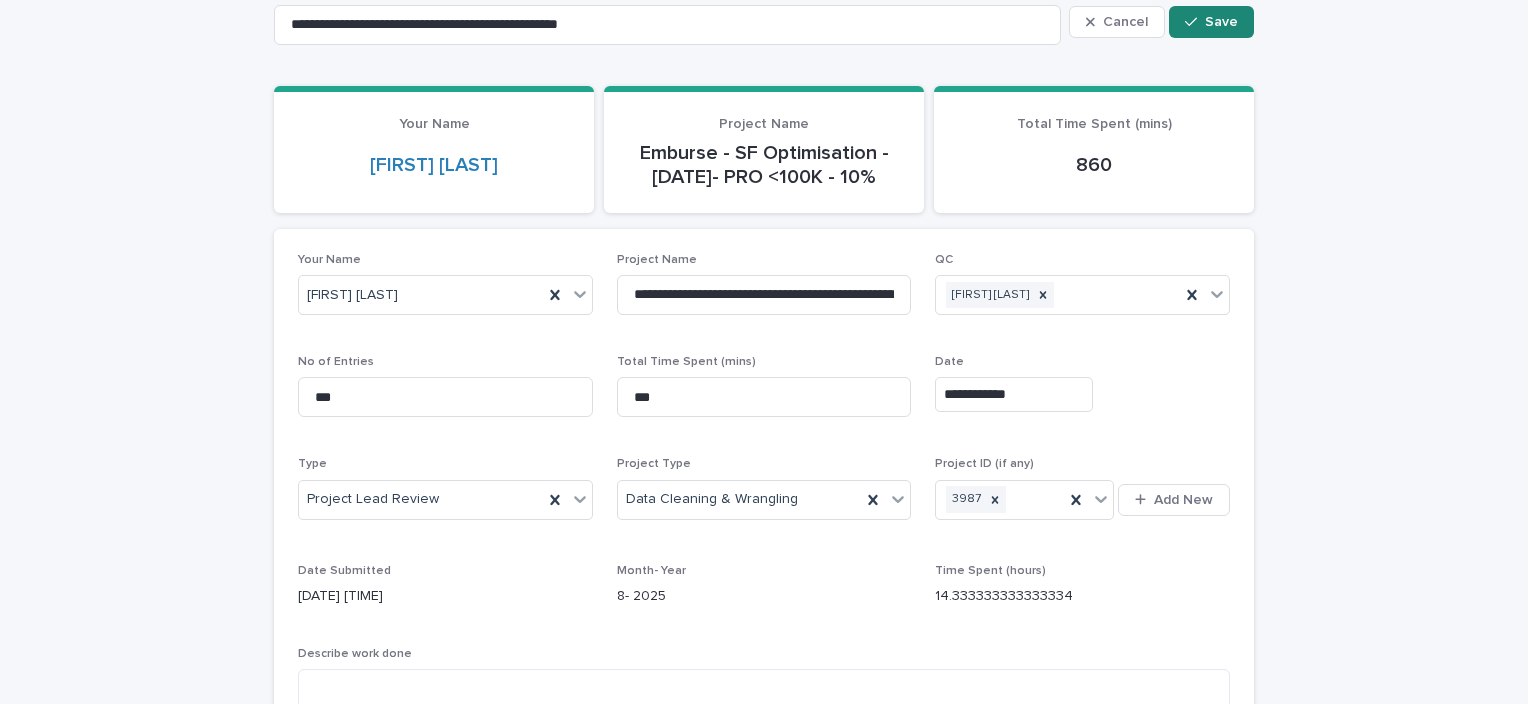 click 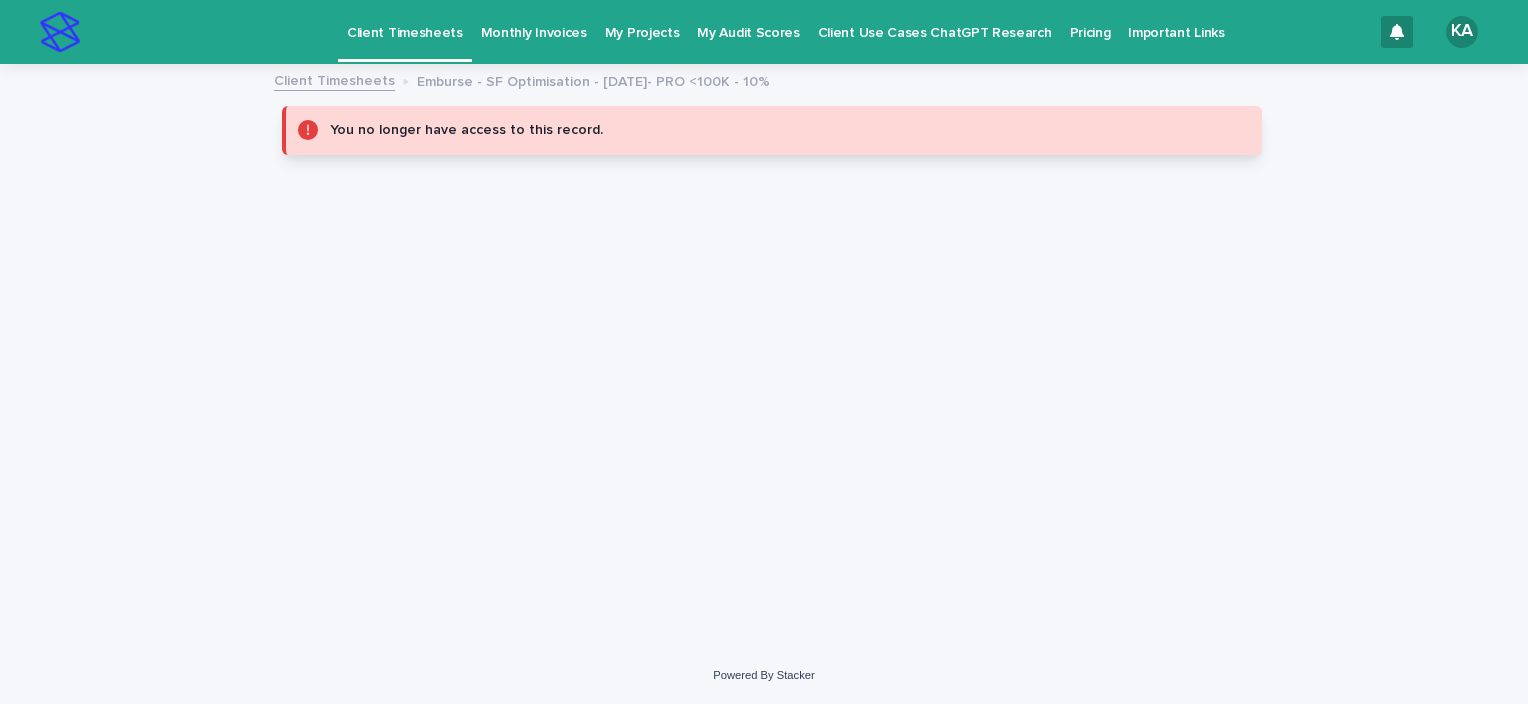scroll, scrollTop: 0, scrollLeft: 0, axis: both 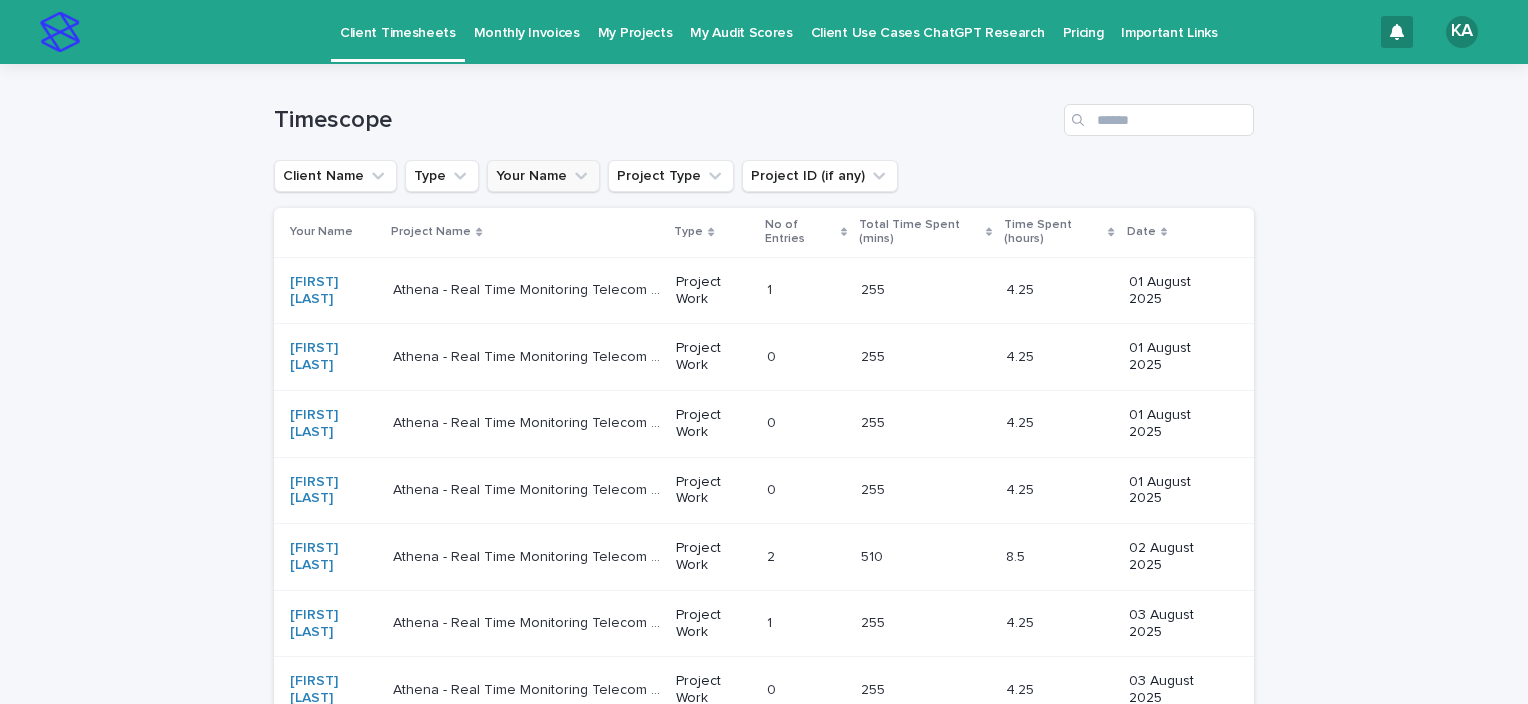 click on "Your Name" at bounding box center (543, 176) 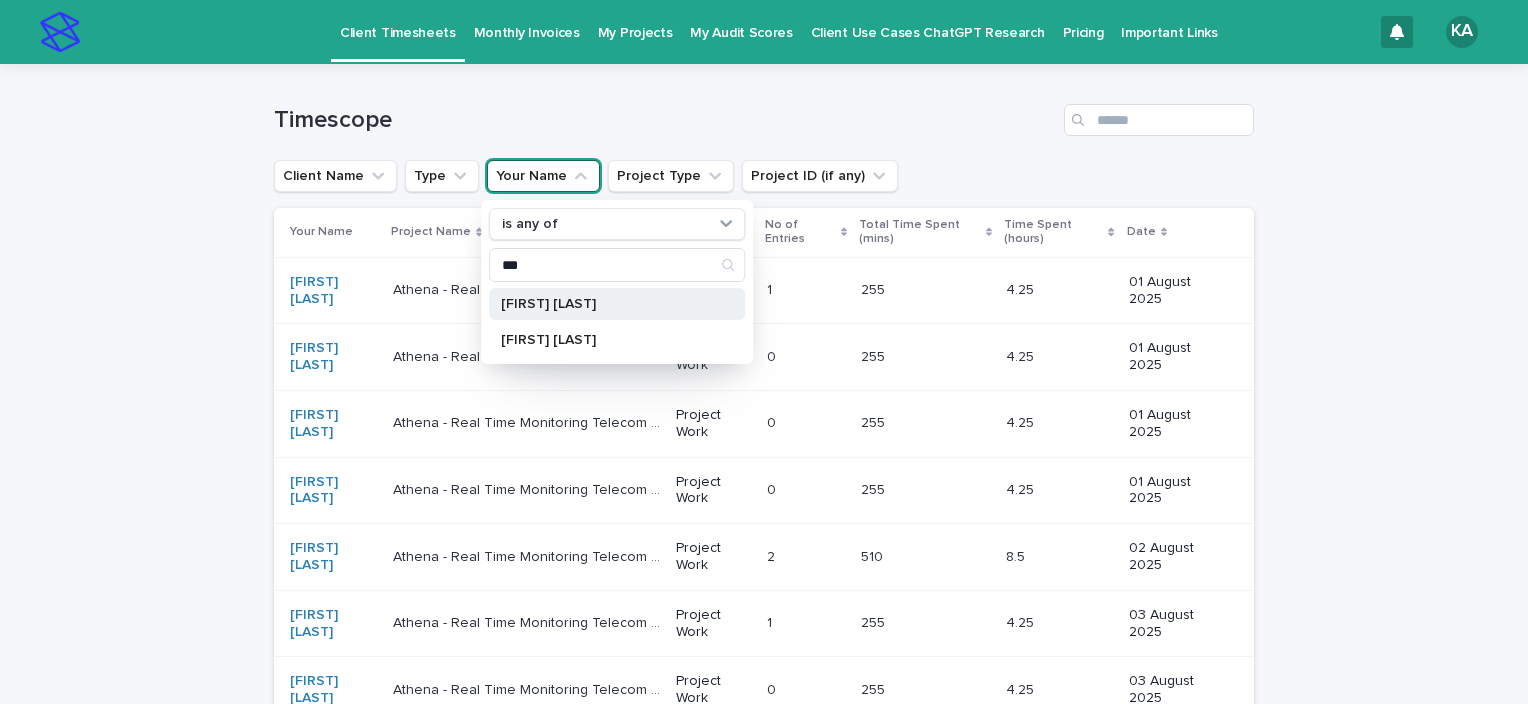 type on "***" 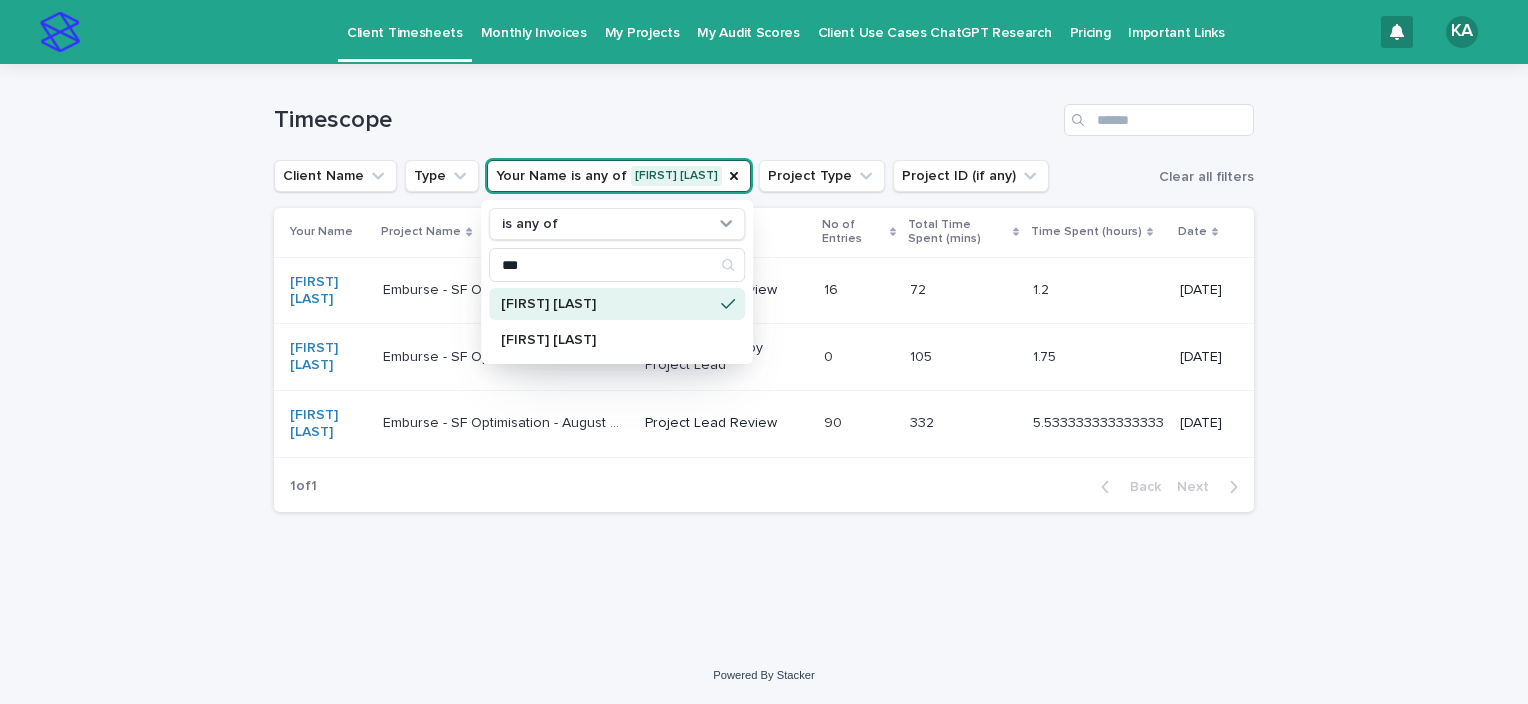 click on "[FIRST] [LAST]" at bounding box center (607, 304) 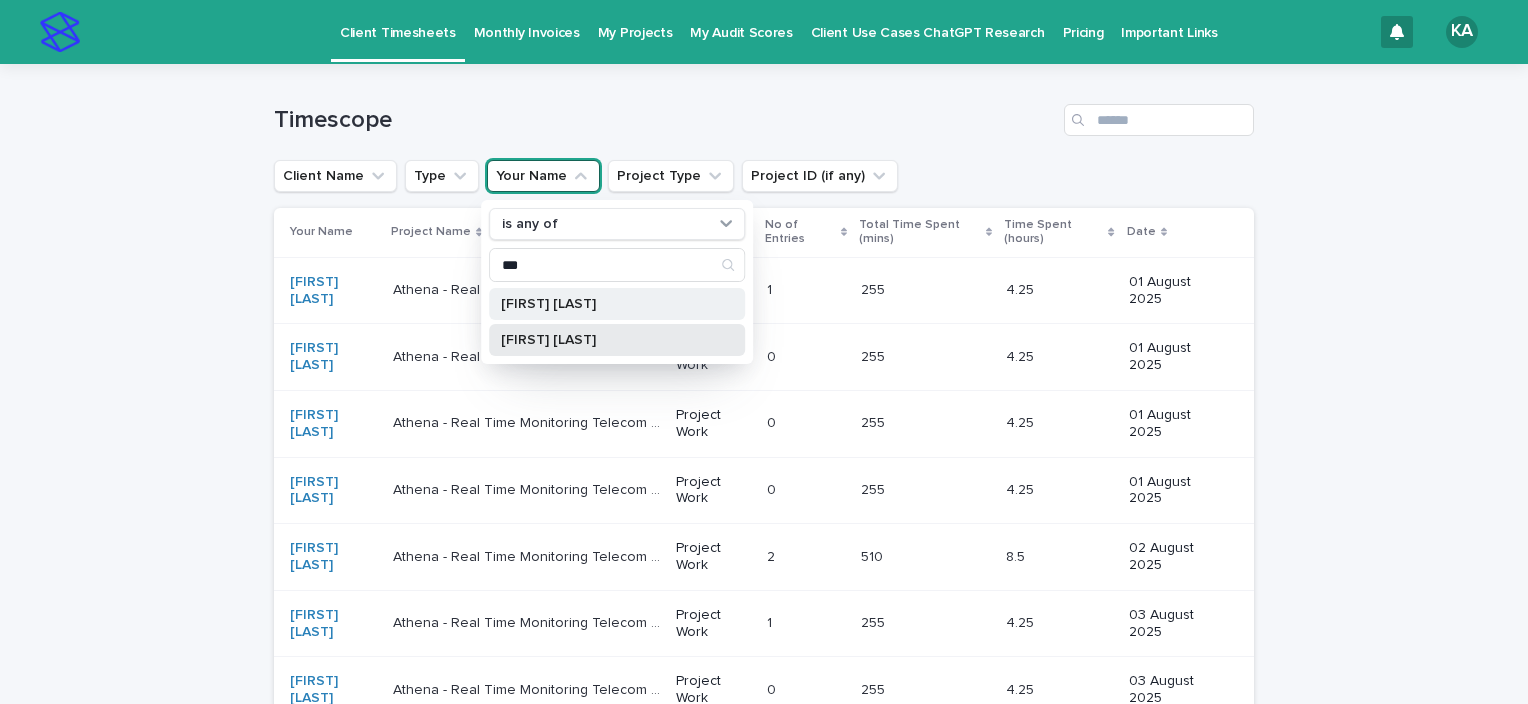 drag, startPoint x: 513, startPoint y: 340, endPoint x: 506, endPoint y: 301, distance: 39.623226 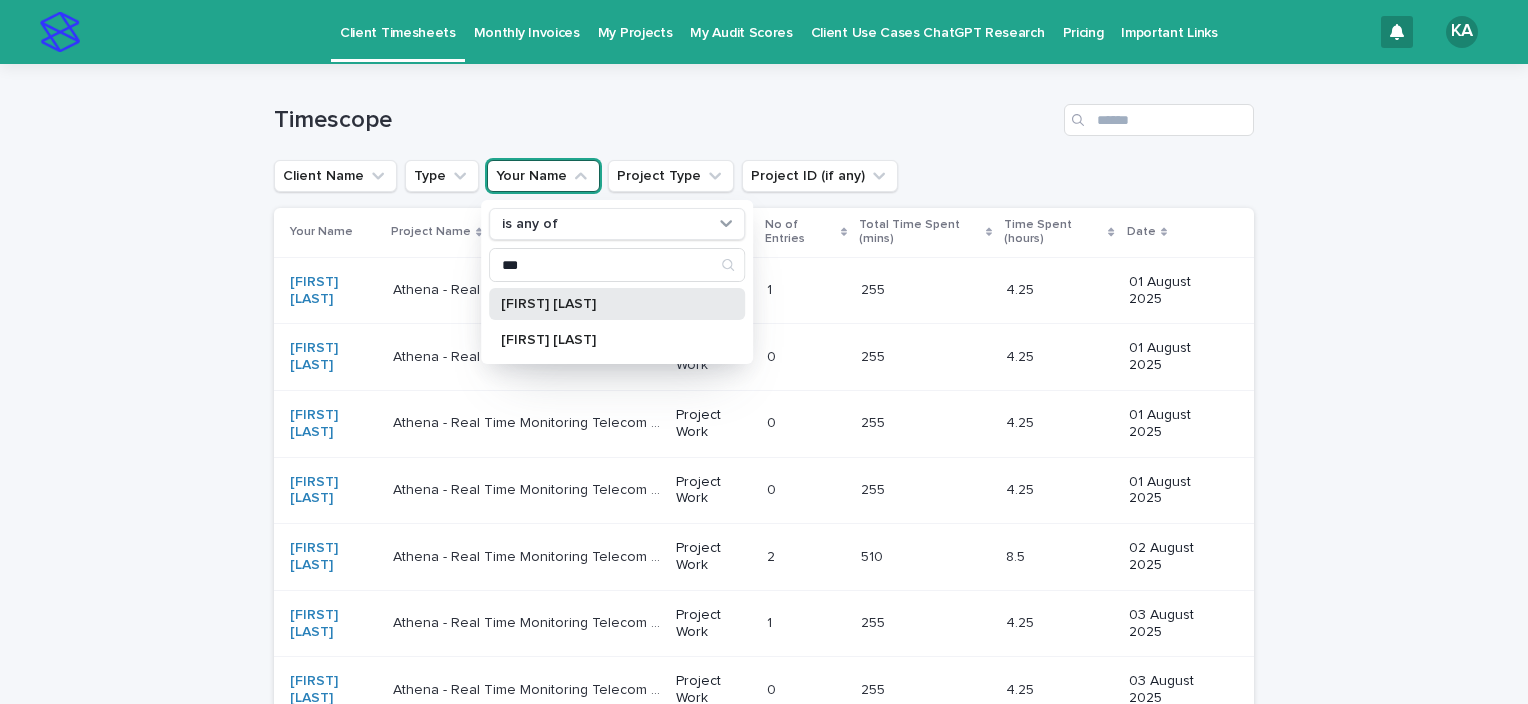click on "[FIRST] [LAST]" at bounding box center (607, 304) 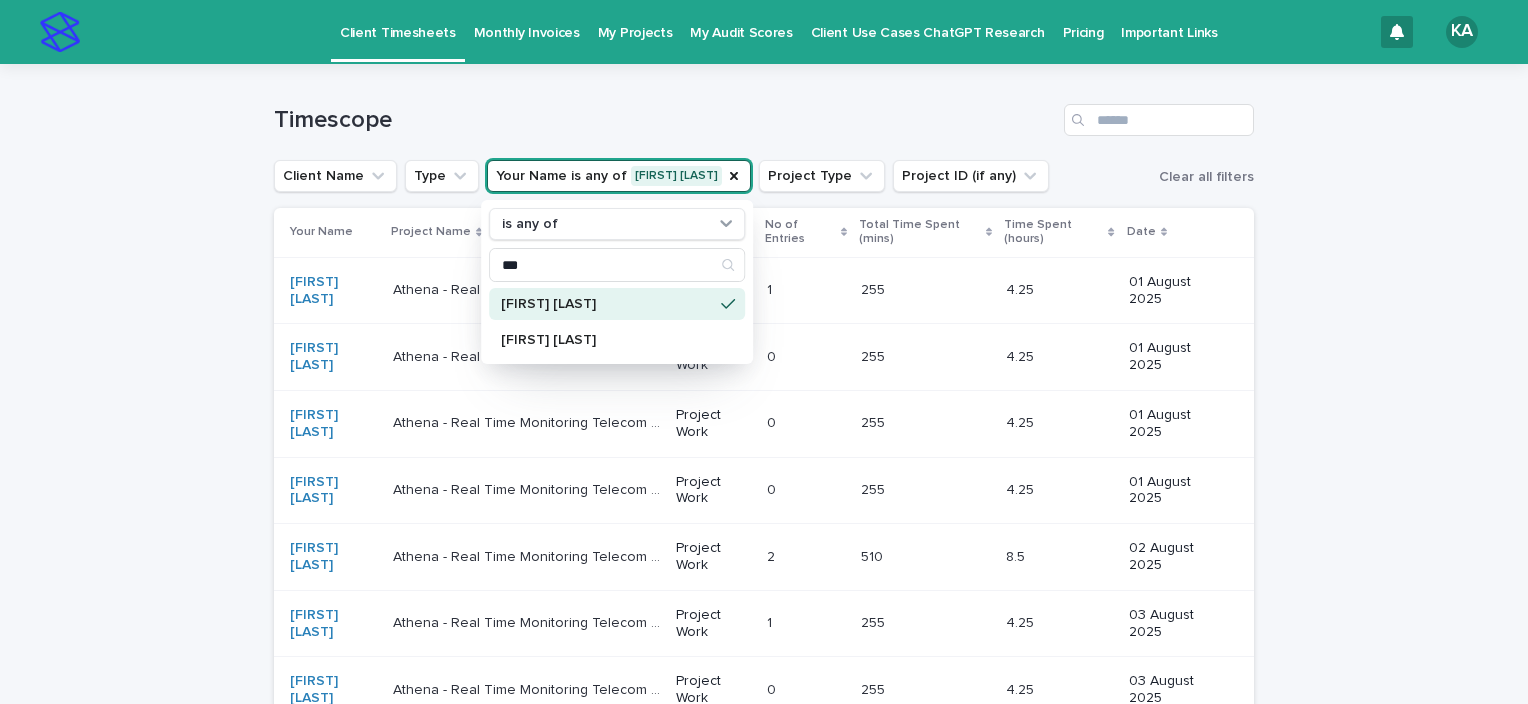click on "Loading... Saving… Loading... Saving… Timescope Client Name Type Your Name is any of Kainat Asim is any of *** Kainat Asim Noor e Kainat Qazi Project Type Project ID (if any) Clear all filters Your Name Project Name Type No of Entries Total Time Spent (mins) Time Spent (hours) Date Mahnoor Majid   Athena - Real Time Monitoring Telecom Project Athena - Real Time Monitoring Telecom Project   Project Work 1 1   255 255   4.25 4.25   01 August 2025 Salam Khaldoun Burjak   Athena -  Real Time Monitoring Telecom Project Athena -  Real Time Monitoring Telecom Project   Project Work 0 0   255 255   4.25 4.25   01 August 2025 Salam Khaldoun Burjak   Athena -  Real Time Monitoring Telecom Project Athena -  Real Time Monitoring Telecom Project   Project Work 0 0   255 255   4.25 4.25   01 August 2025 Salam Khaldoun Burjak   Athena -  Real Time Monitoring Telecom Project Athena -  Real Time Monitoring Telecom Project   Project Work 0 0   255 255   4.25 4.25   01 August 2025 Mahnoor Majid     2 2" at bounding box center [764, 579] 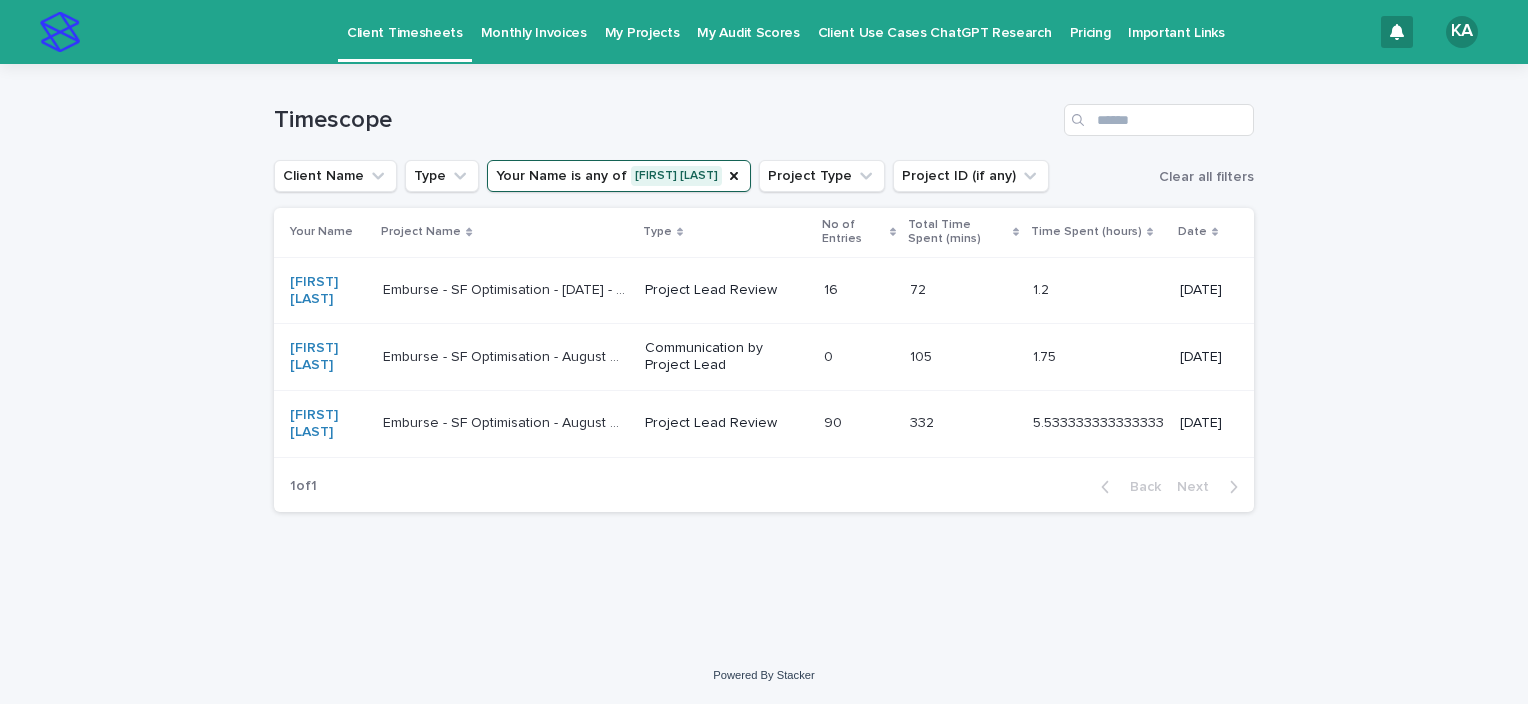 click on "1  of  1 Back Next" at bounding box center (764, 487) 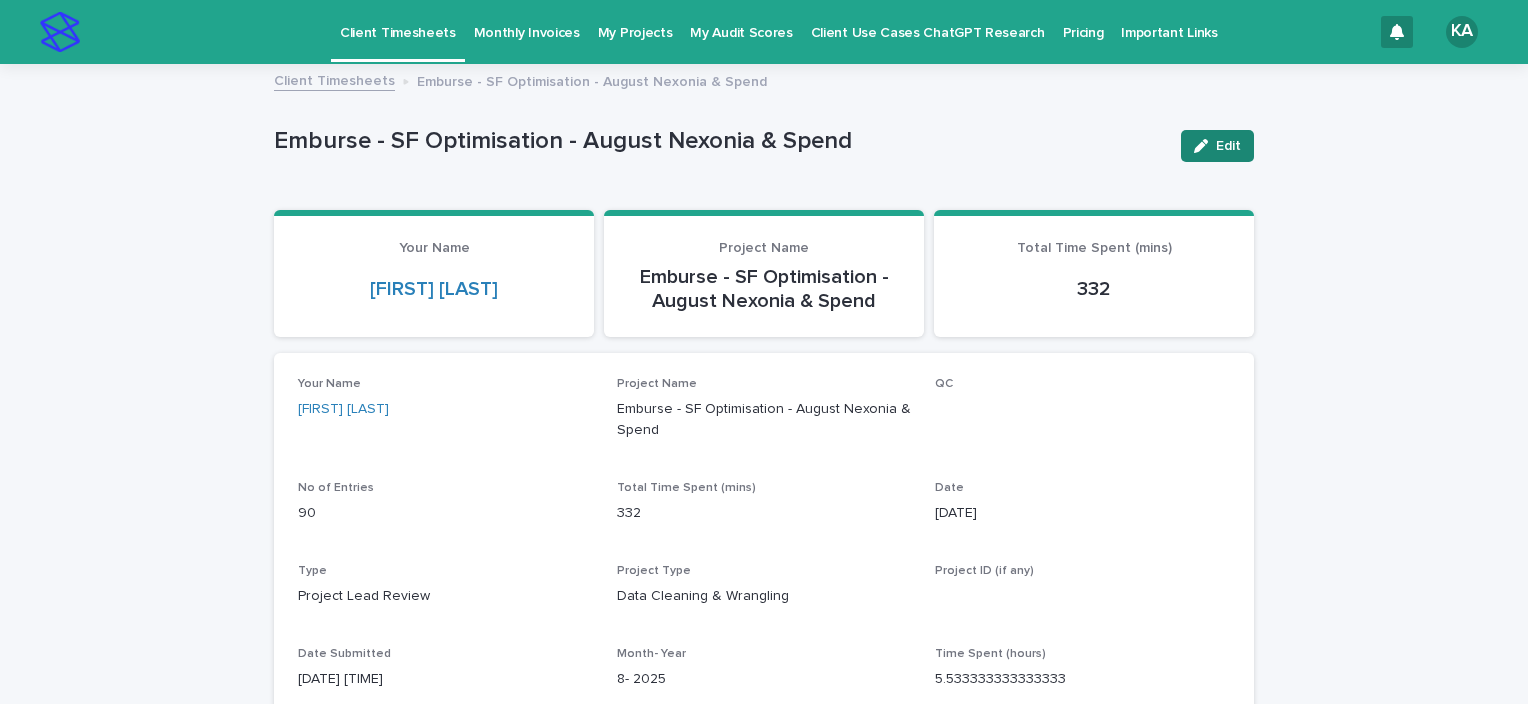 click on "Edit" at bounding box center [1228, 146] 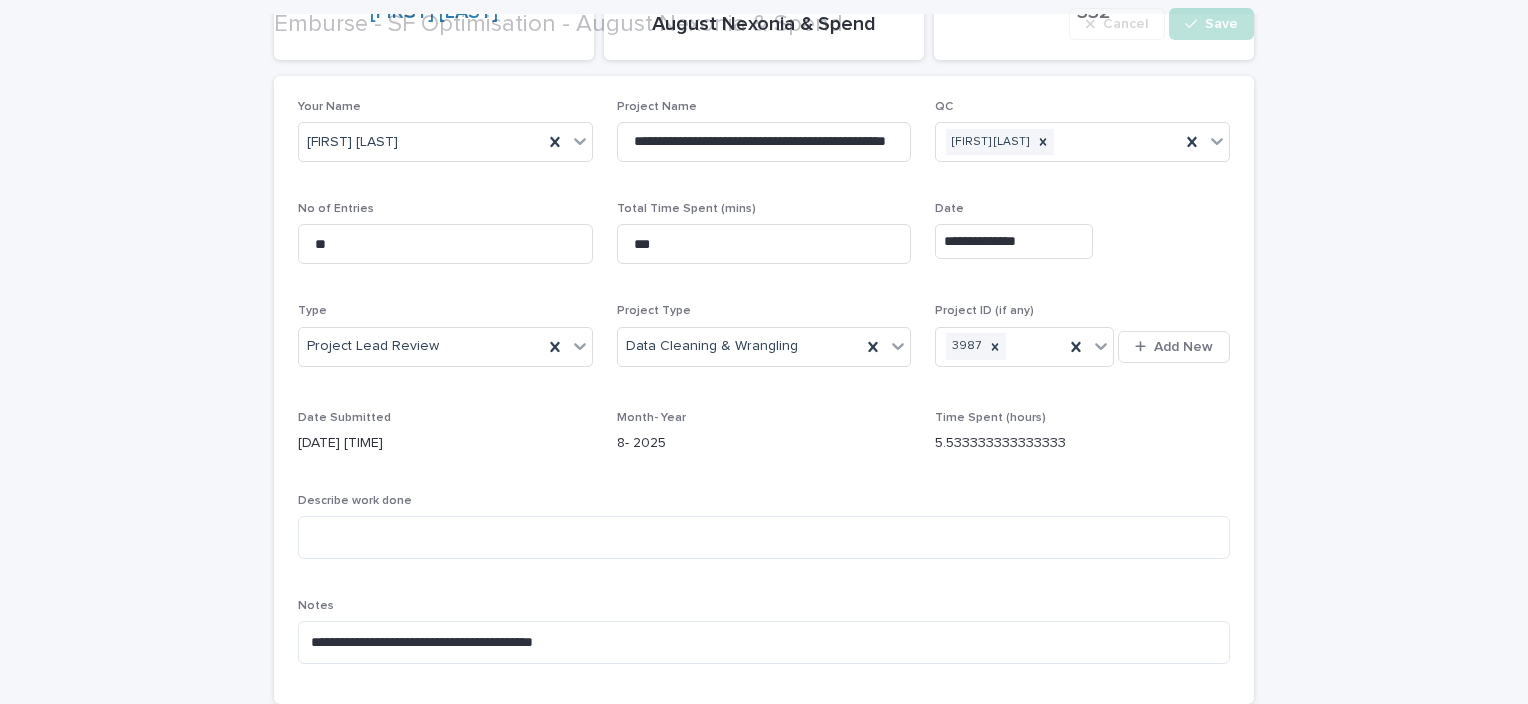 scroll, scrollTop: 284, scrollLeft: 0, axis: vertical 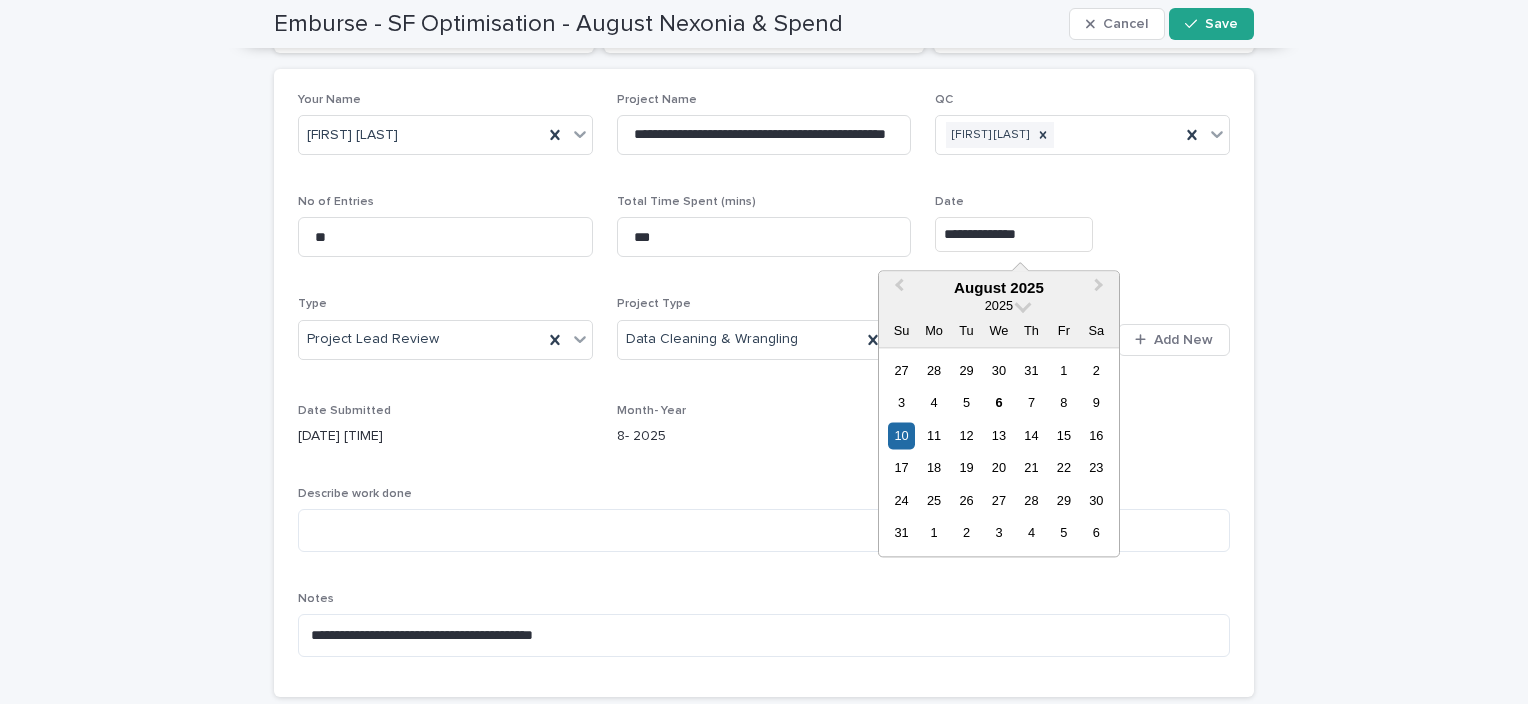 click on "**********" at bounding box center [1014, 234] 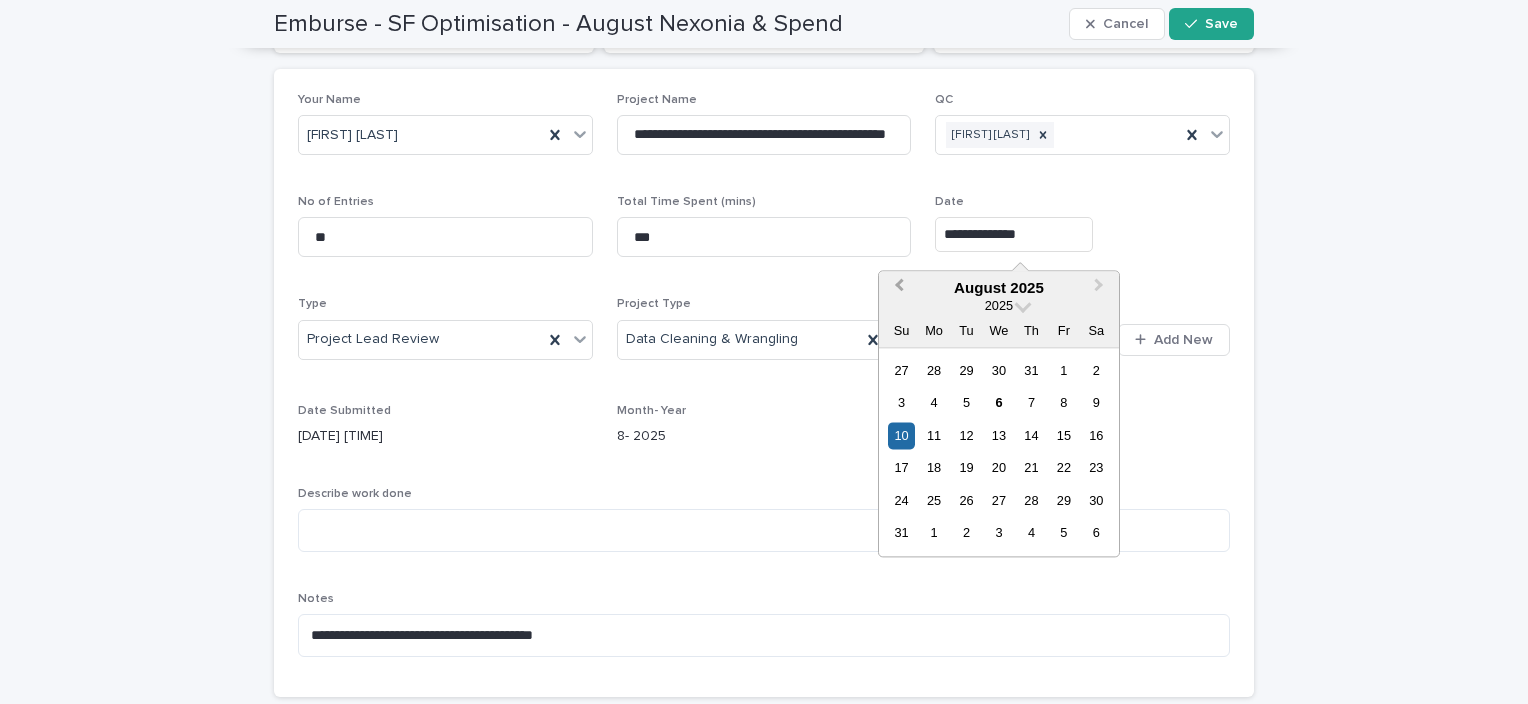 click on "Previous Month" at bounding box center [899, 288] 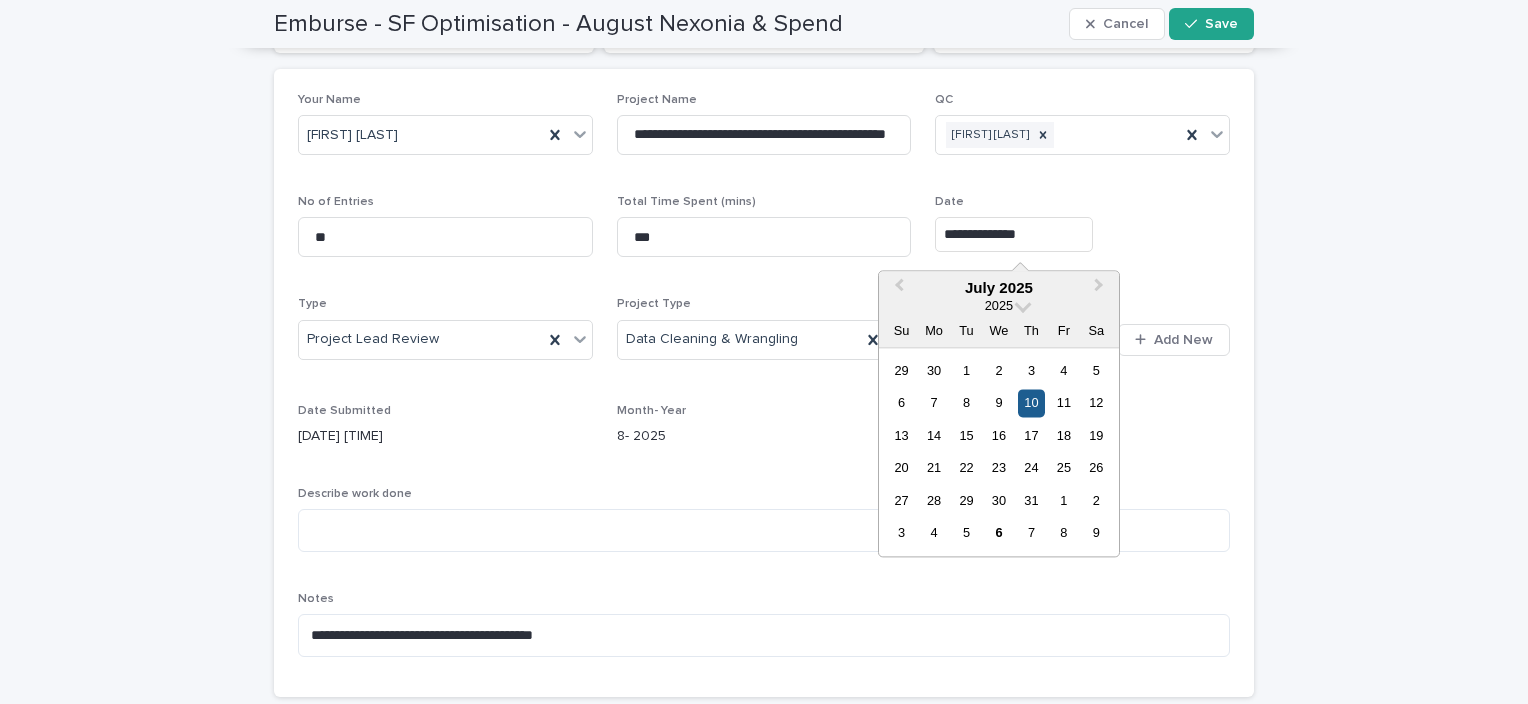 click on "10" at bounding box center [1031, 403] 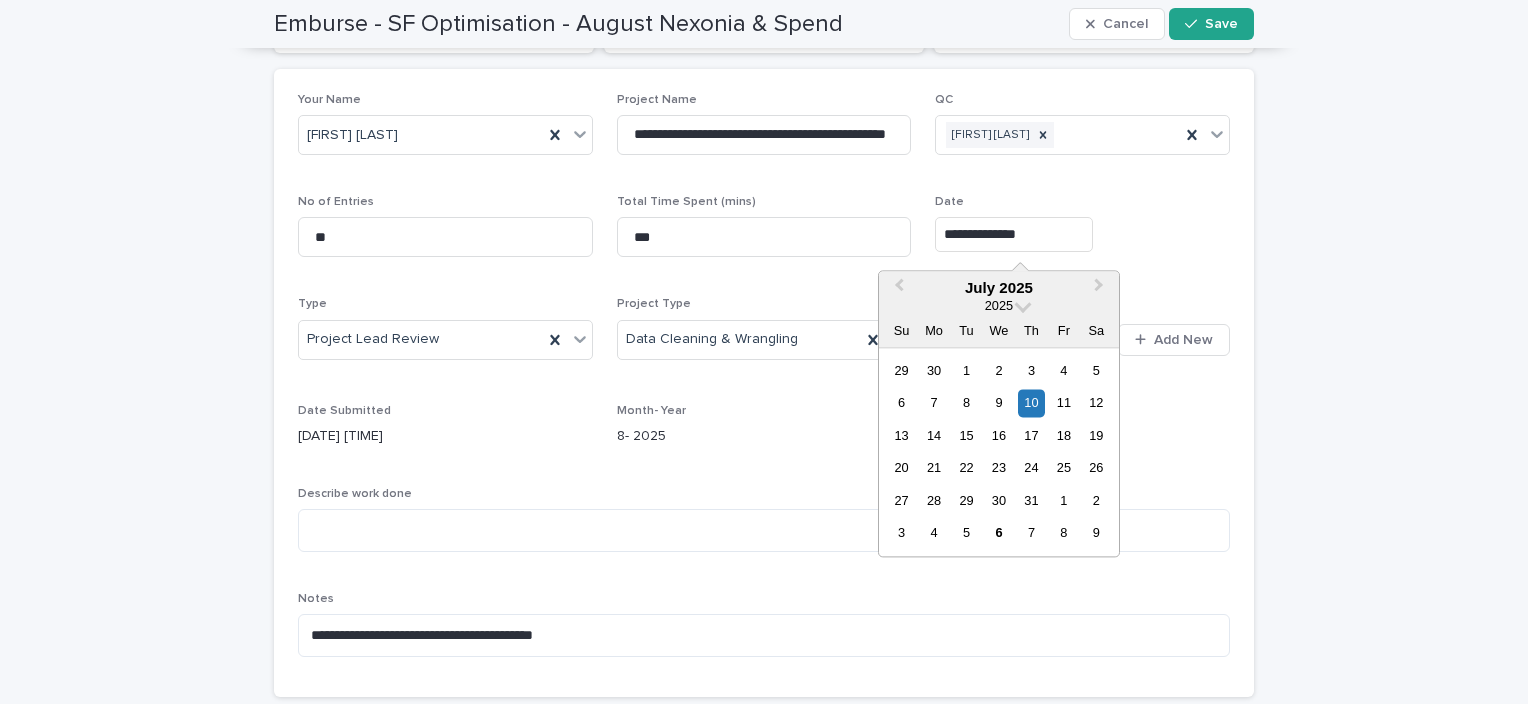 type on "**********" 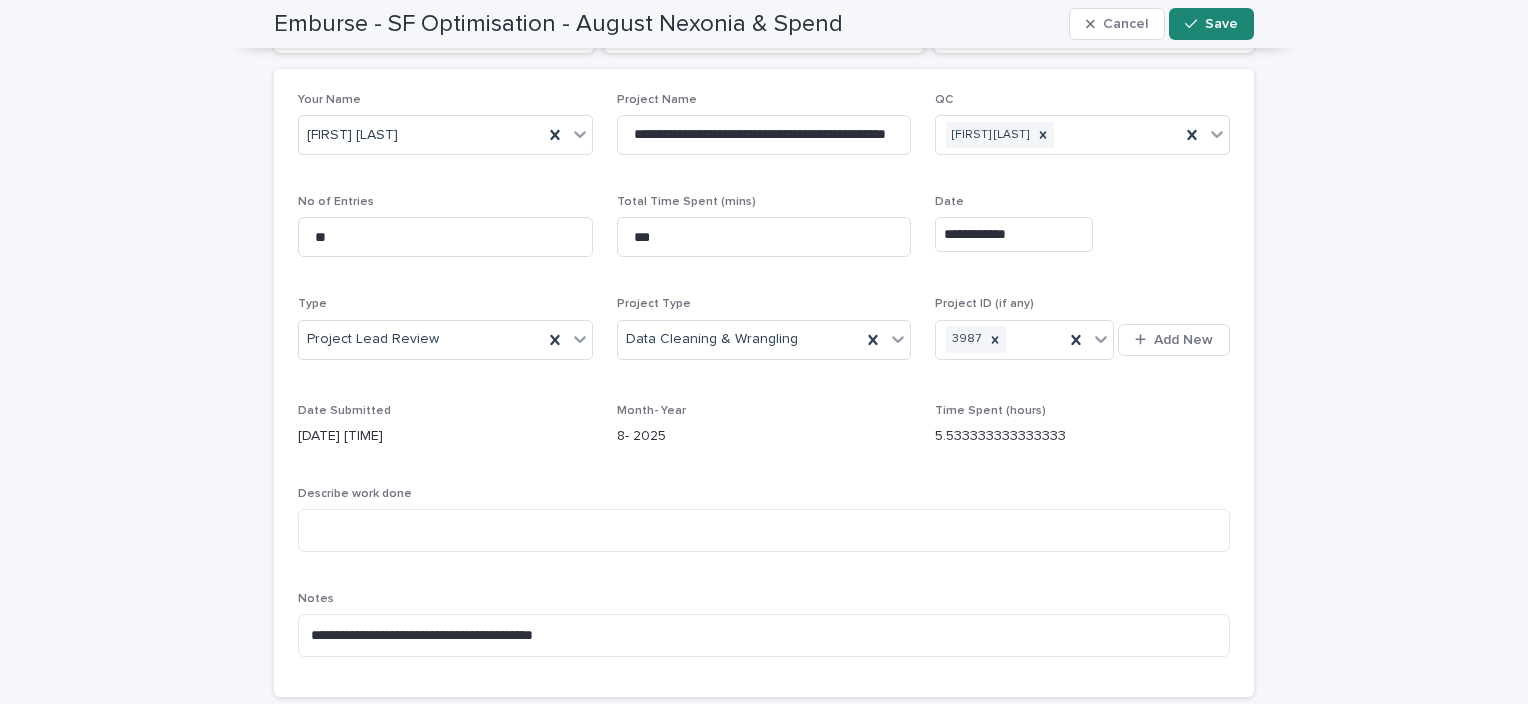 click on "Save" at bounding box center [1211, 24] 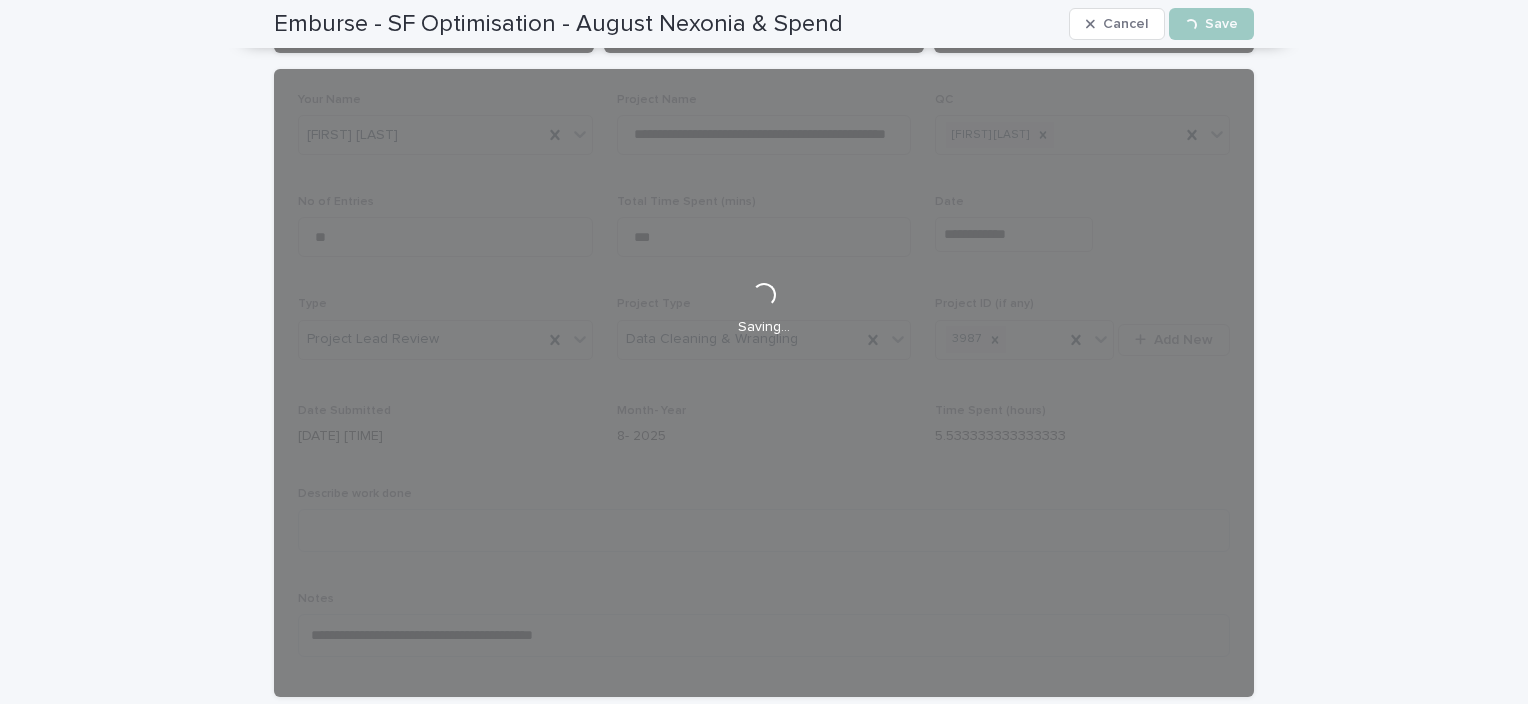 scroll, scrollTop: 0, scrollLeft: 0, axis: both 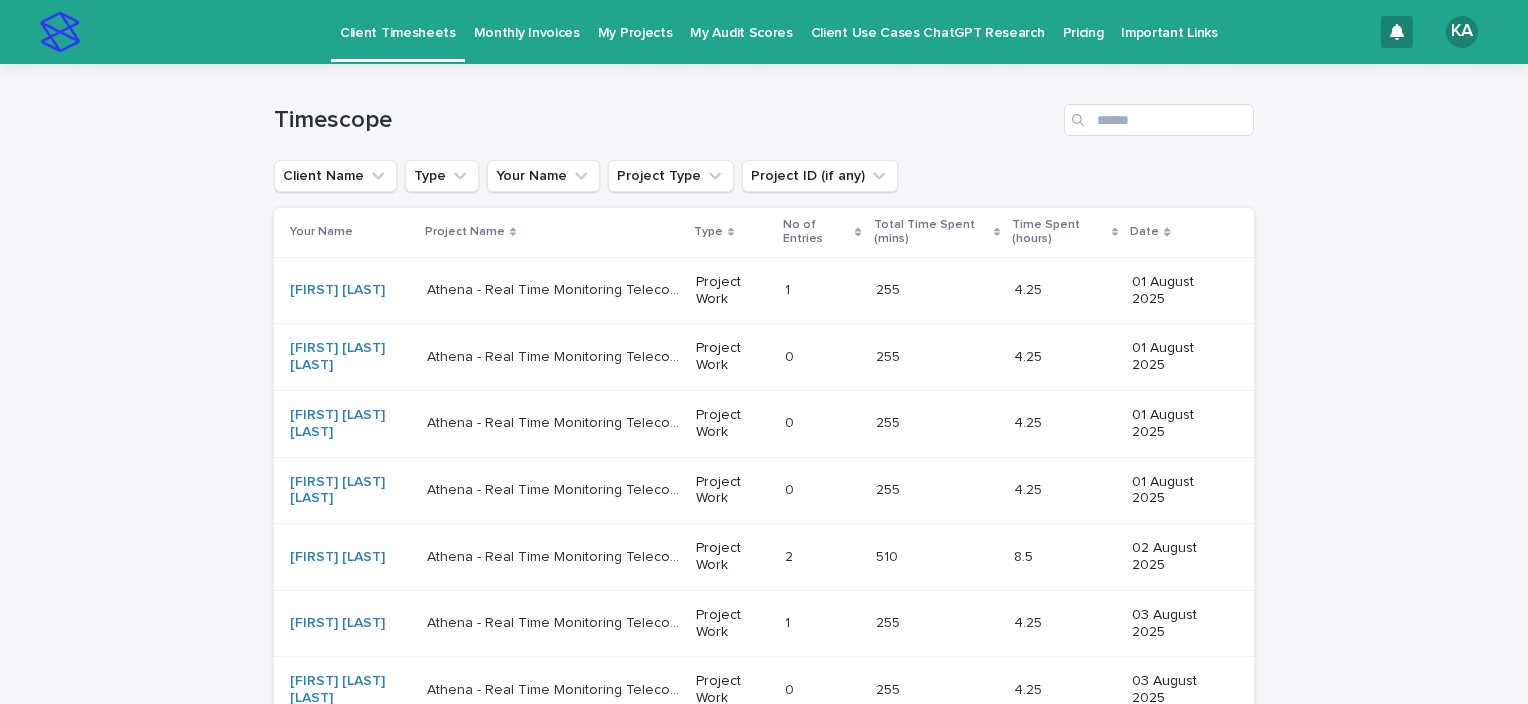 click on "Timescope" at bounding box center [764, 112] 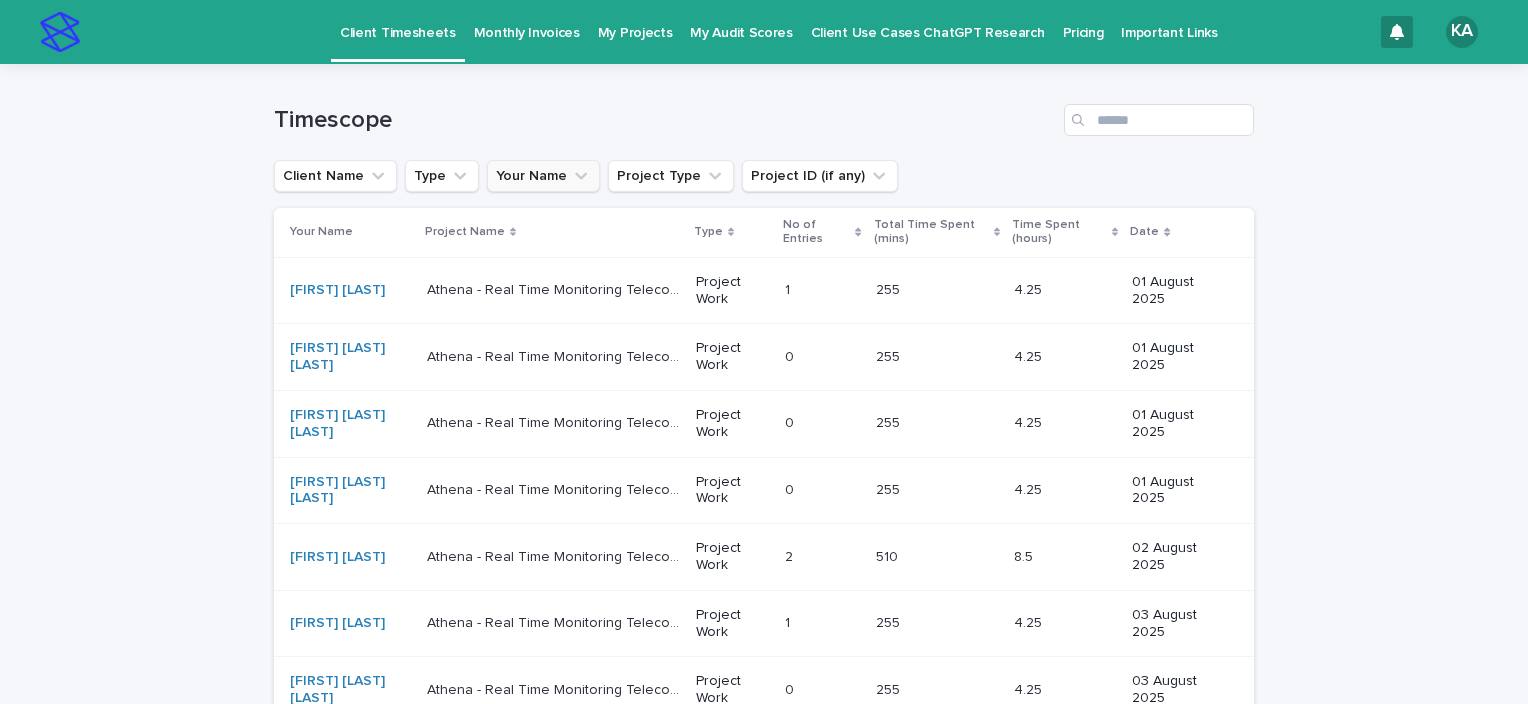 click 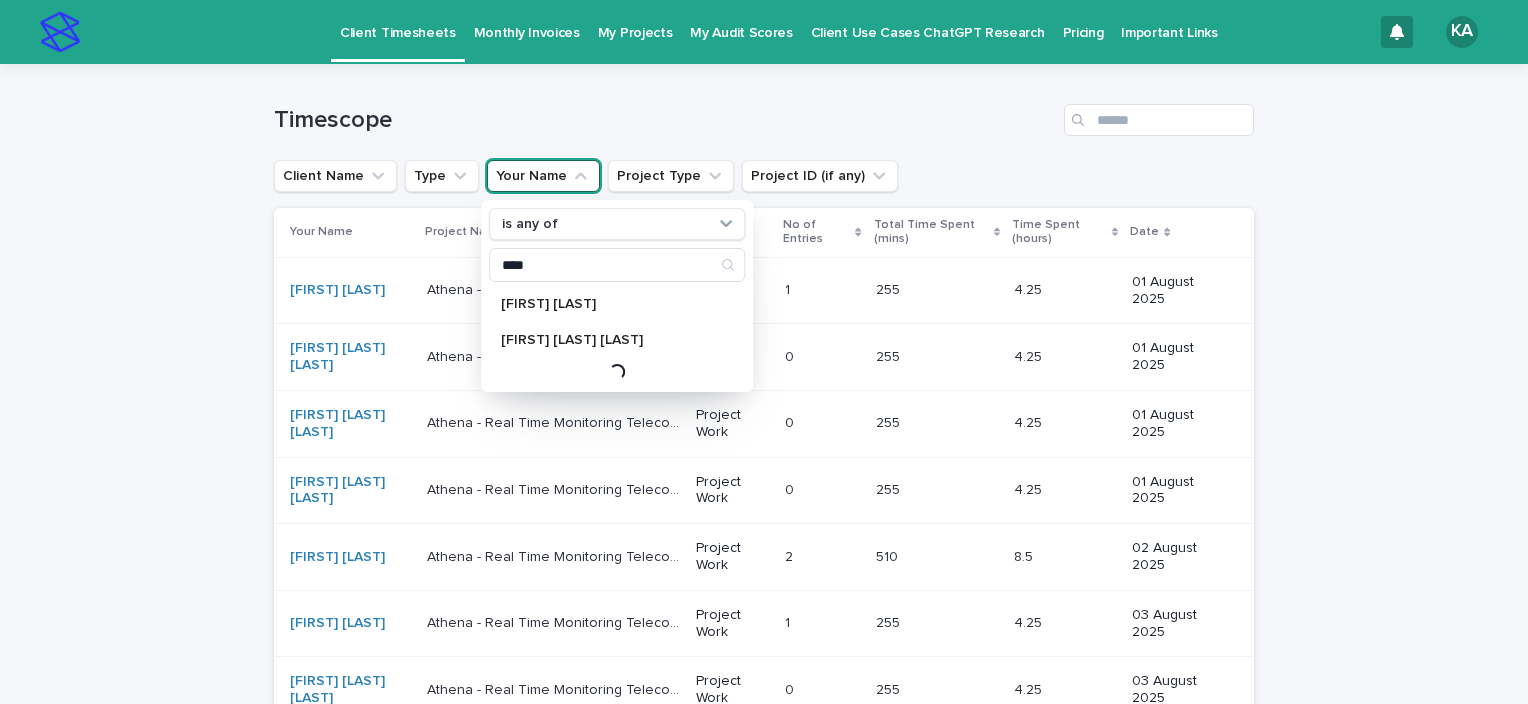 type on "****" 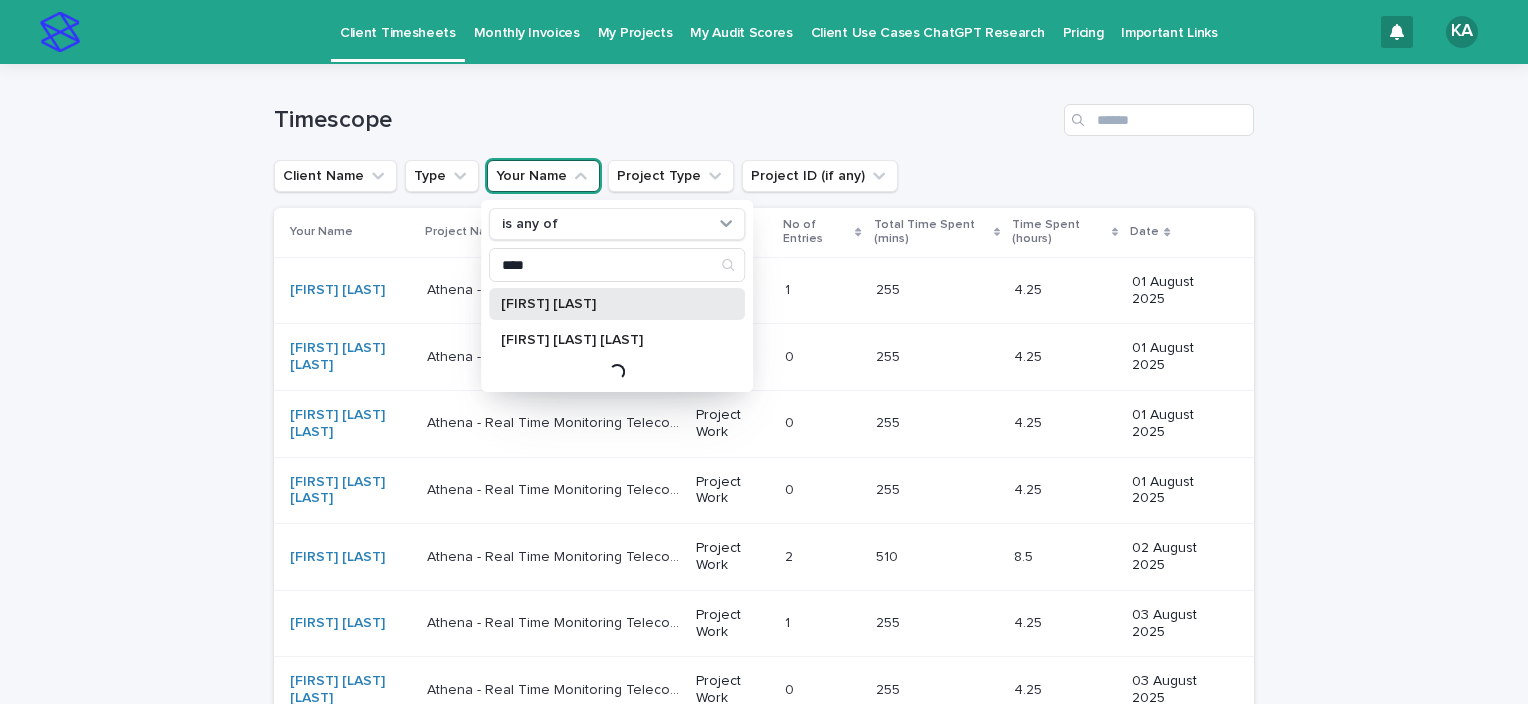 click on "[FIRST] [LAST]" at bounding box center (607, 304) 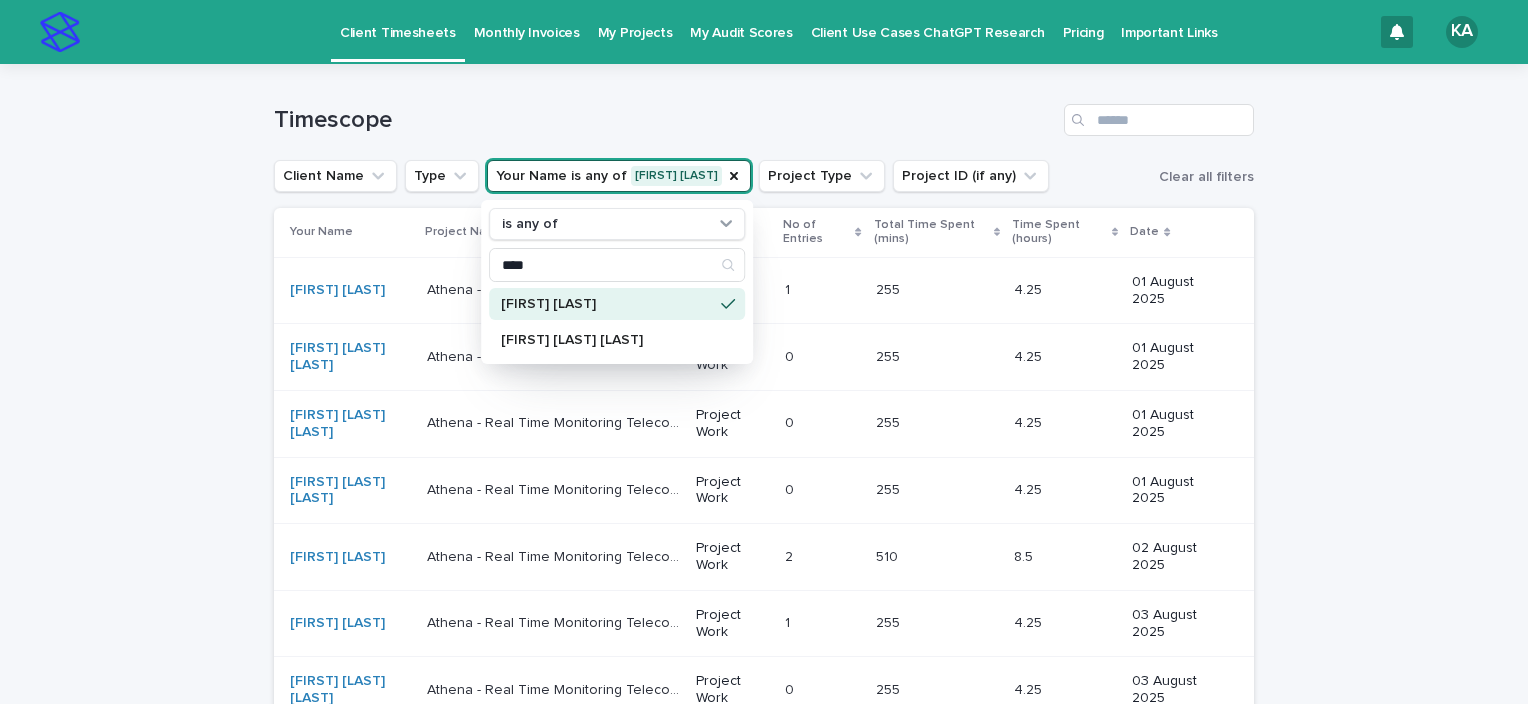 click on "Timescope" at bounding box center [665, 120] 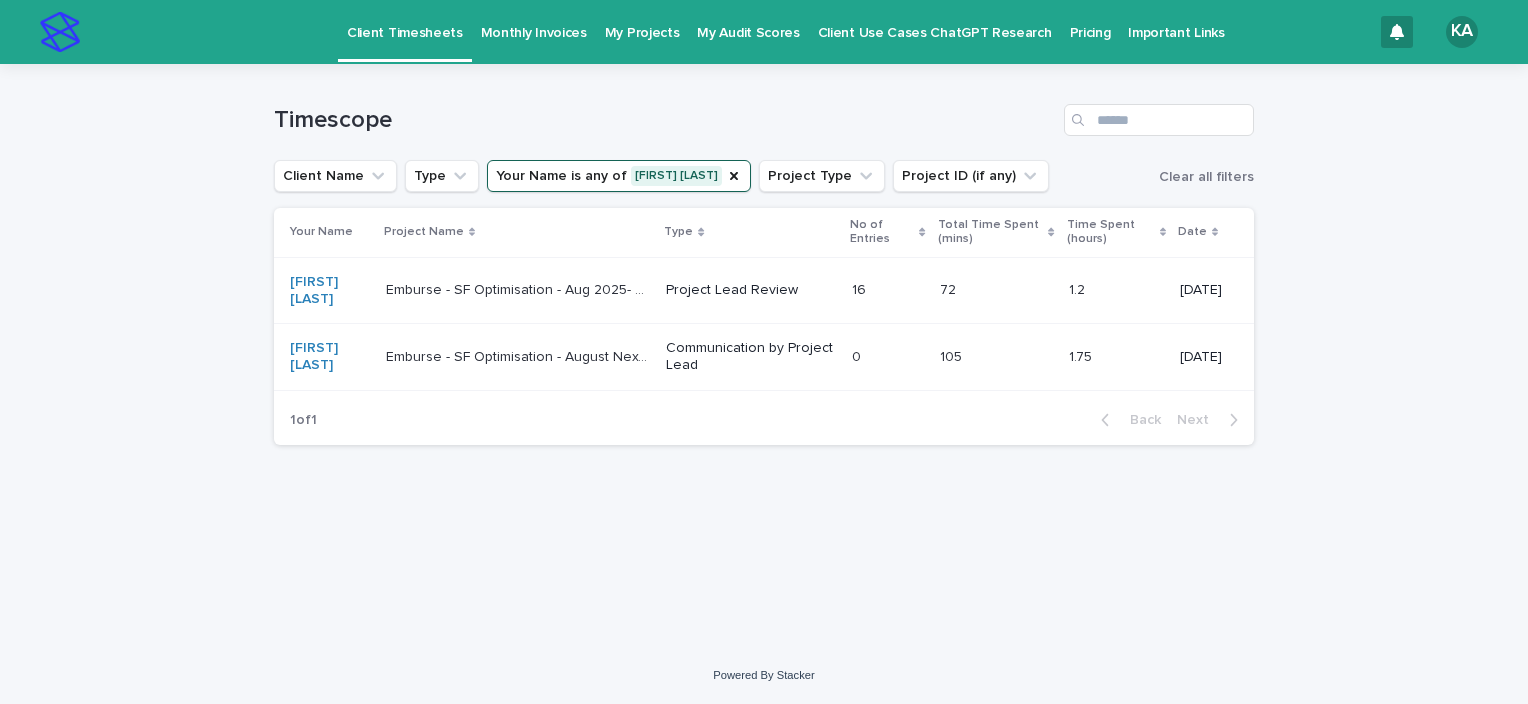 click on "Communication by Project Lead" at bounding box center [751, 357] 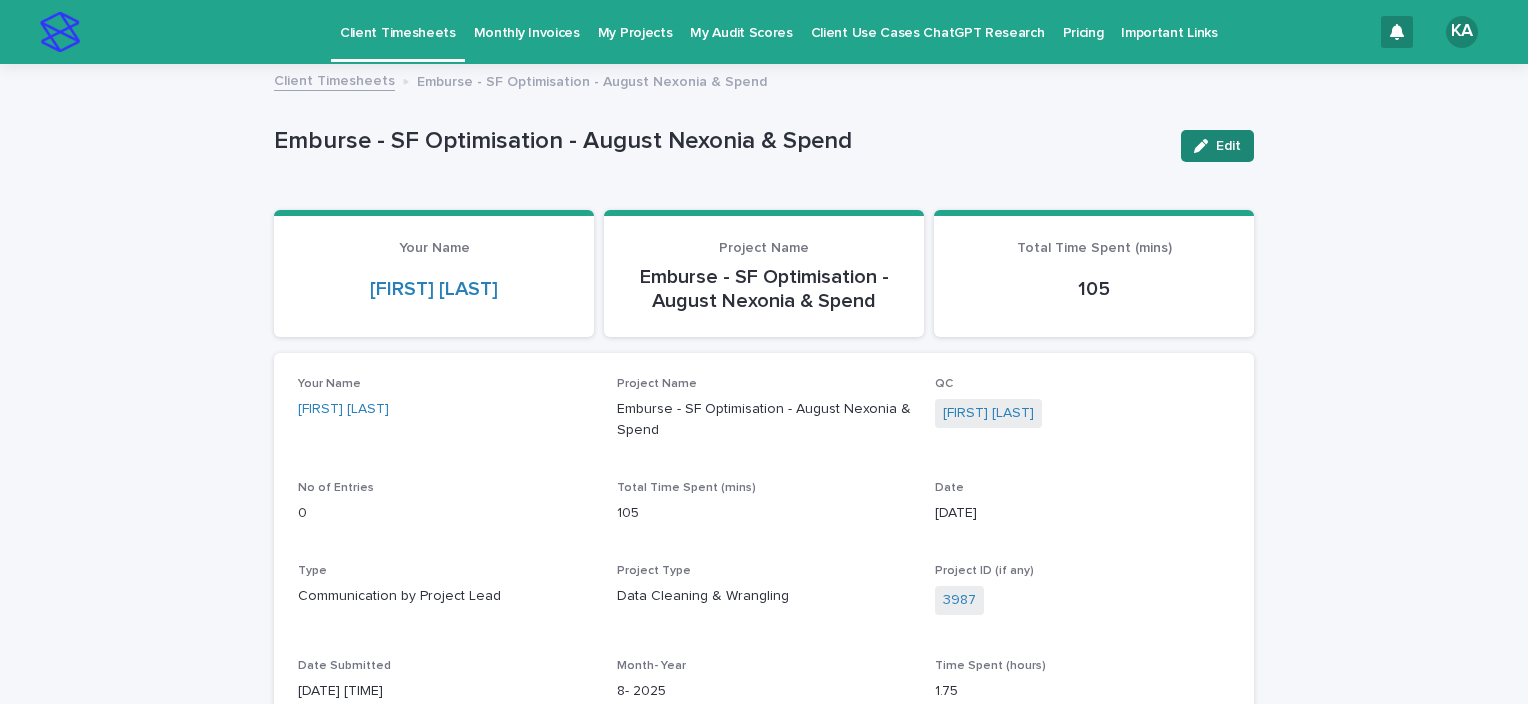 click on "Edit" at bounding box center [1228, 146] 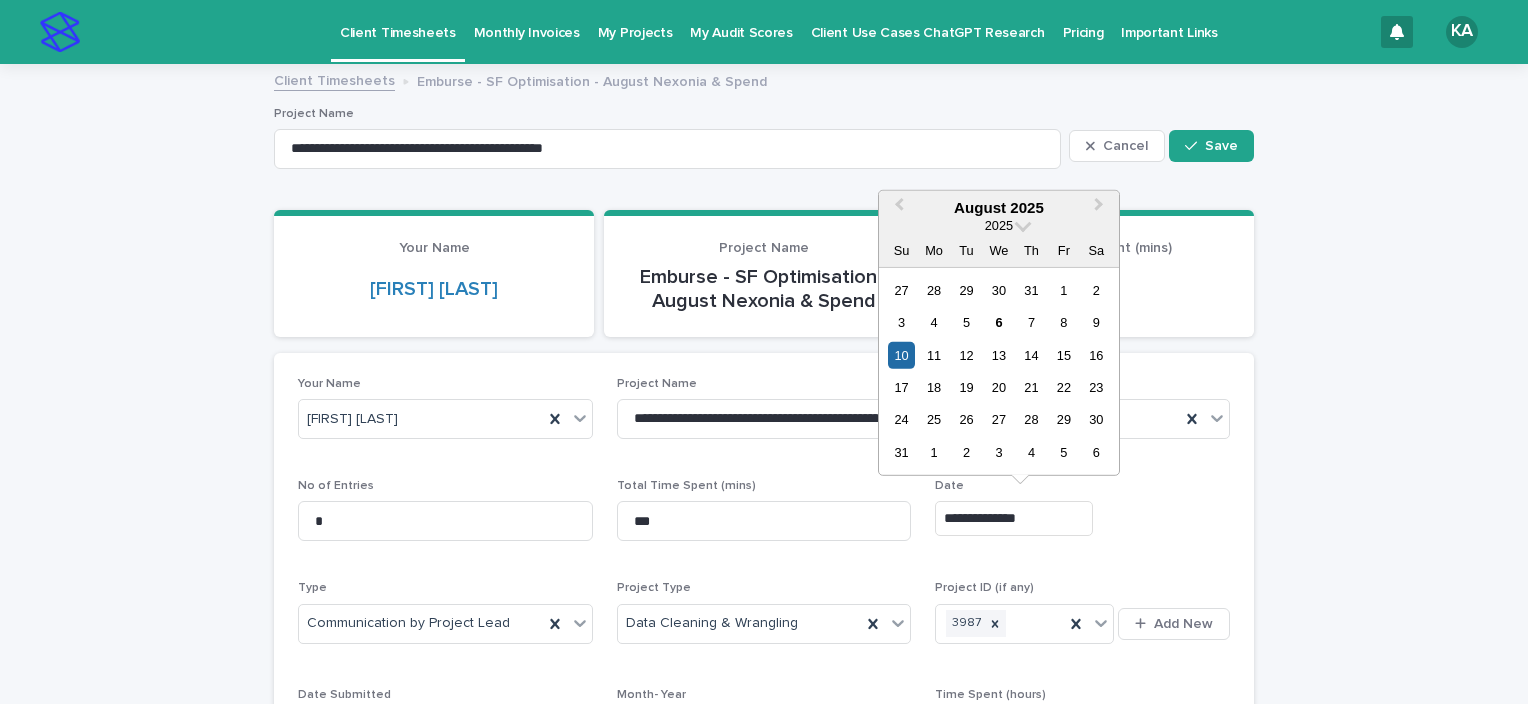 click on "**********" at bounding box center (1014, 518) 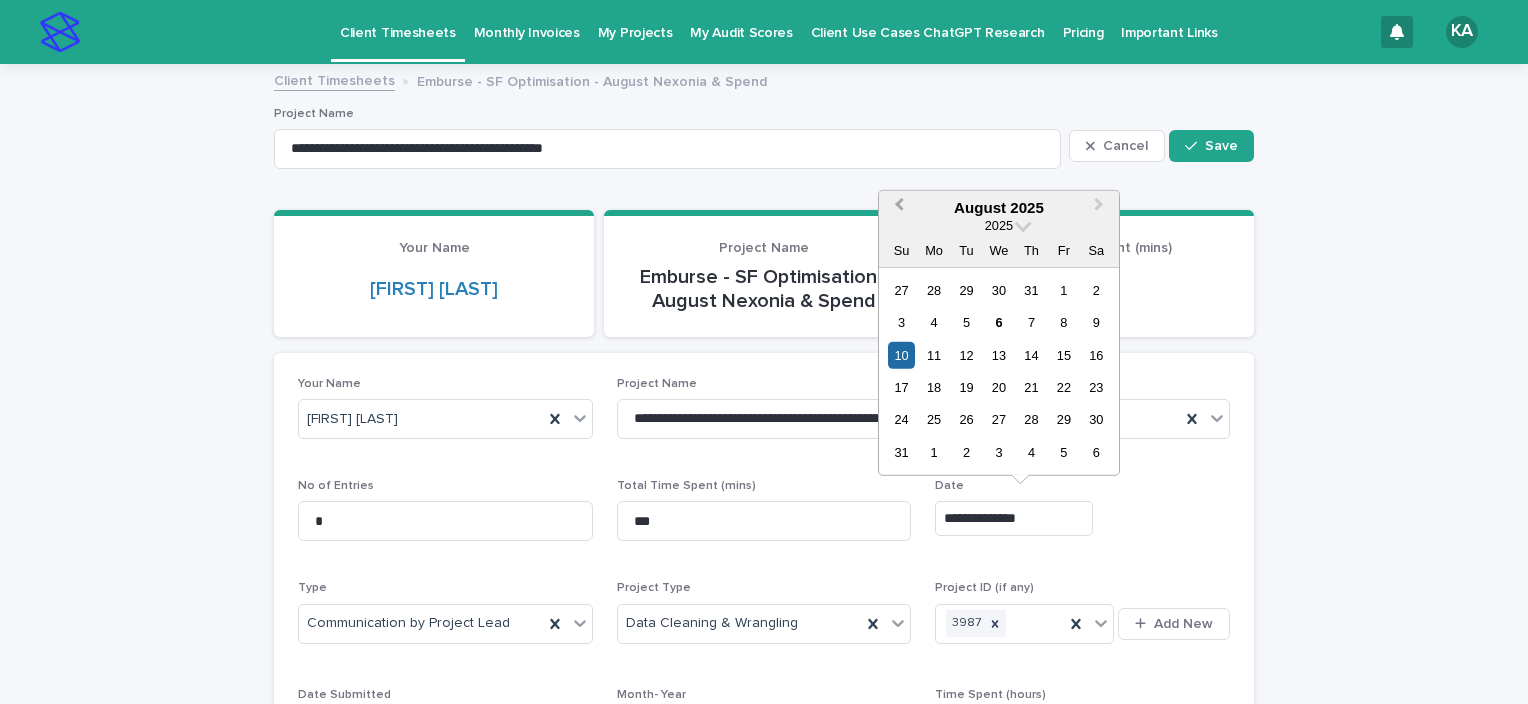 click on "Previous Month" at bounding box center [897, 208] 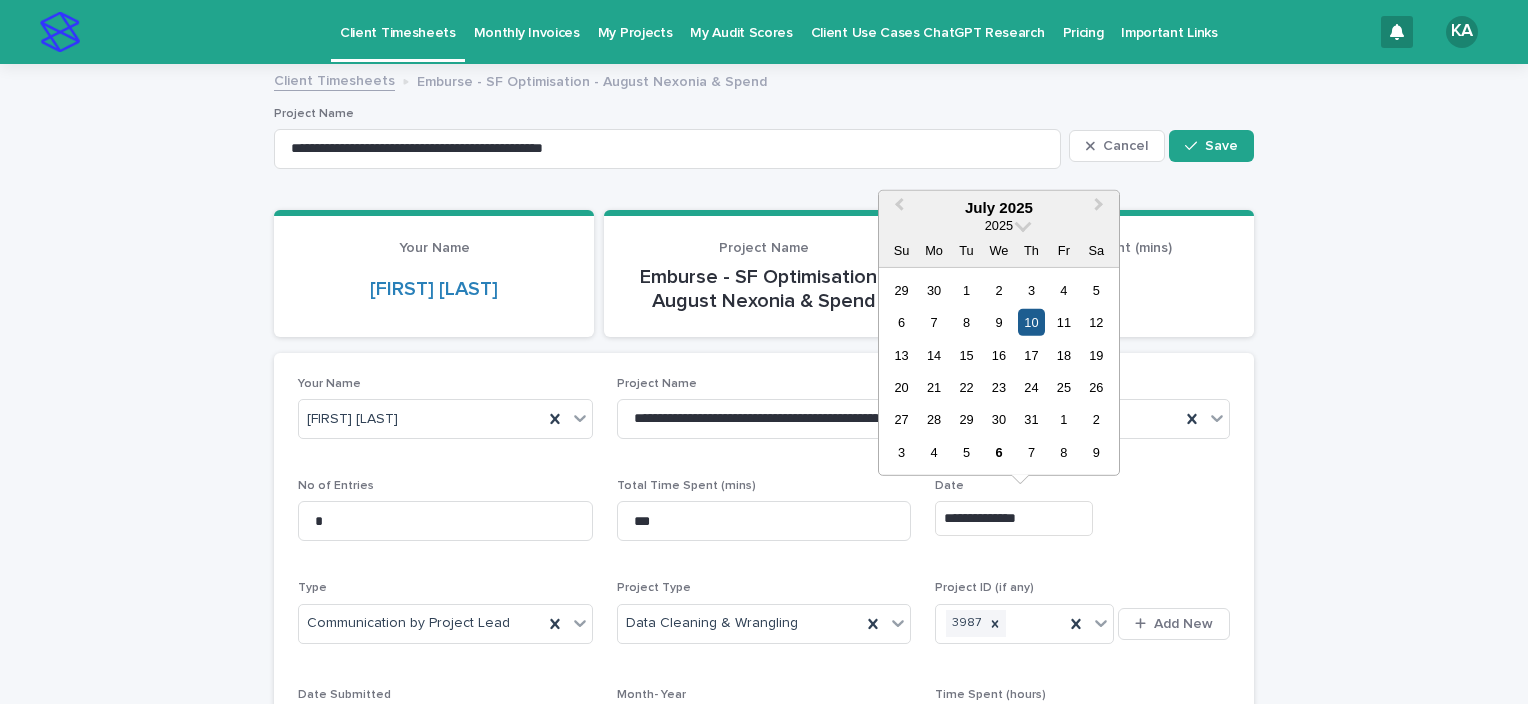 click on "10" at bounding box center [1031, 322] 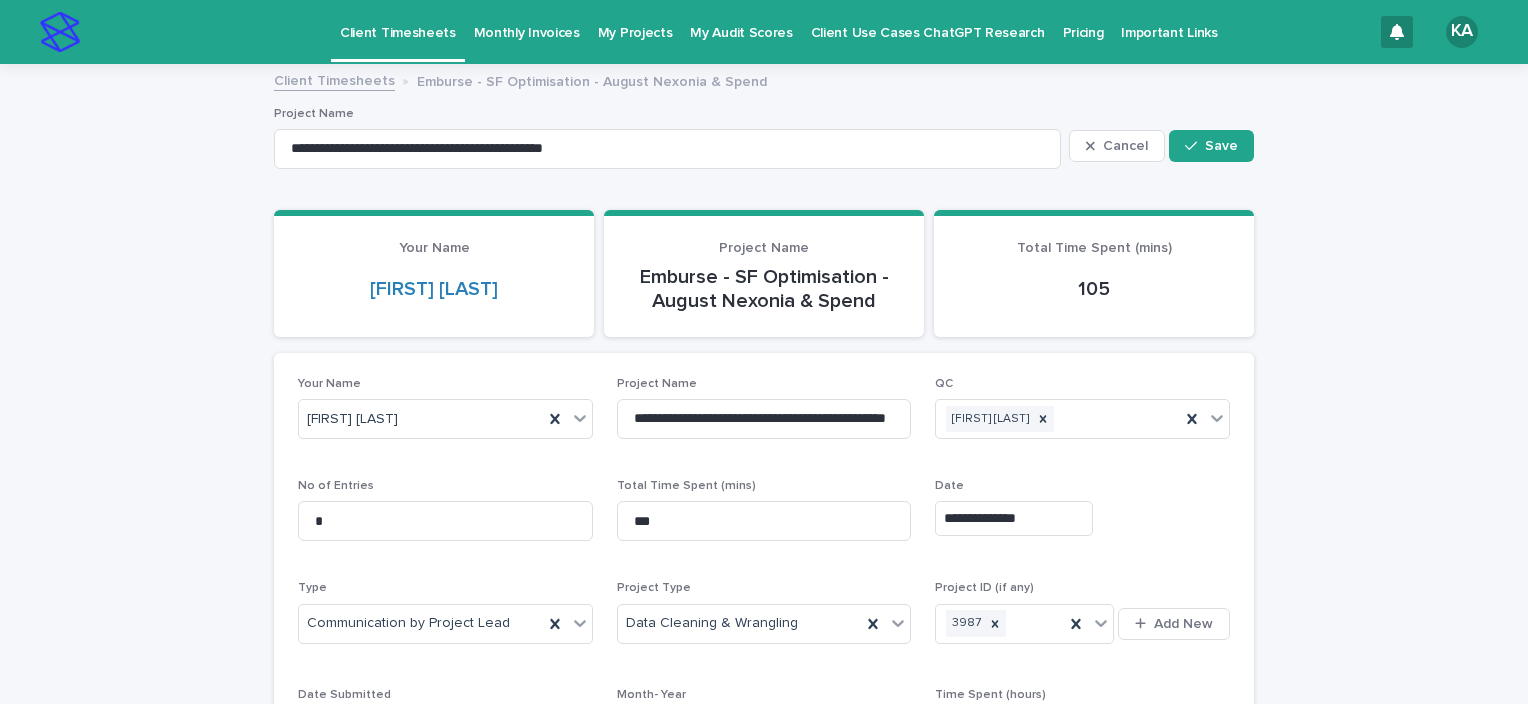 type on "**********" 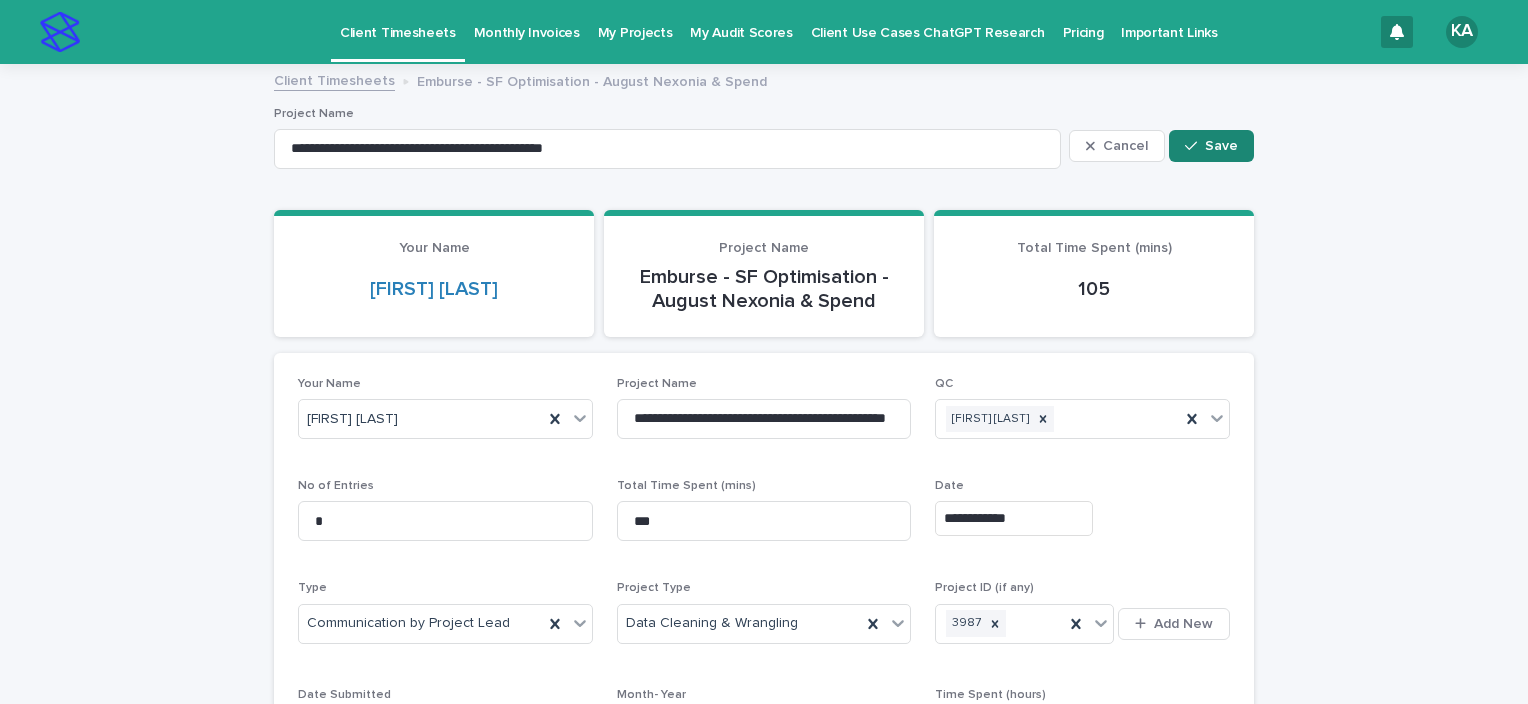 click on "Save" at bounding box center [1211, 146] 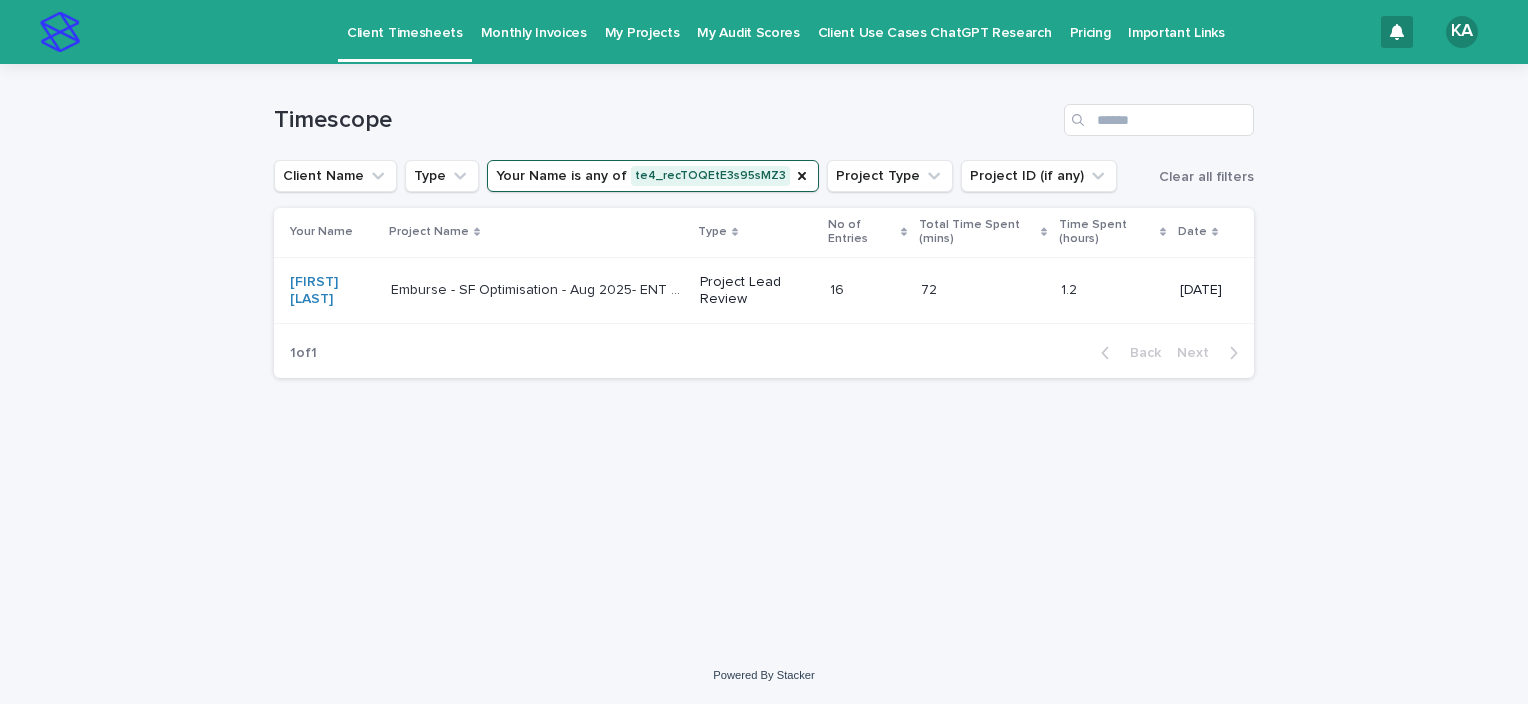 click on "72" at bounding box center [931, 288] 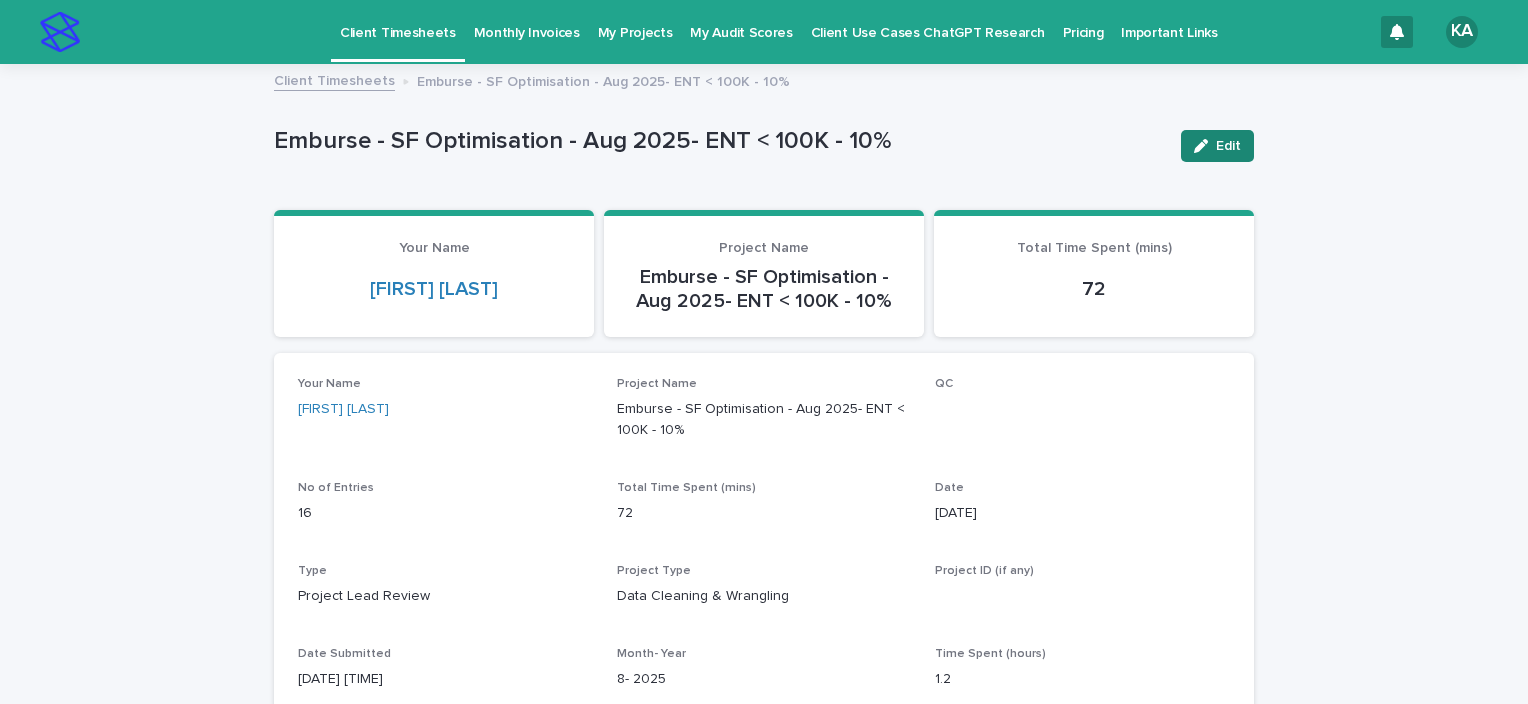 click on "Edit" at bounding box center [1228, 146] 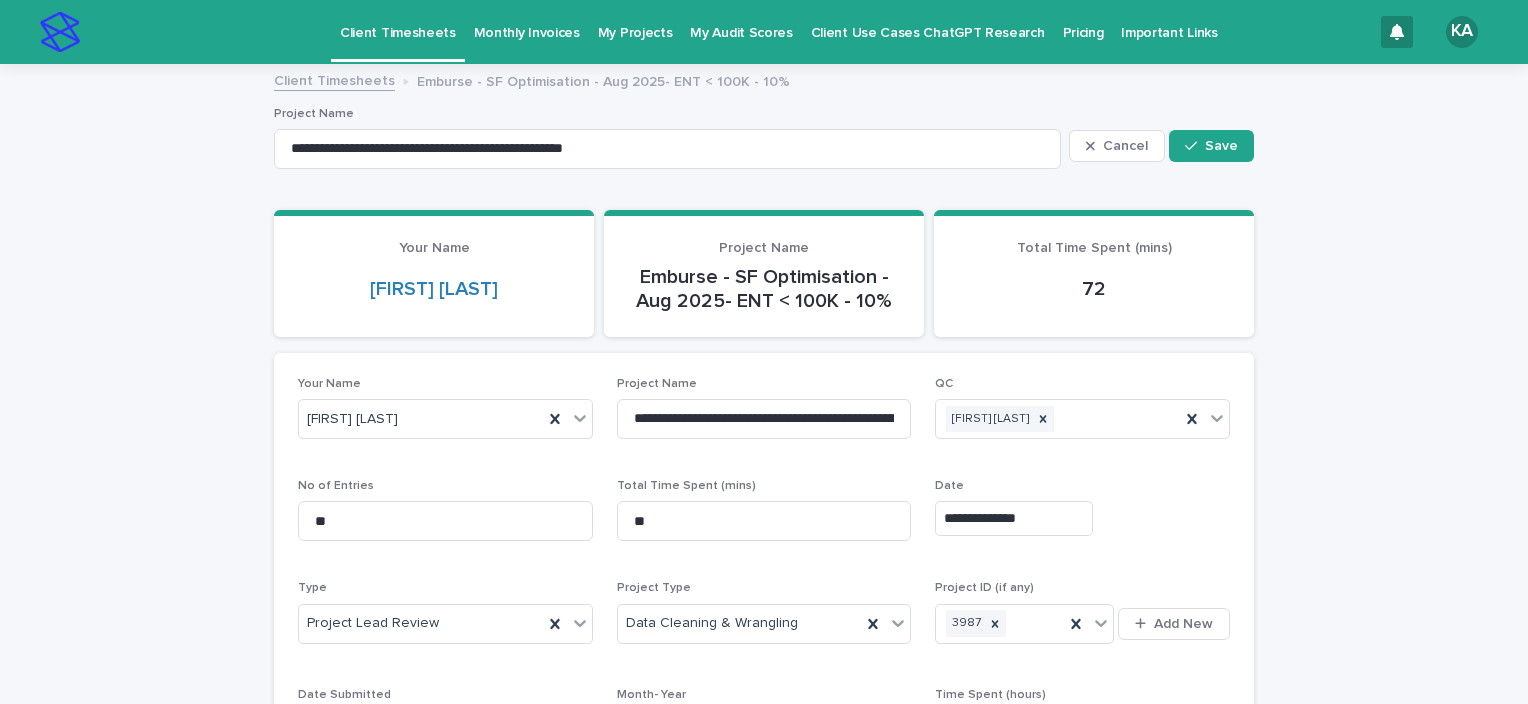 click on "Cancel Save" at bounding box center [1161, 146] 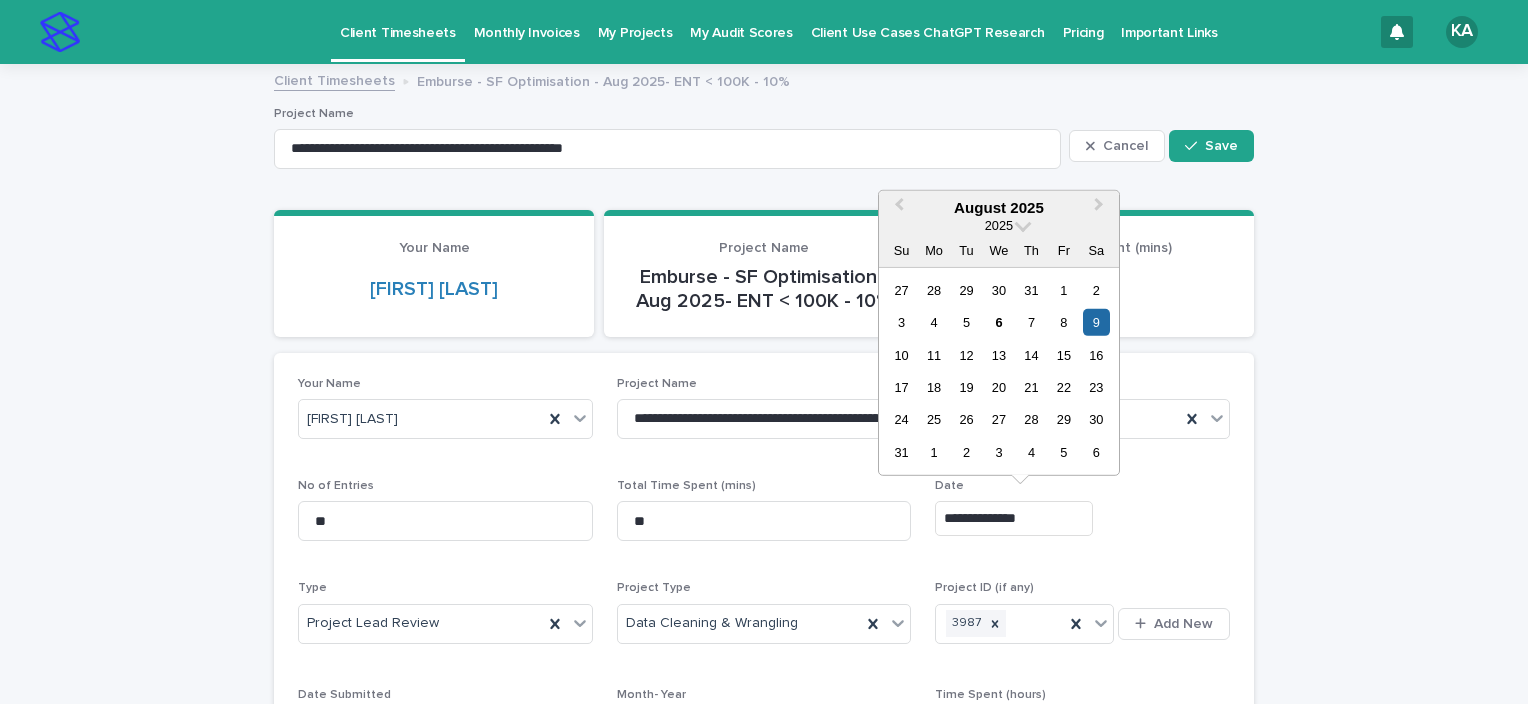 click on "**********" at bounding box center (1014, 518) 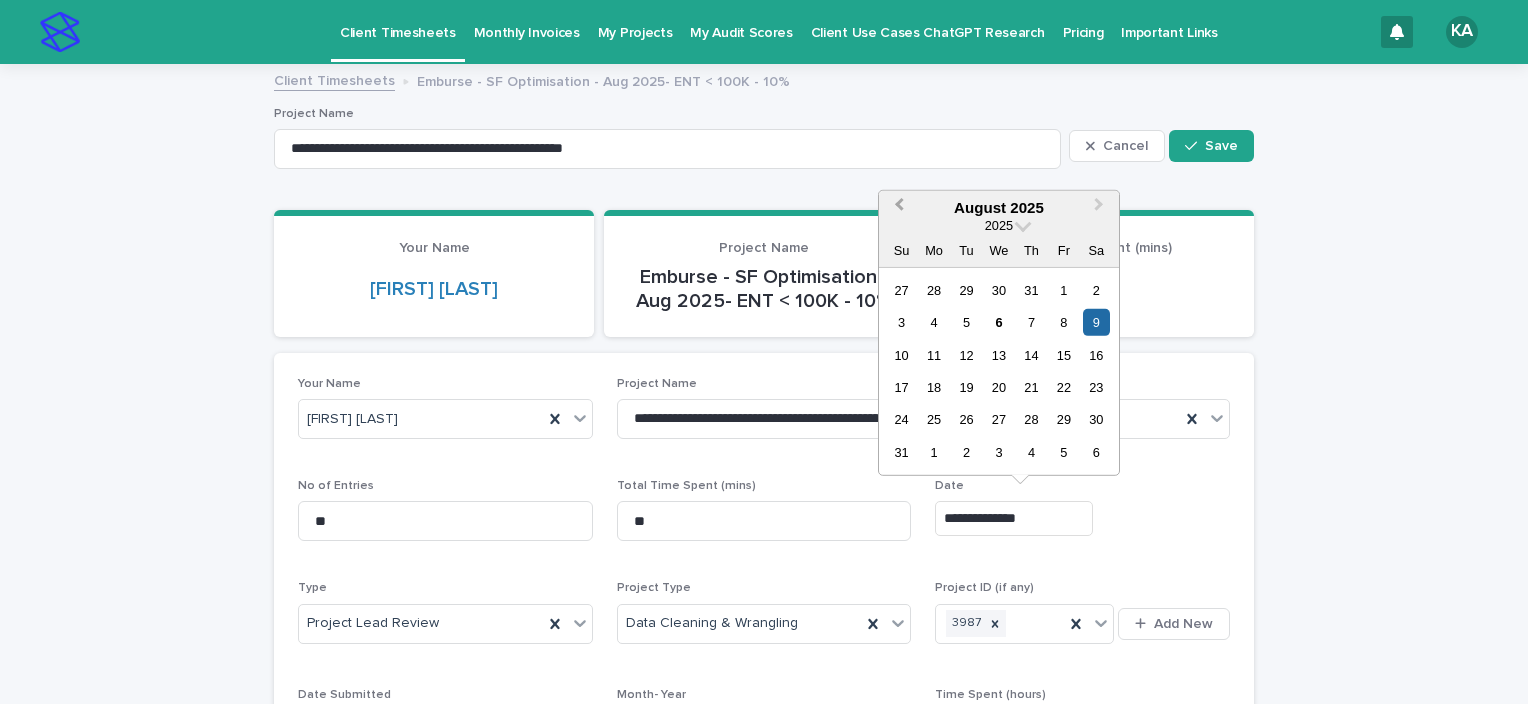 click on "Previous Month" at bounding box center (897, 208) 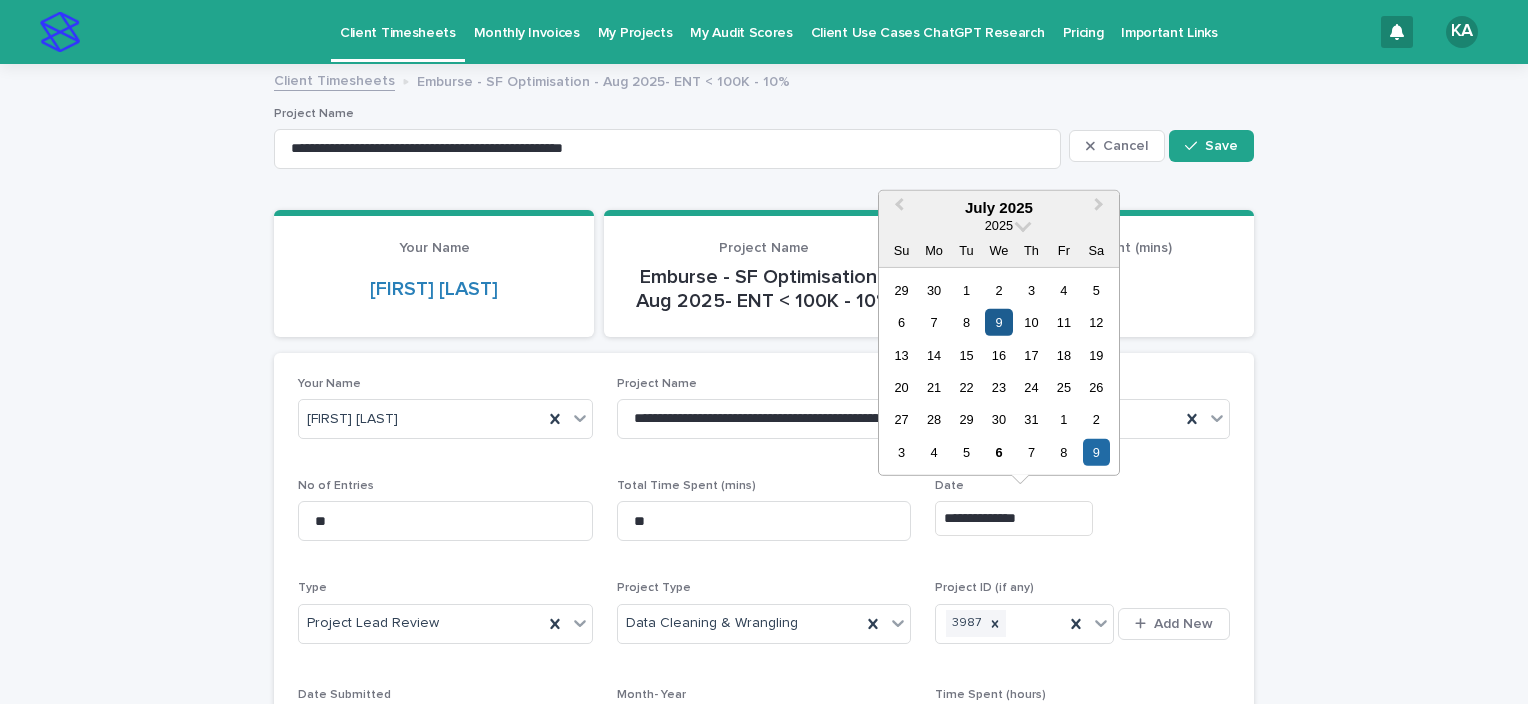 click on "9" at bounding box center (998, 322) 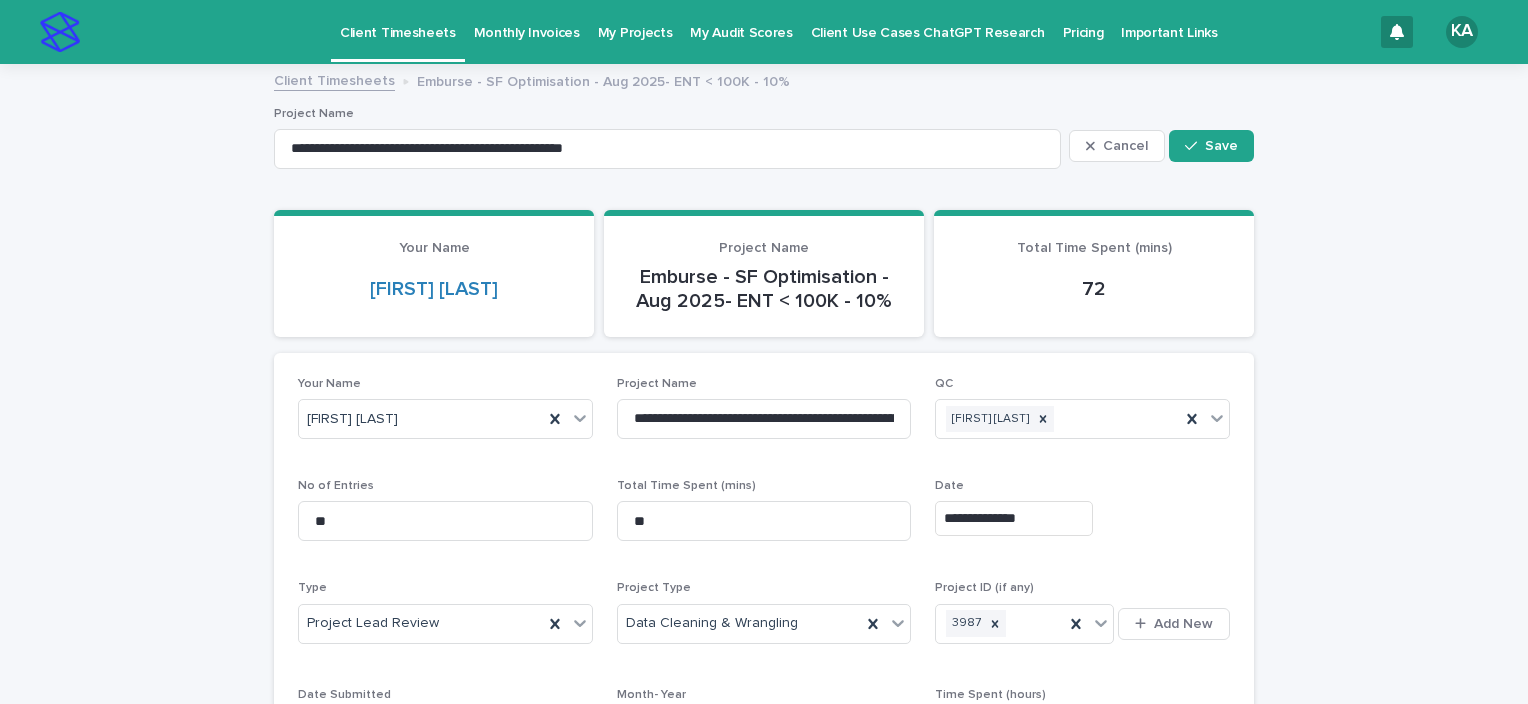 type on "**********" 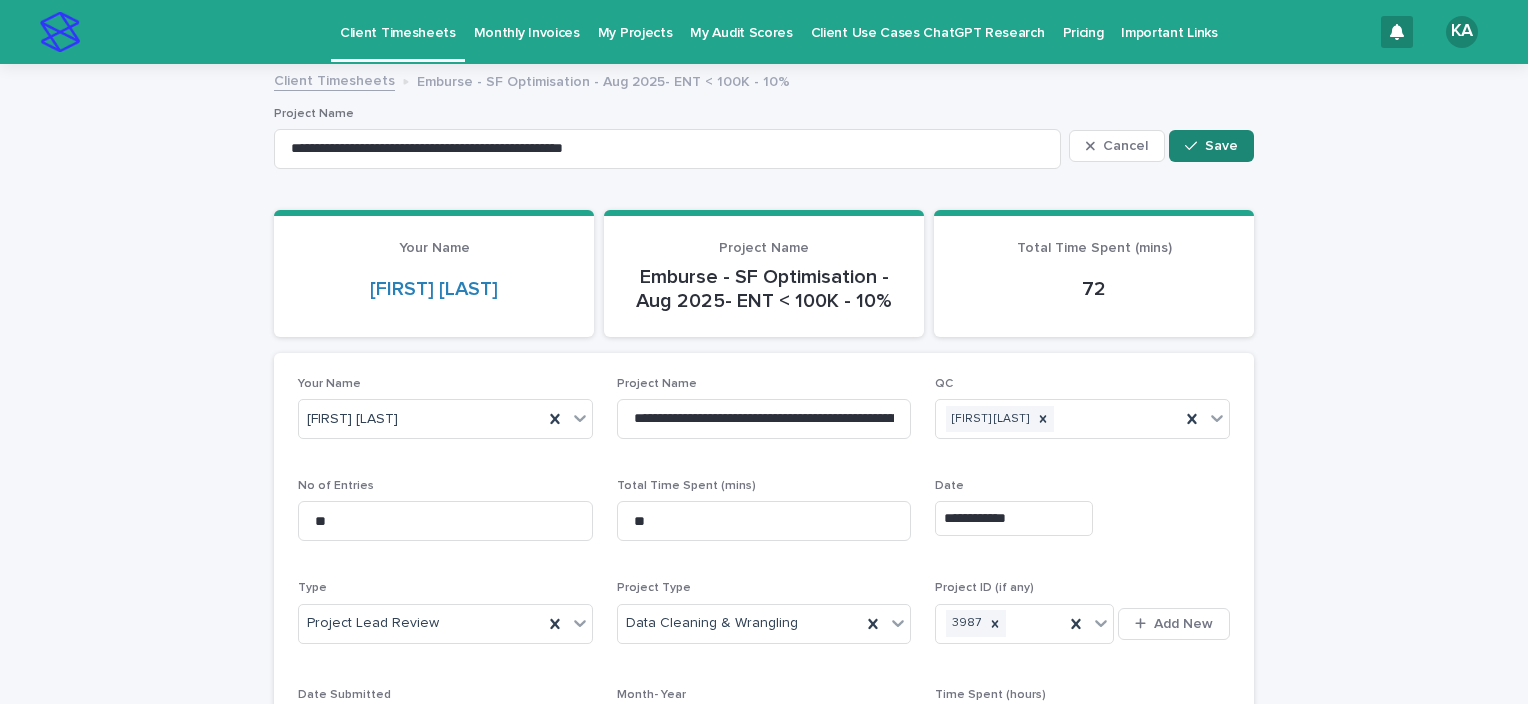 click on "Save" at bounding box center [1221, 146] 